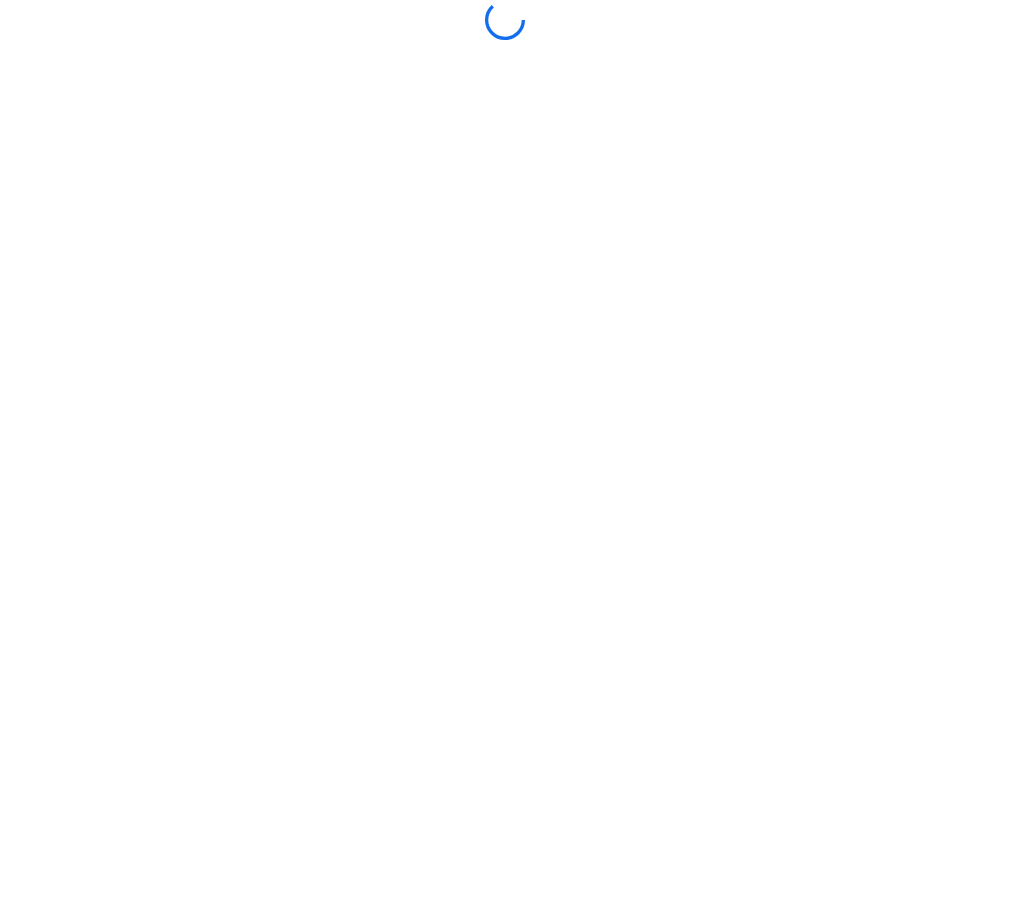 scroll, scrollTop: 0, scrollLeft: 0, axis: both 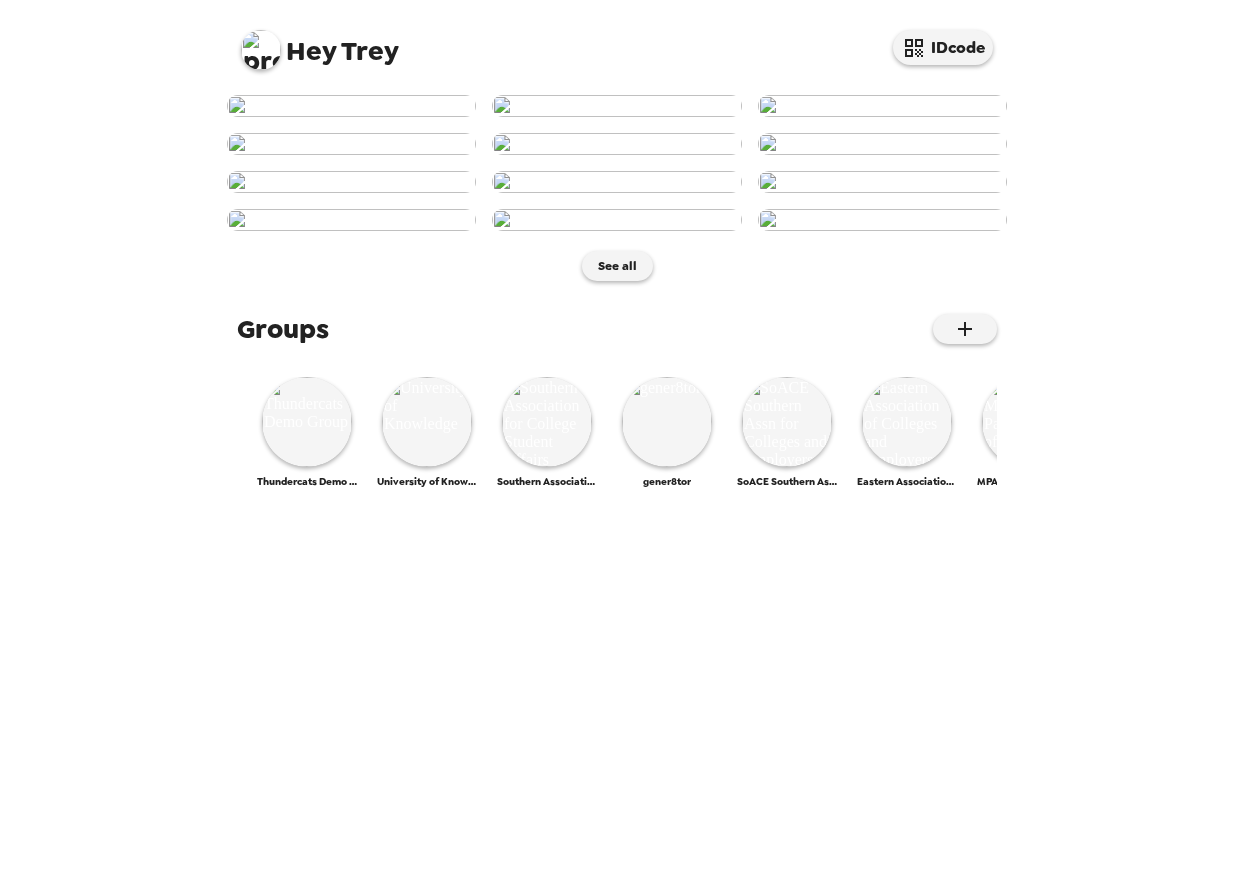drag, startPoint x: 238, startPoint y: 51, endPoint x: 275, endPoint y: 181, distance: 135.16287 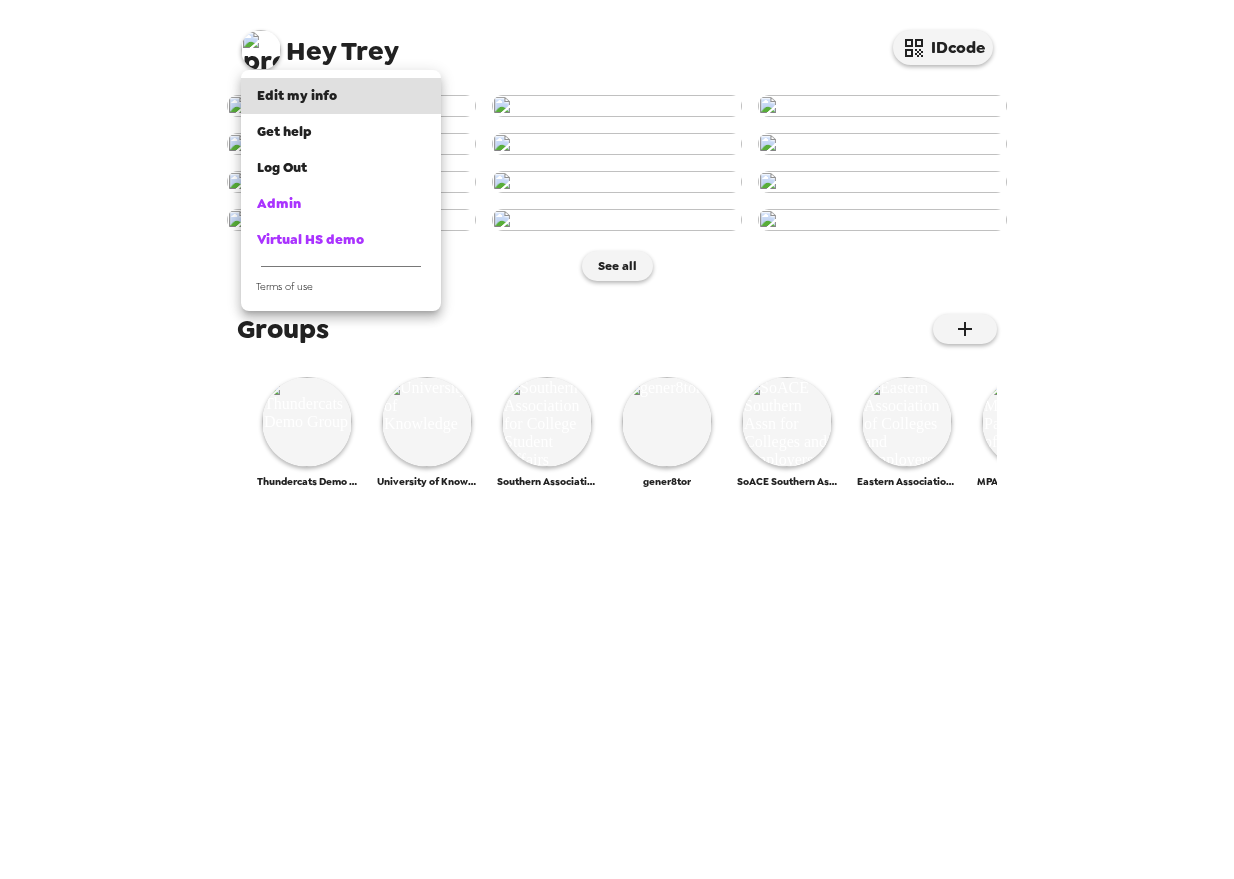click at bounding box center (617, 439) 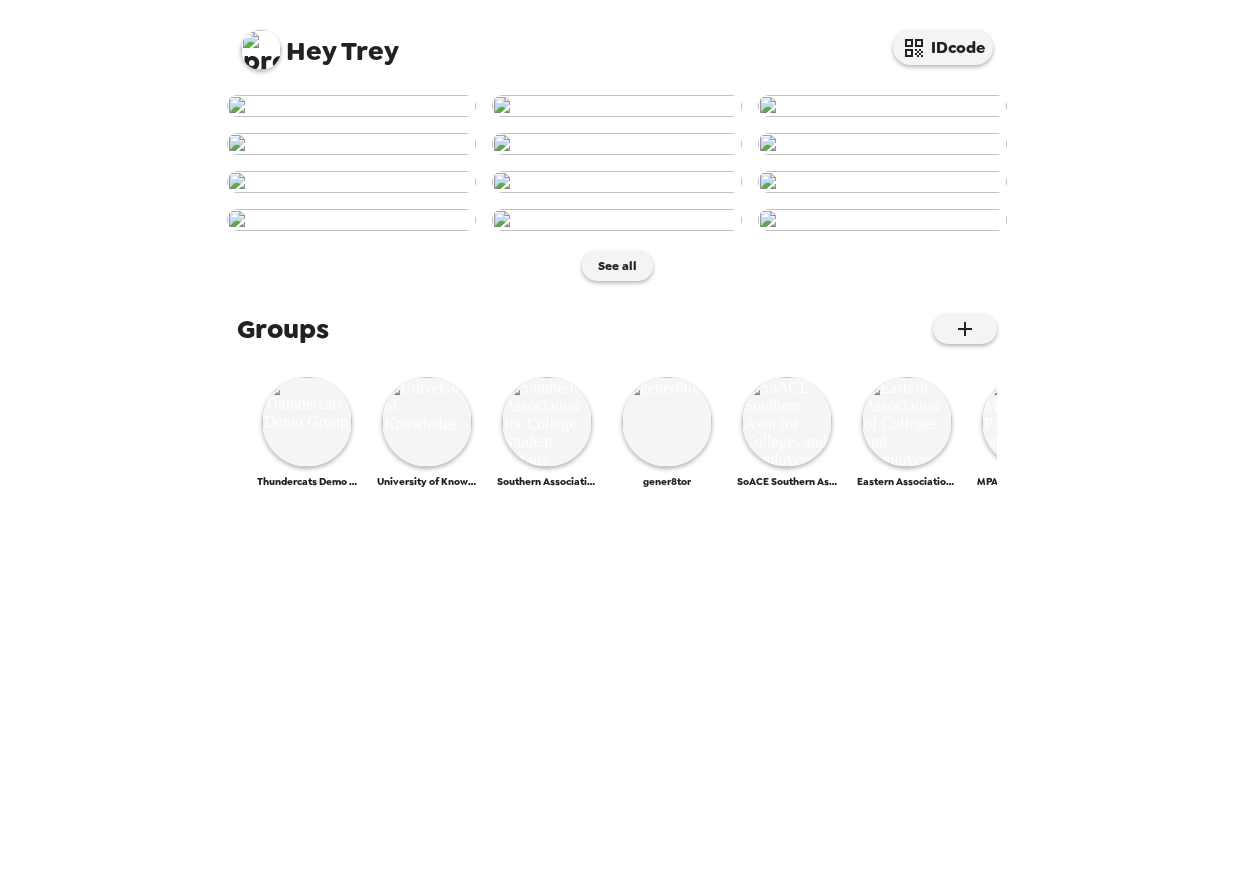 scroll, scrollTop: 794, scrollLeft: 0, axis: vertical 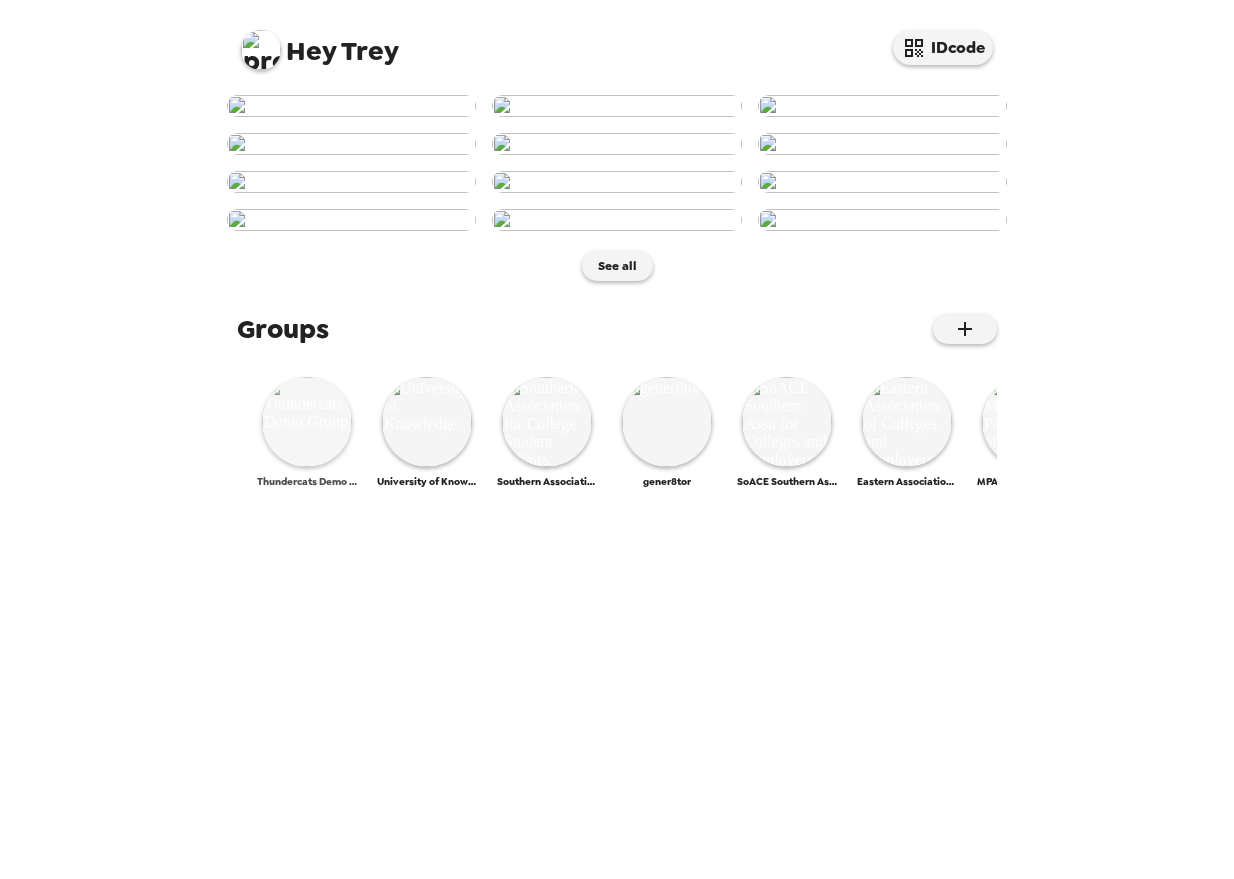 click at bounding box center (307, 422) 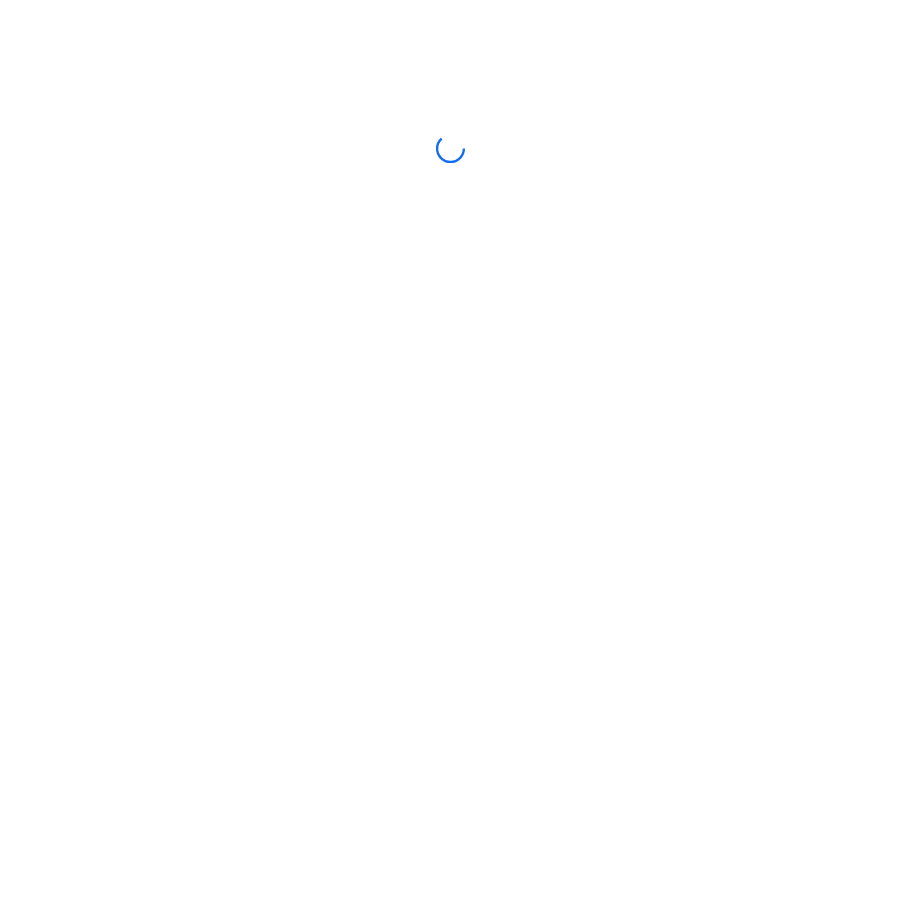 scroll, scrollTop: 0, scrollLeft: 0, axis: both 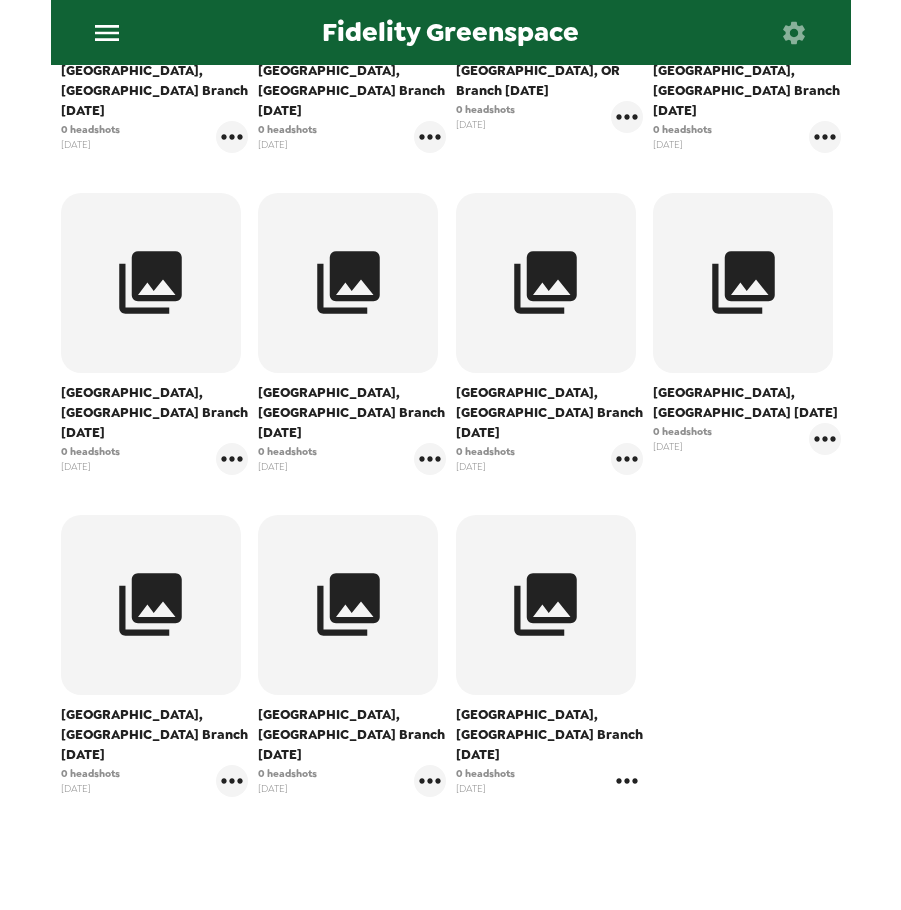 click 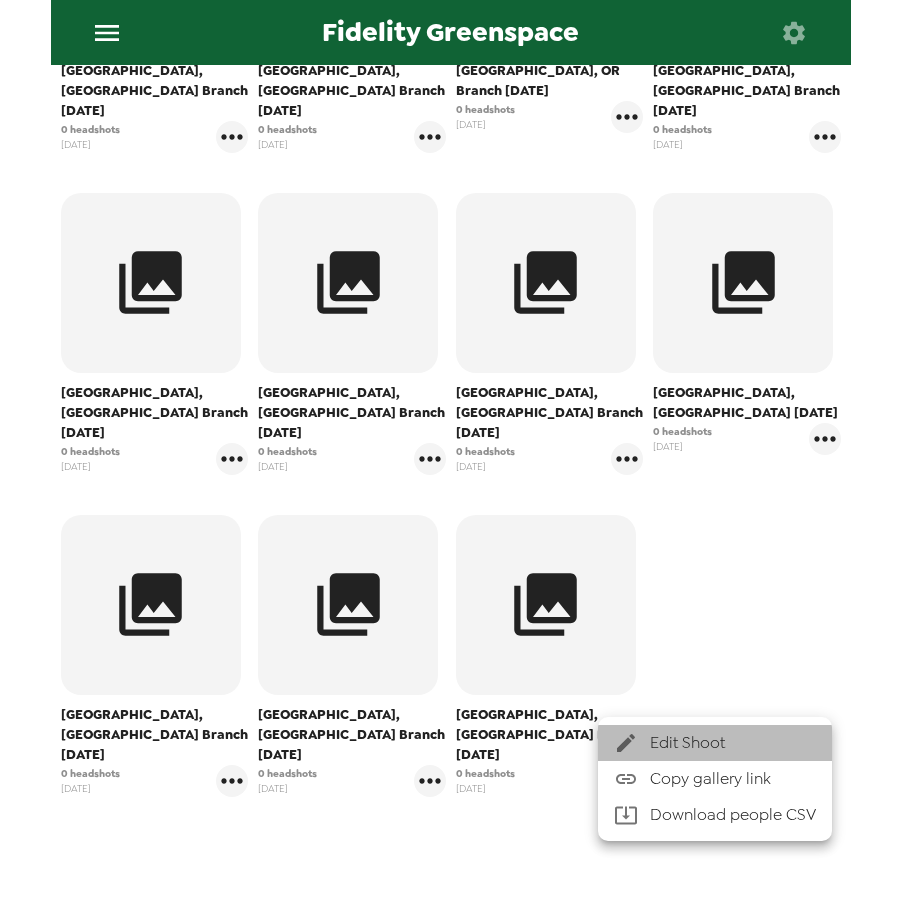 click on "Edit Shoot" at bounding box center [733, 743] 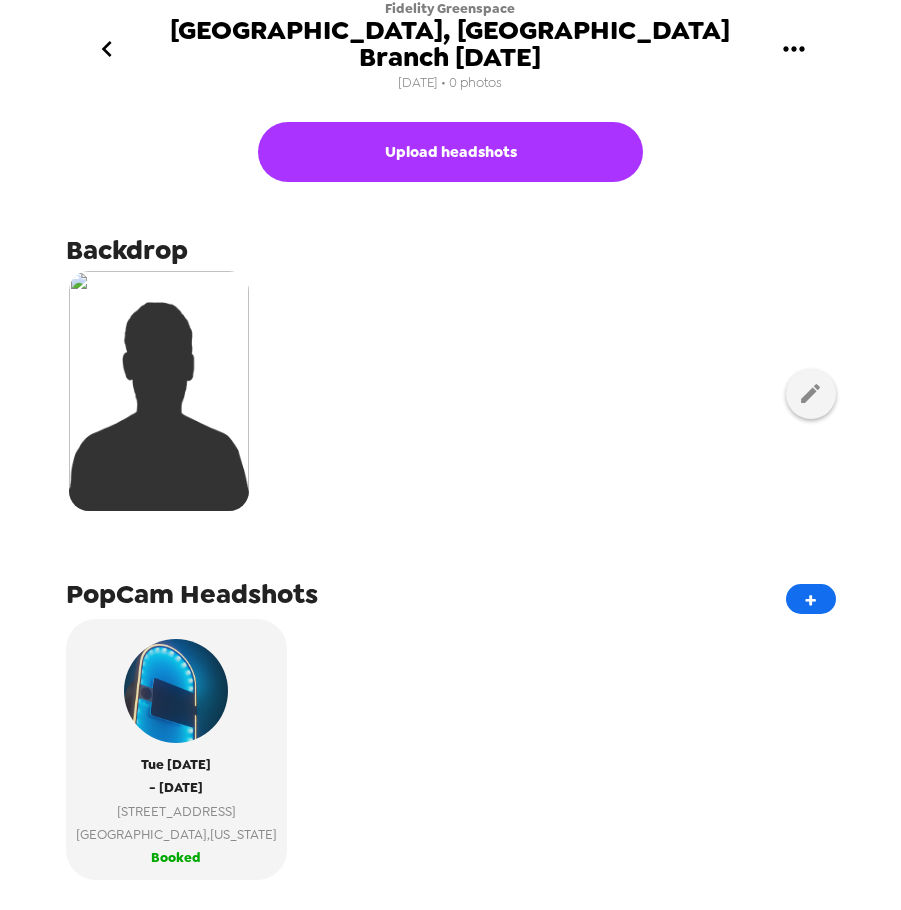 click 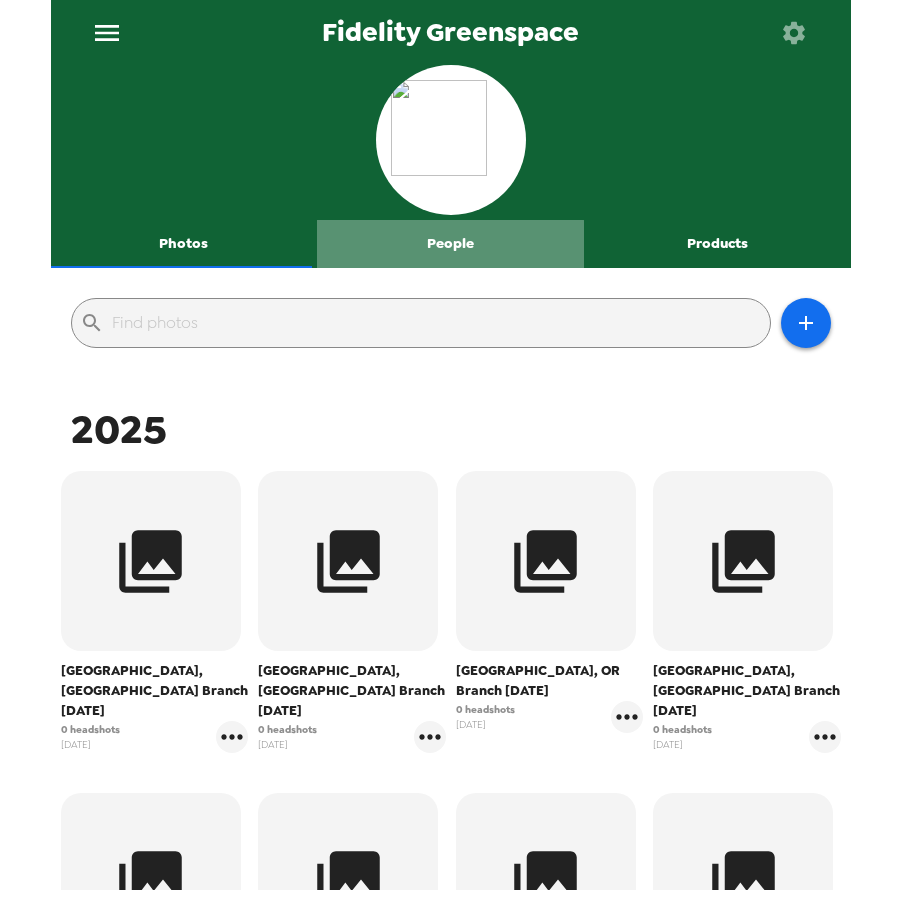 click on "People" at bounding box center [450, 244] 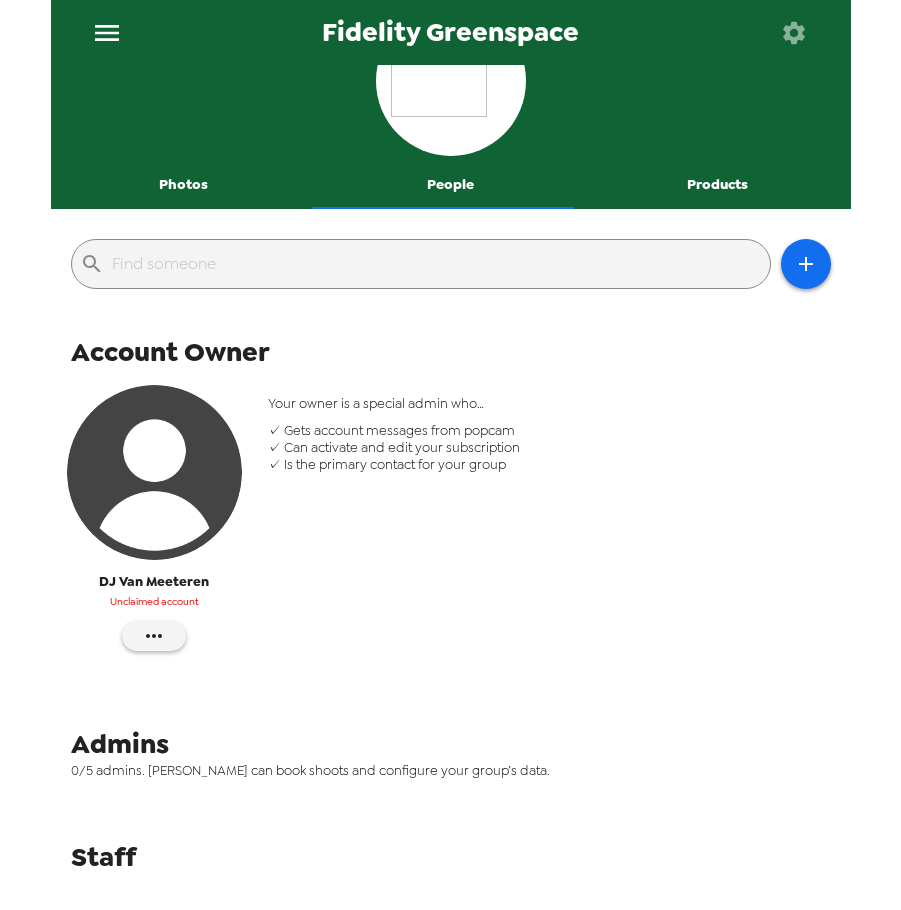 scroll, scrollTop: 0, scrollLeft: 0, axis: both 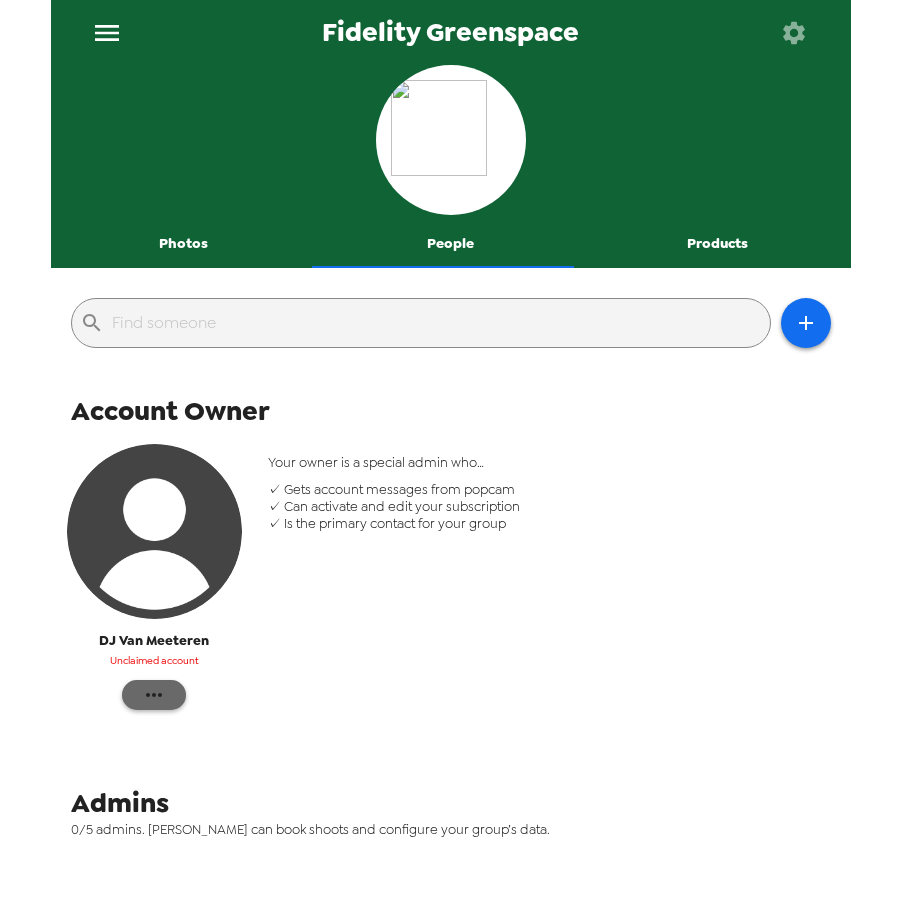 click 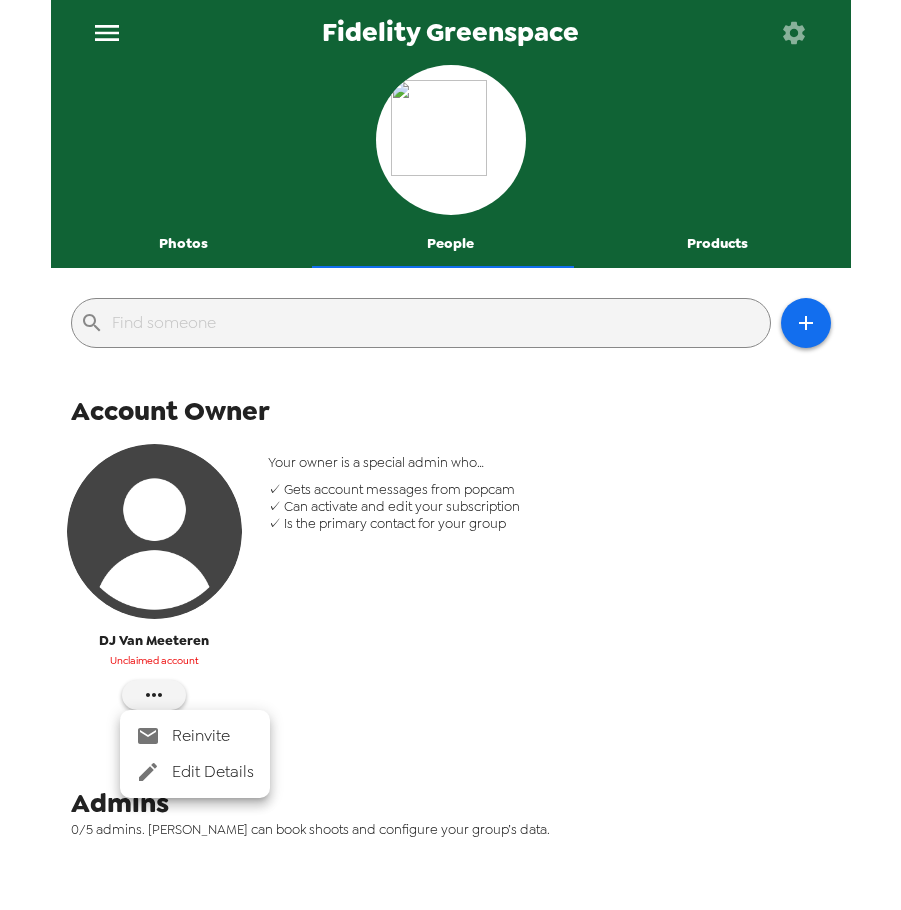 click on "Reinvite" at bounding box center [213, 736] 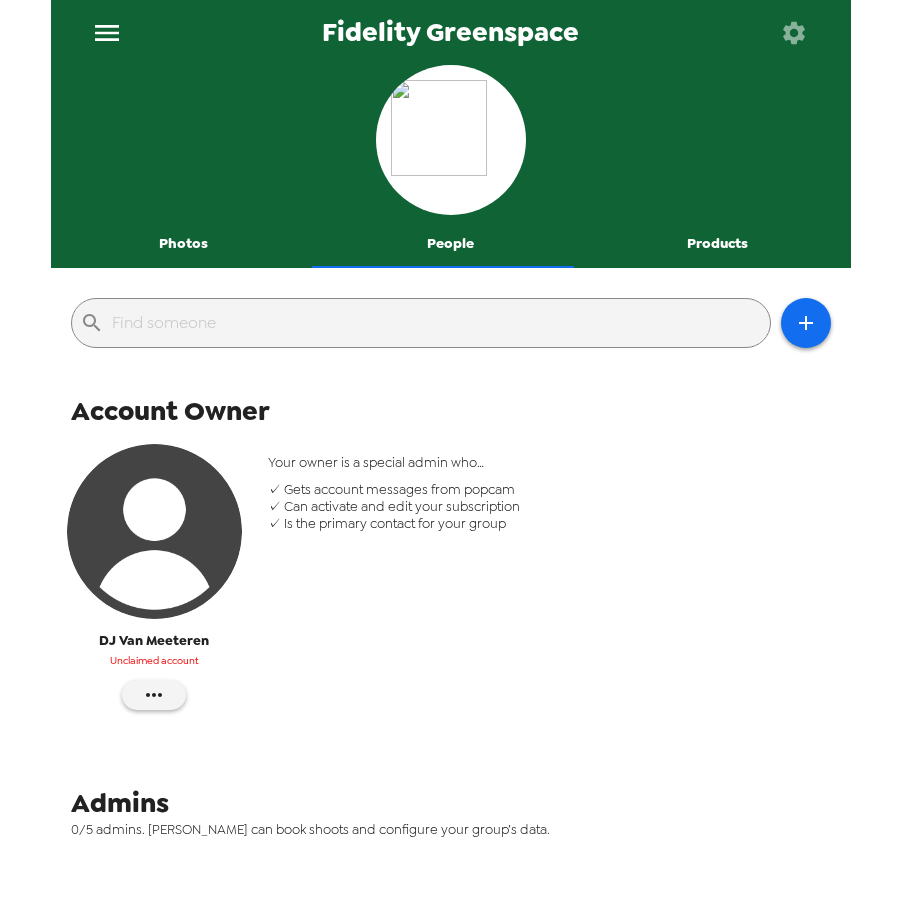 drag, startPoint x: 618, startPoint y: 603, endPoint x: 658, endPoint y: 573, distance: 50 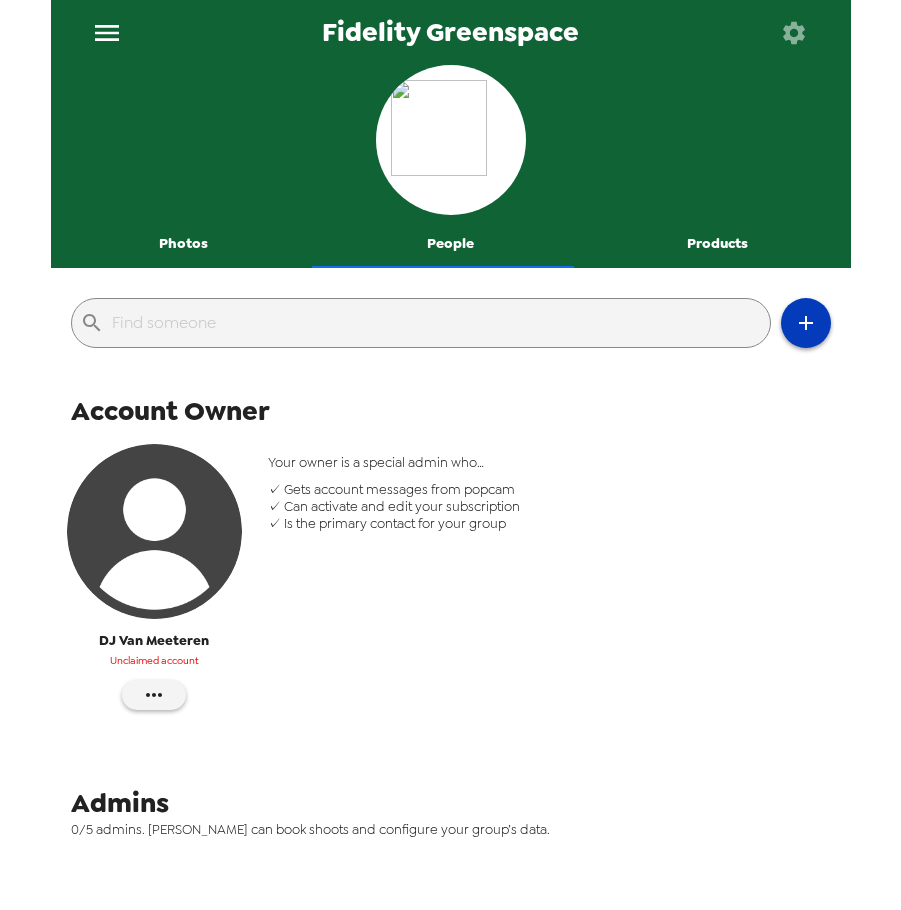 click at bounding box center [806, 323] 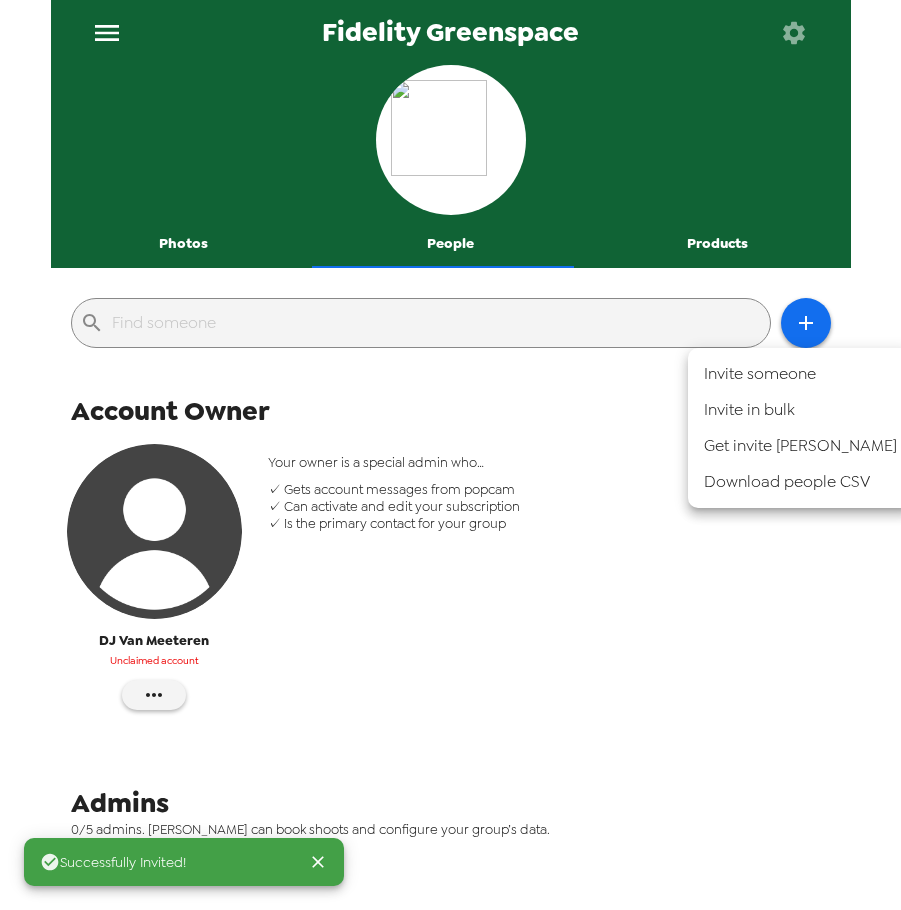 click on "Invite someone" at bounding box center (800, 374) 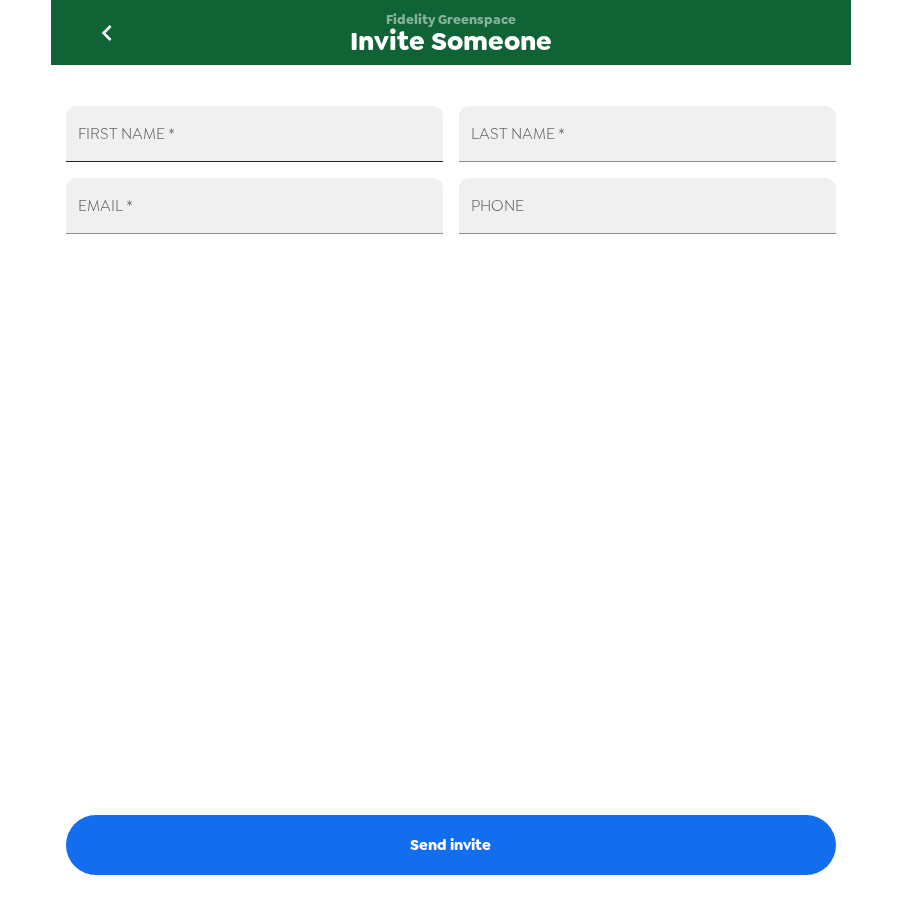 click on "FIRST NAME   *" at bounding box center [254, 134] 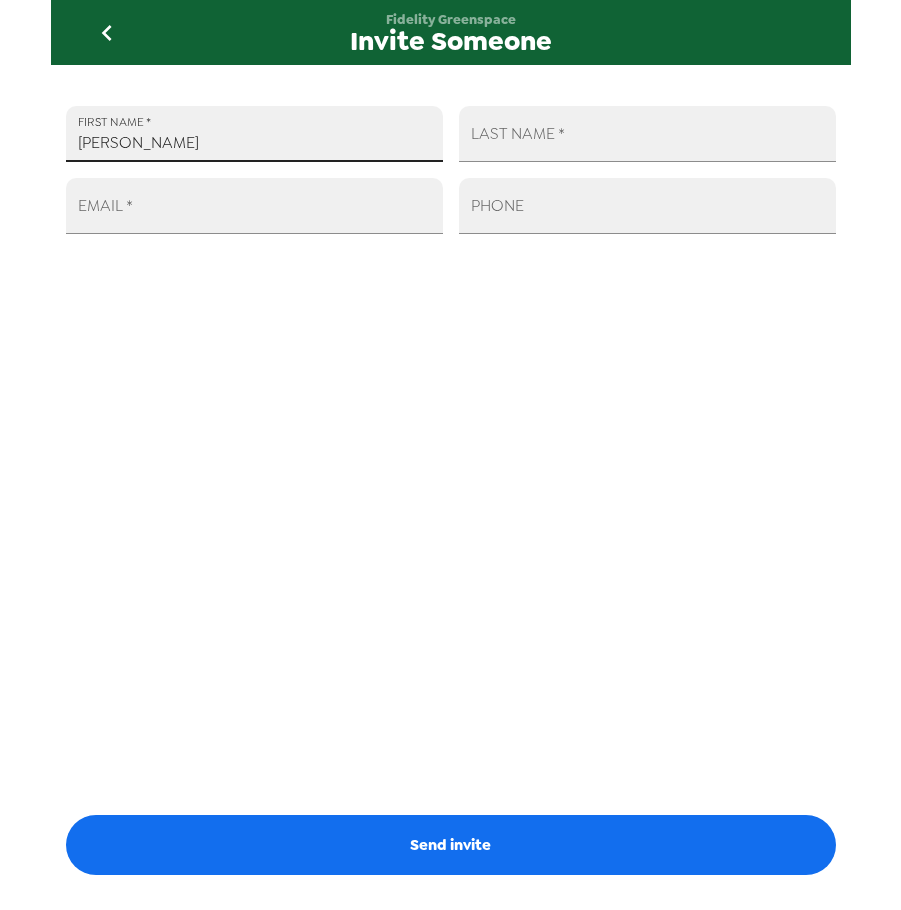type on "[PERSON_NAME]" 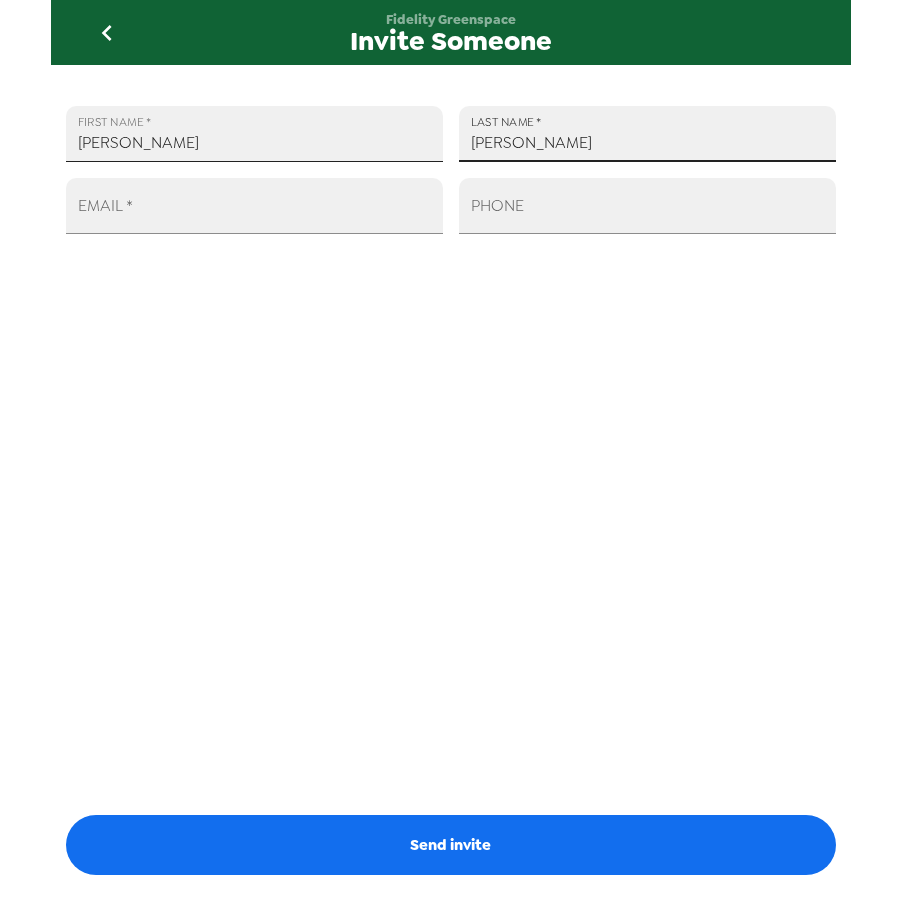 type on "[PERSON_NAME]" 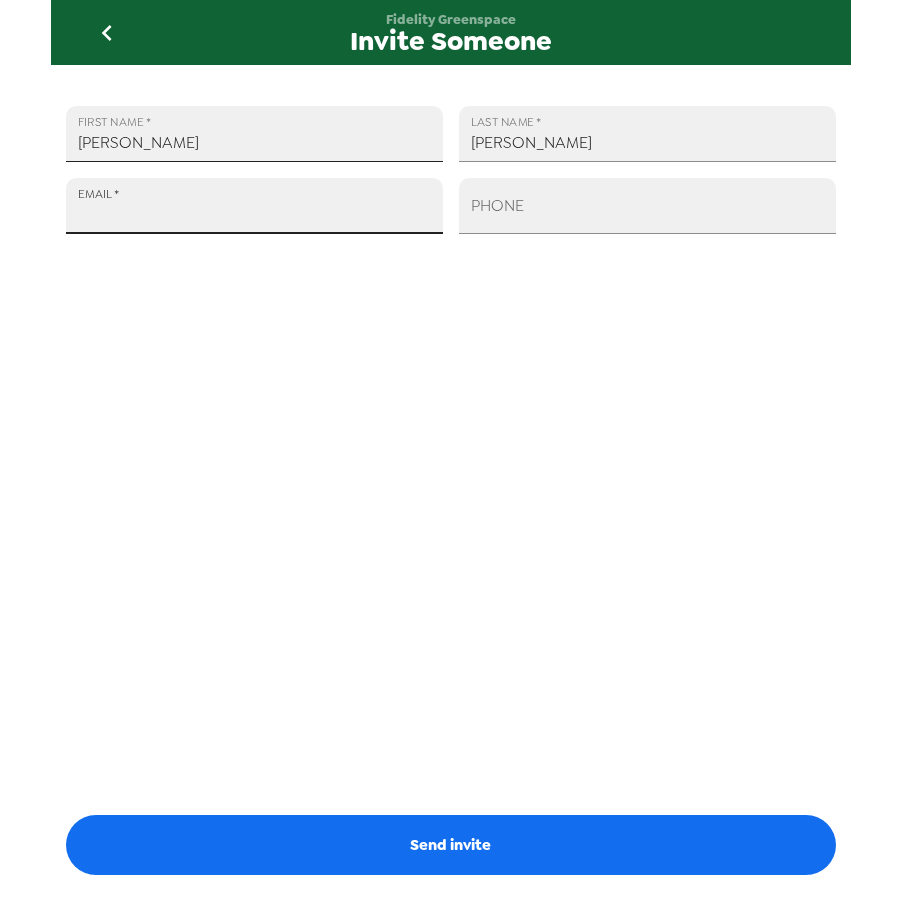 paste on "Delaney.Bombara@fmr.com" 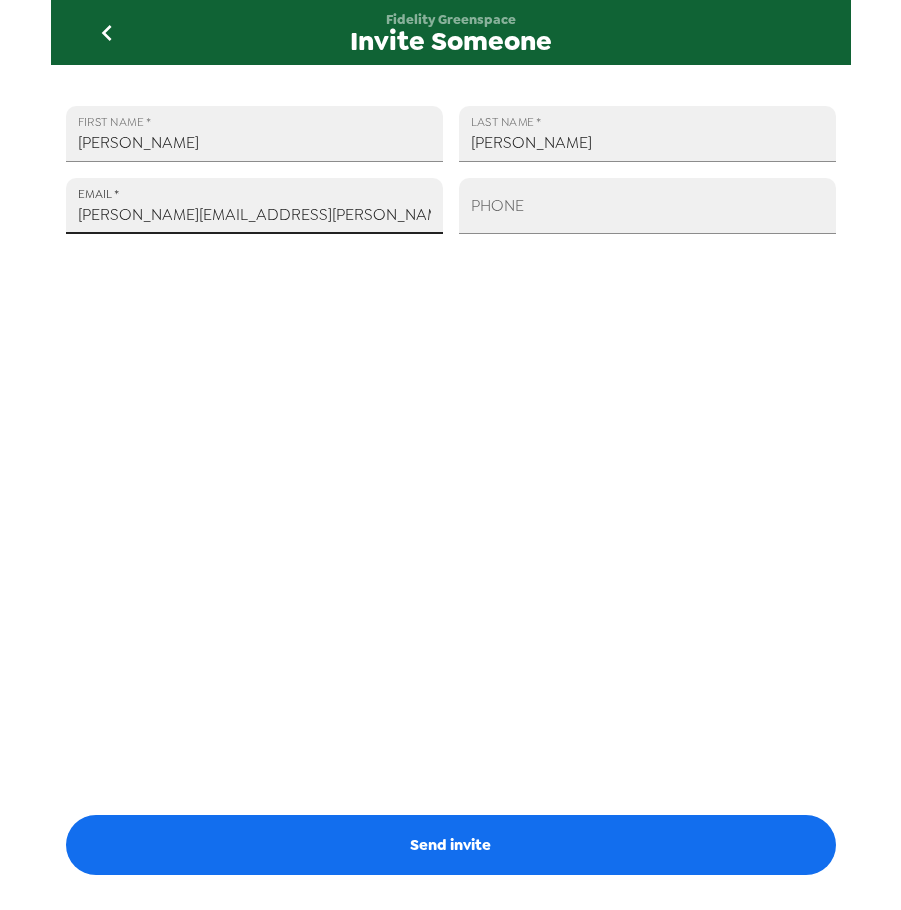 type on "Delaney.Bombara@fmr.com" 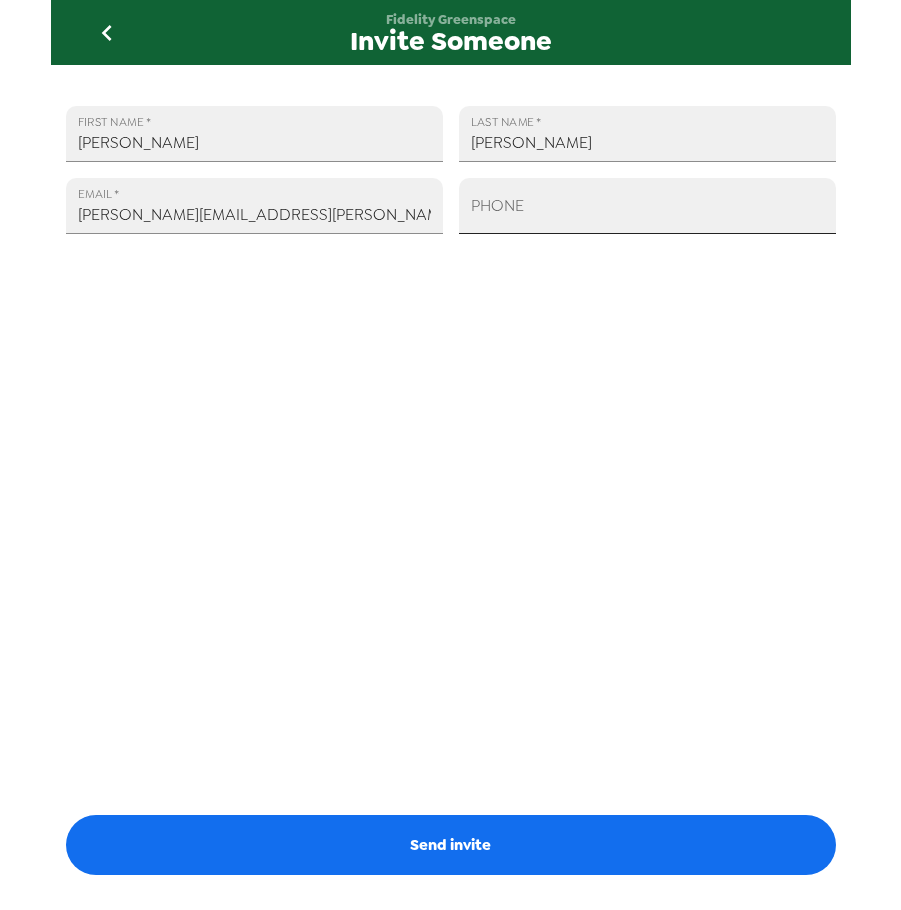 click on "PHONE" at bounding box center (647, 206) 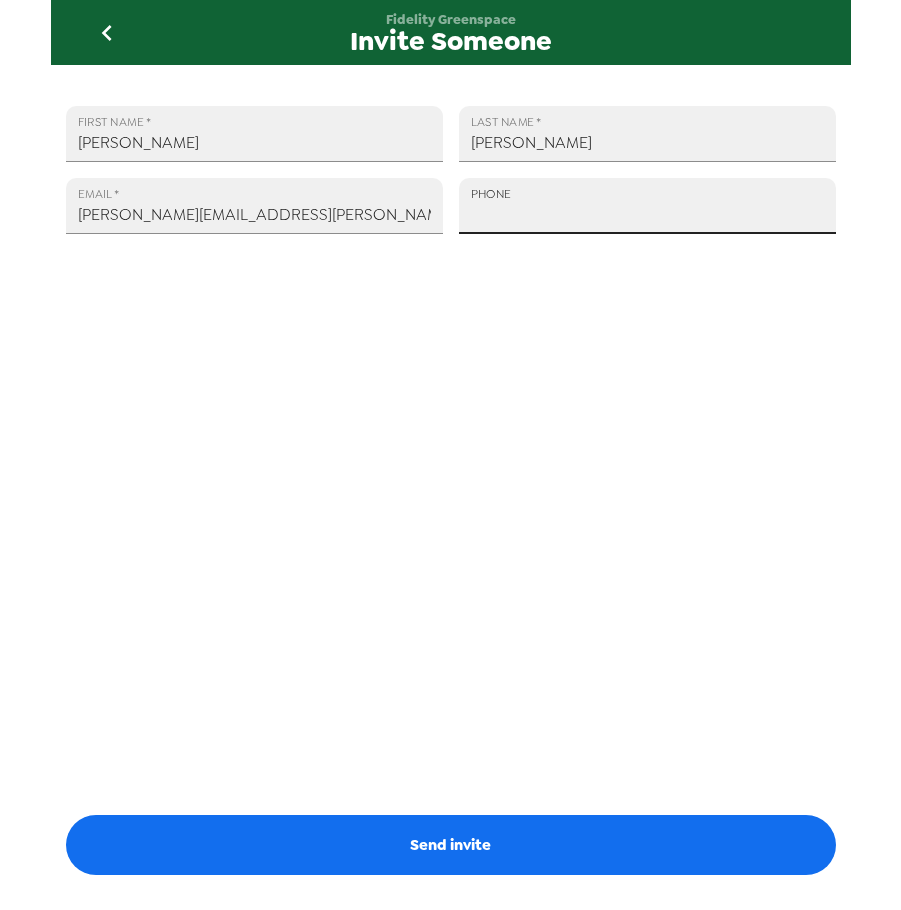 paste on "+1 (603) 703-4256" 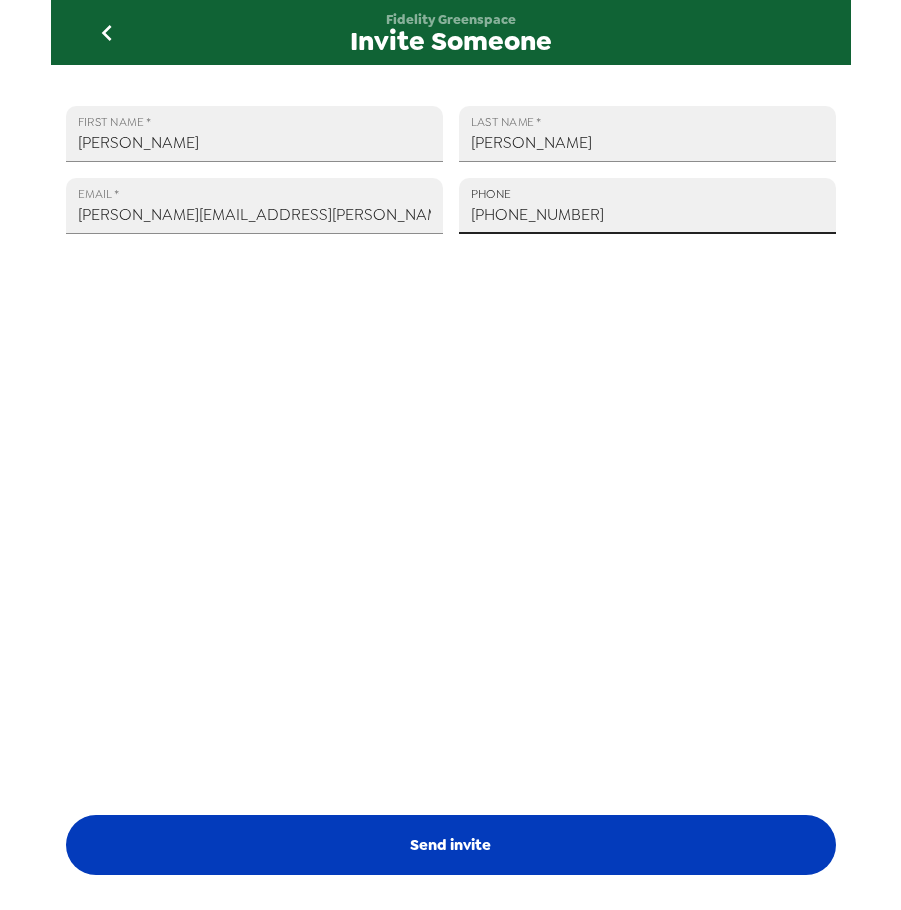 type on "+1 (603) 703-4256" 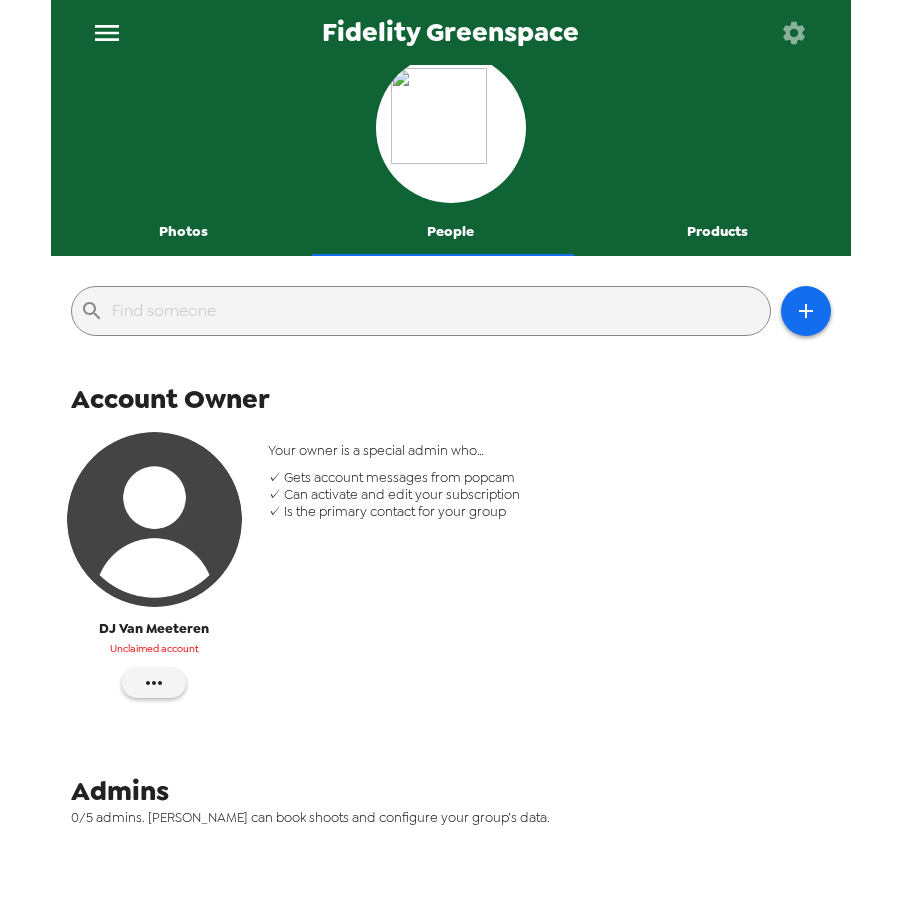 scroll, scrollTop: 0, scrollLeft: 0, axis: both 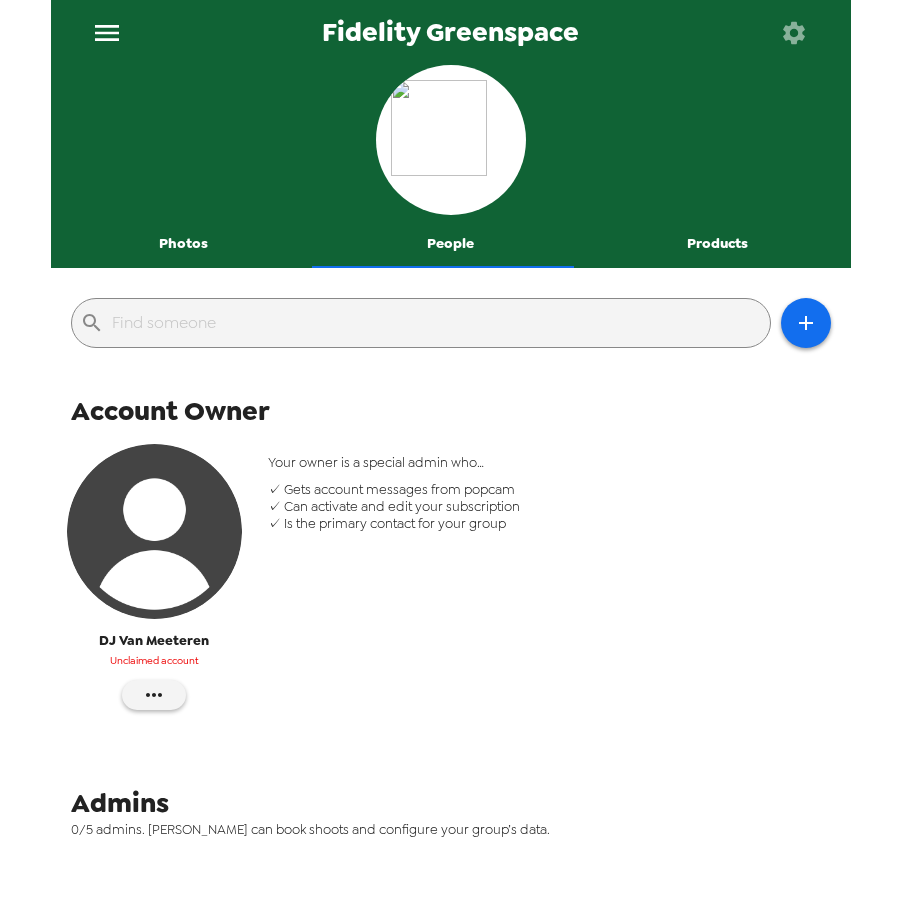 click on "Photos" at bounding box center [184, 244] 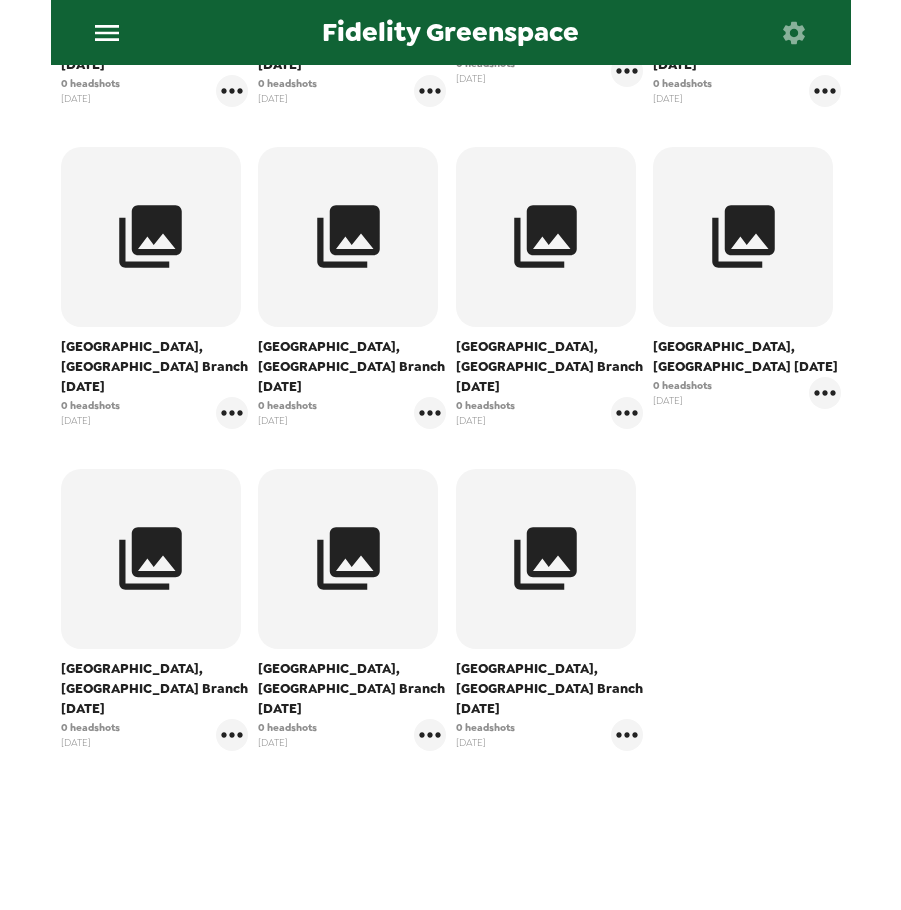 scroll, scrollTop: 647, scrollLeft: 0, axis: vertical 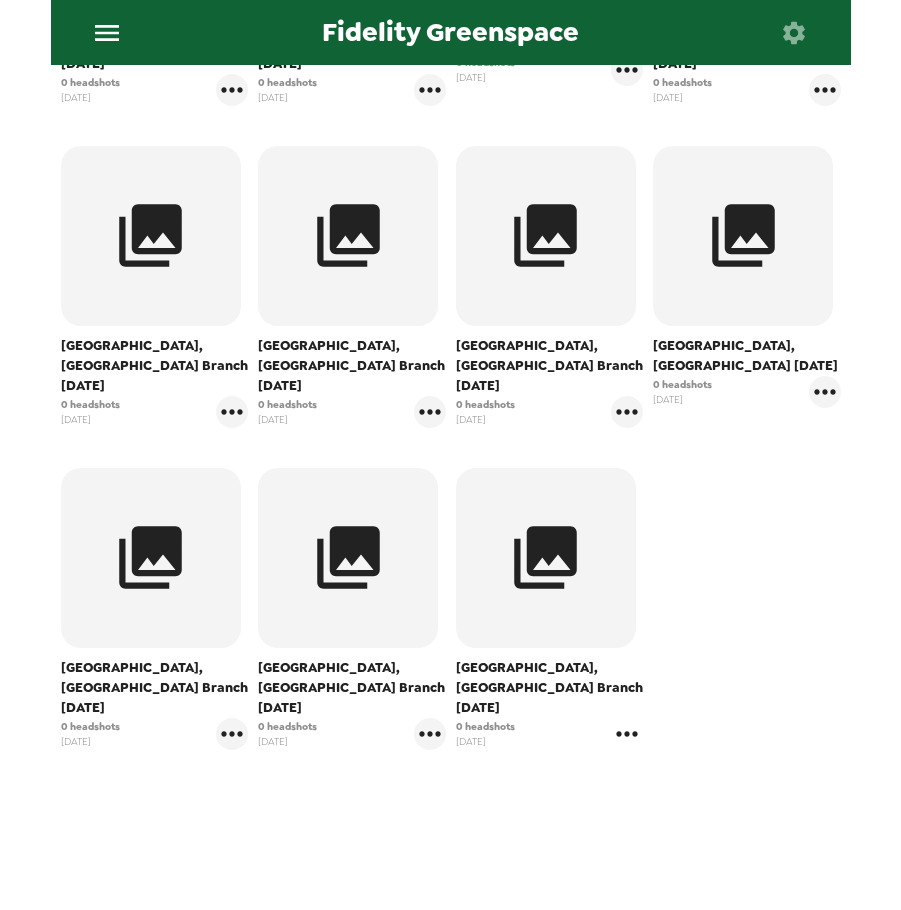 click 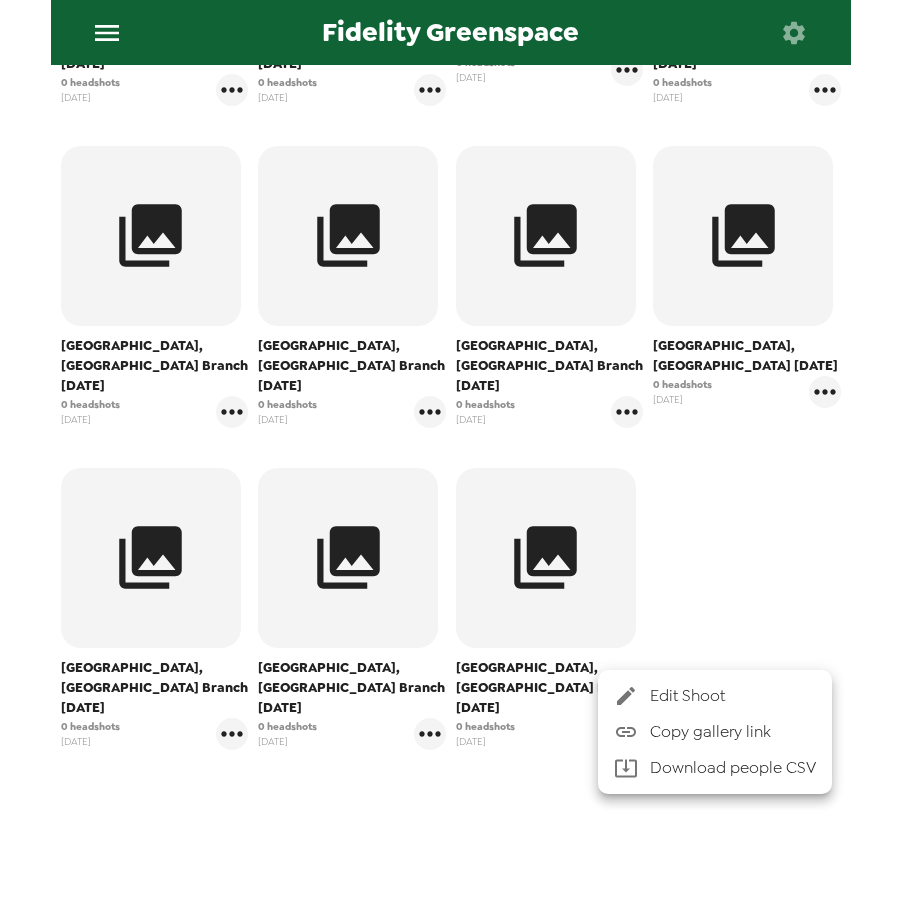click on "Edit Shoot" at bounding box center [733, 696] 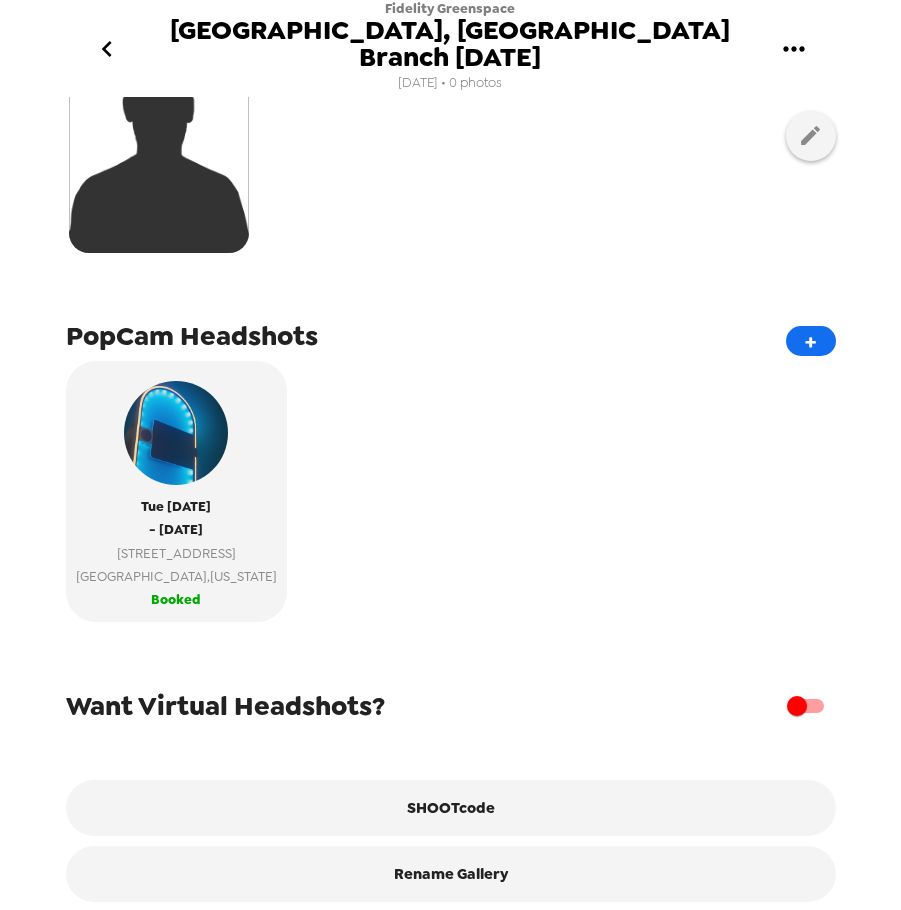 scroll, scrollTop: 268, scrollLeft: 0, axis: vertical 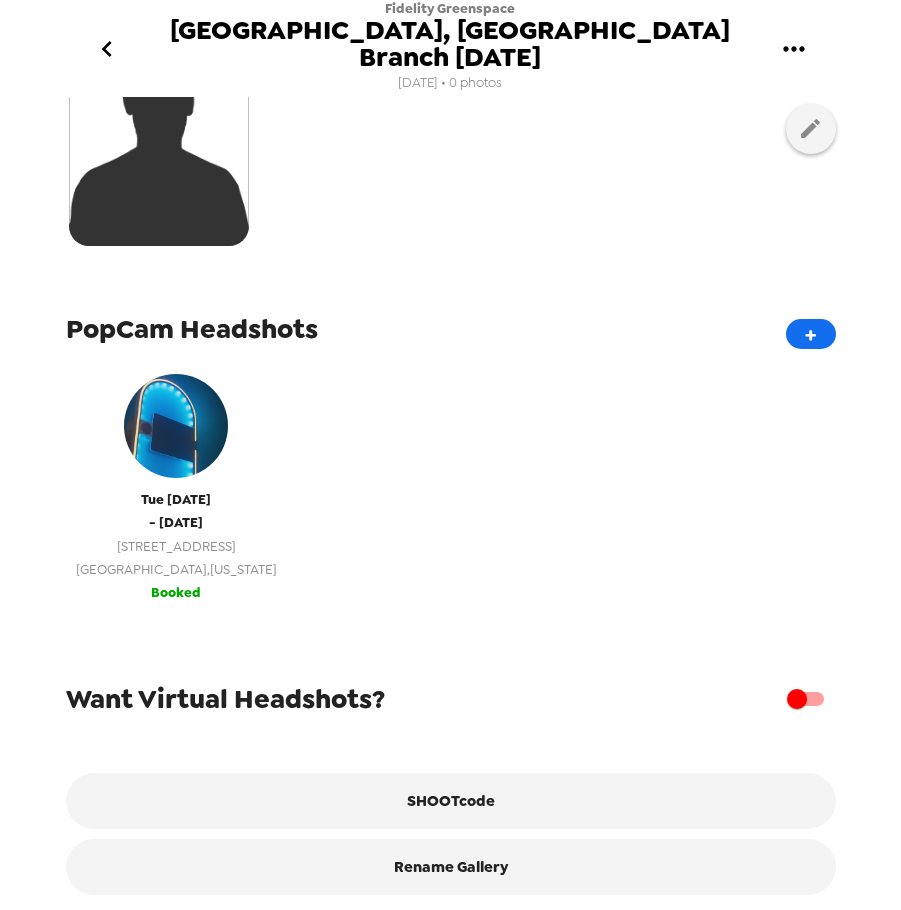 click on "Tampa ,  Florida" at bounding box center [176, 569] 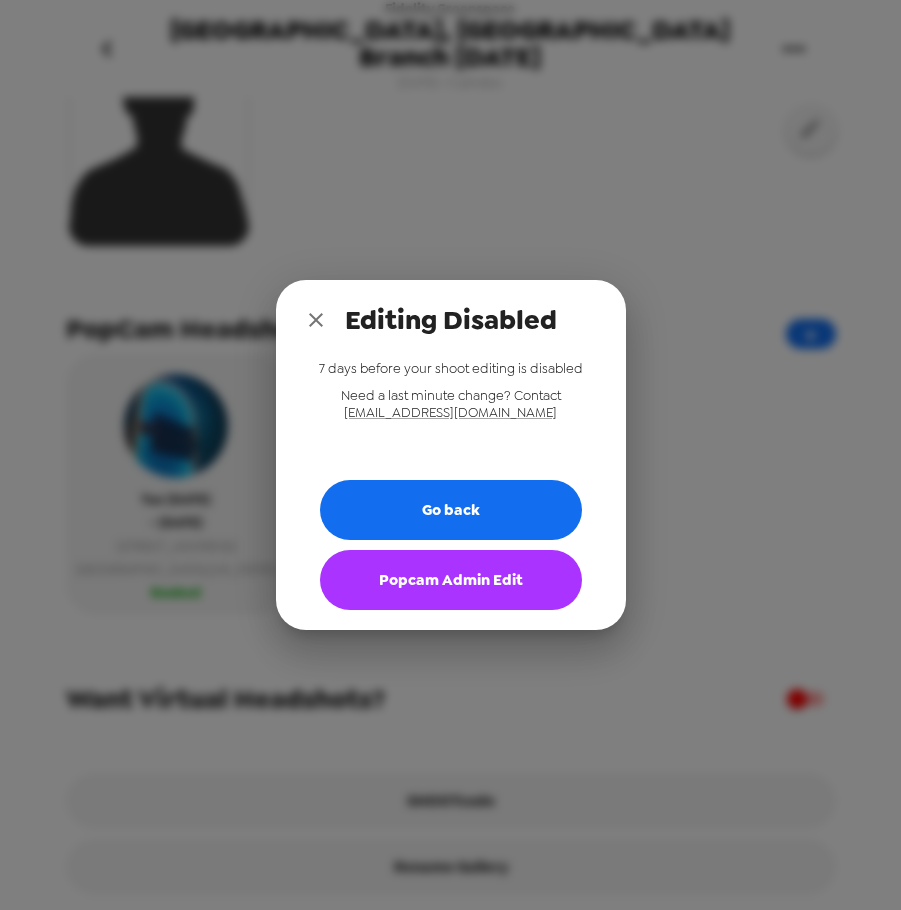 click on "Popcam Admin Edit" at bounding box center [451, 580] 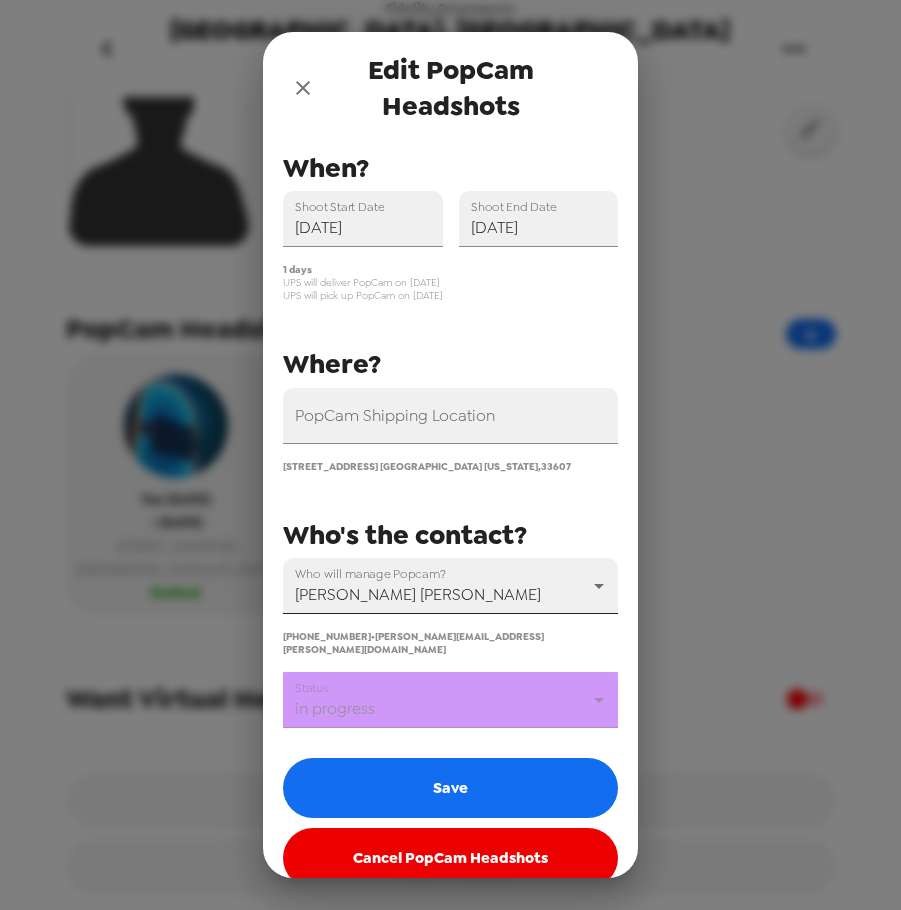 scroll, scrollTop: 48, scrollLeft: 0, axis: vertical 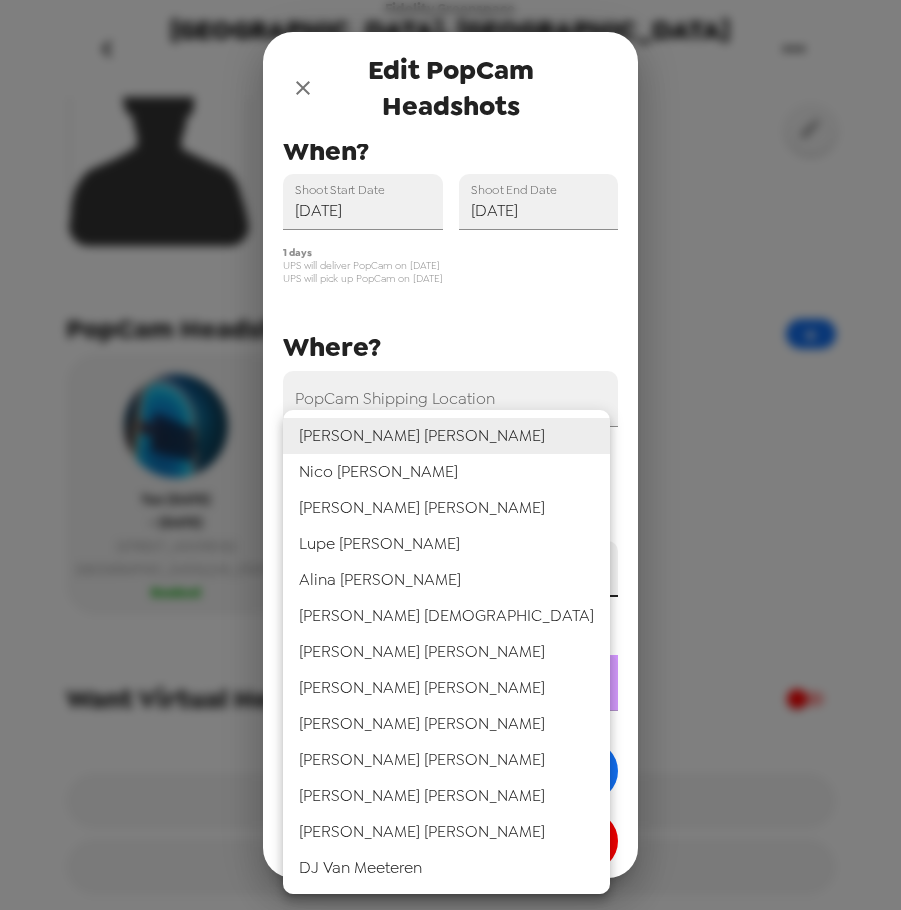 click on "Fidelity Greenspace Tampa, FL Branch 7/22/25 7/11/25 • 0 photos Upload headshots Backdrop PopCam Headshots + Tue   7/22/25  - Tue 7/22/25 3000 Bayport Dr Tampa ,  Florida Booked Want Virtual Headshots? SHOOTcode Rename Gallery Edit PopCam Headshots You have credits for 0 days - extras are $800/day PopCam Shipping Location 3000 Bayport Drive   Tampa   Florida ,  33607   Shoot Start Date 07/22/2025 Shoot End Date 07/22/2025 Who will manage Popcam? Andrea   Culbertson 68454 (813) 286-7898  •  andrea.culbertson@fmr.com When? Where? Who's the contact? 1   days UPS will deliver PopCam on   7/21/25 UPS will pick up PopCam on   7/23/25 Status in progress in progress Save Cancel PopCam Headshots Andrea   Culbertson Nico   Rivellini Michael   Kryger Lupe   Rosales Alina   Flagg Richard   Shaum Lukas   Graham Tim   Bridgeman Evangeline   Manzon Sean   Adair Doug   Climo Delaney   Bombara DJ   Van Meeteren" at bounding box center [450, 455] 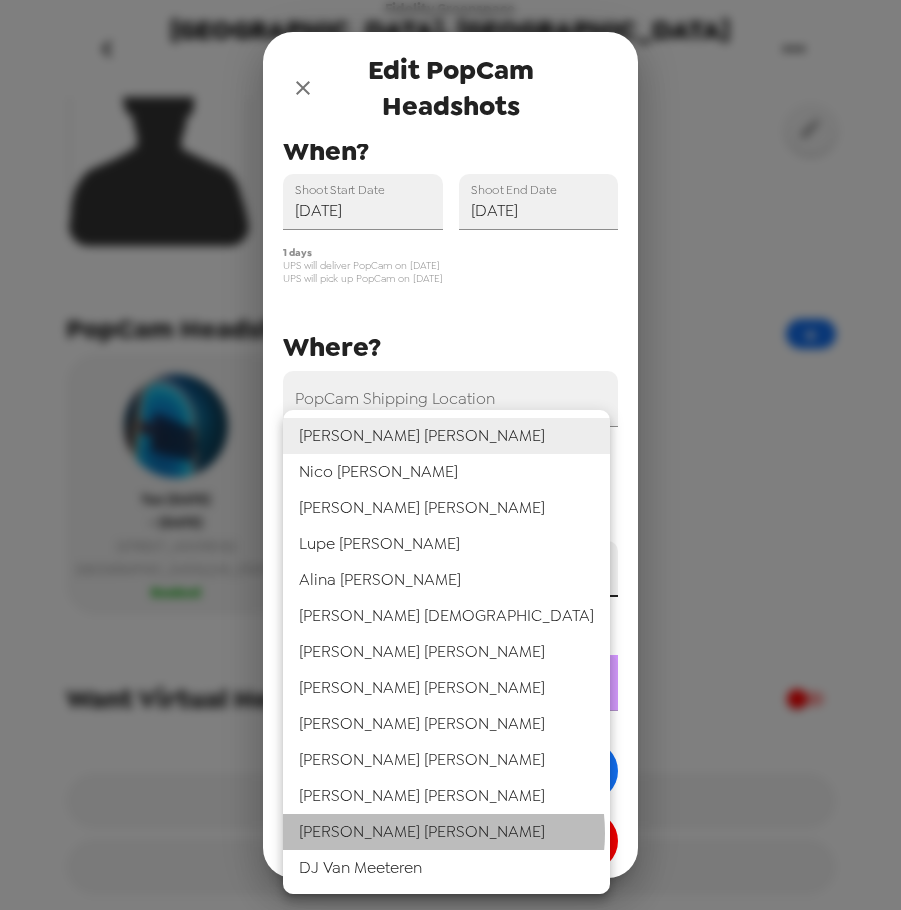 click on "Delaney   Bombara" at bounding box center [446, 832] 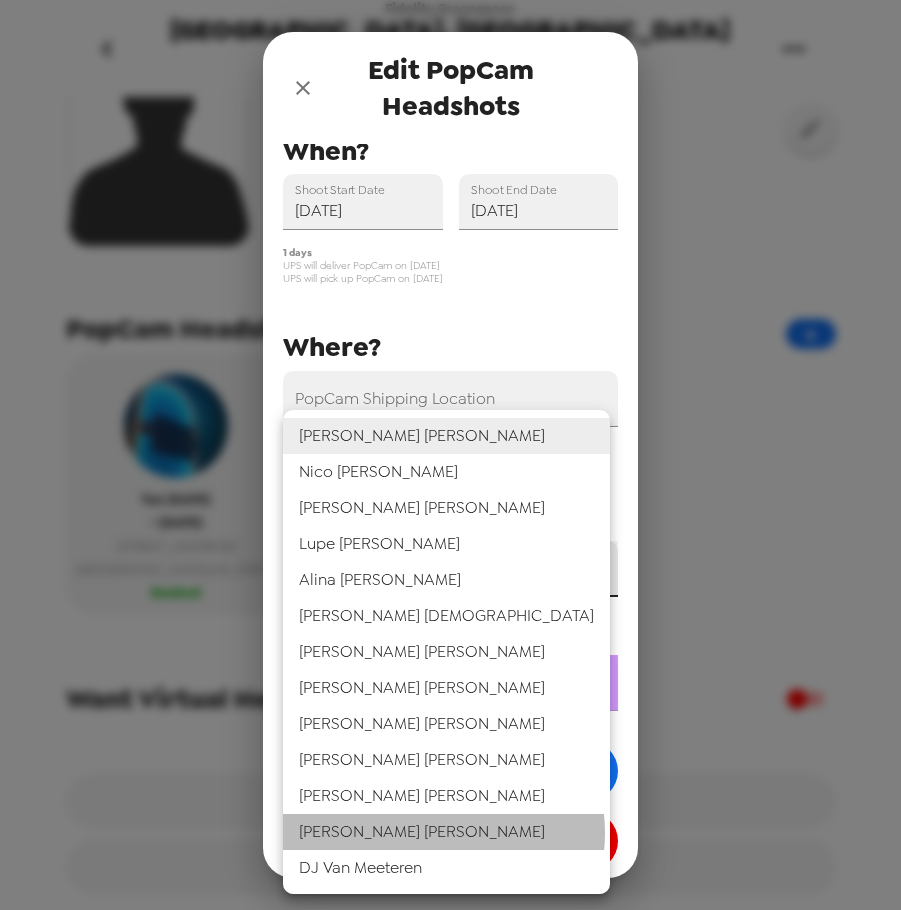 type on "68543" 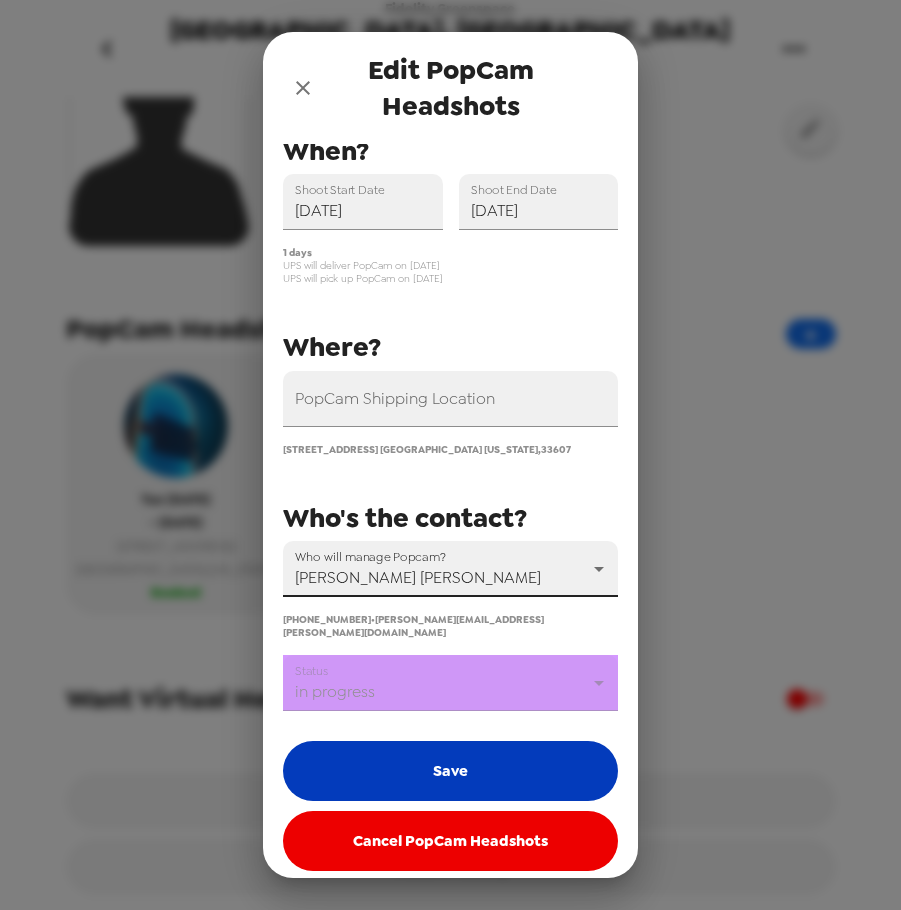 click on "Save" at bounding box center [450, 771] 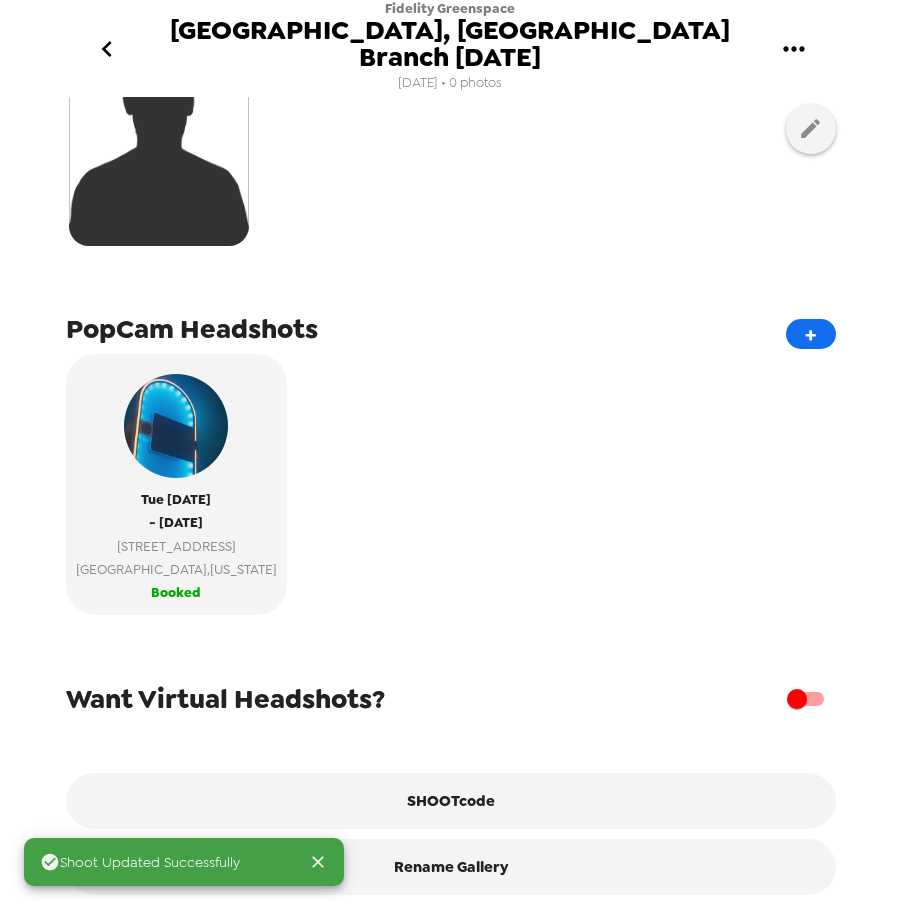 click on "Tue   7/22/25  - Tue 7/22/25 3000 Bayport Dr Tampa ,  Florida Booked" at bounding box center [451, 492] 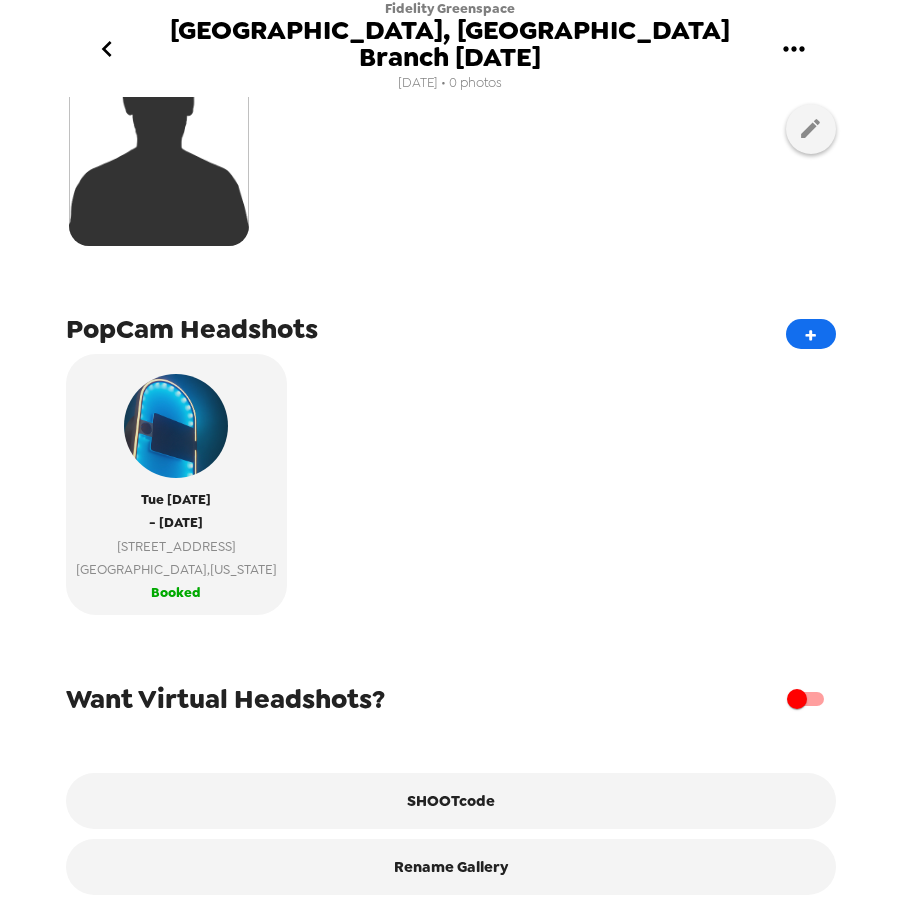 click 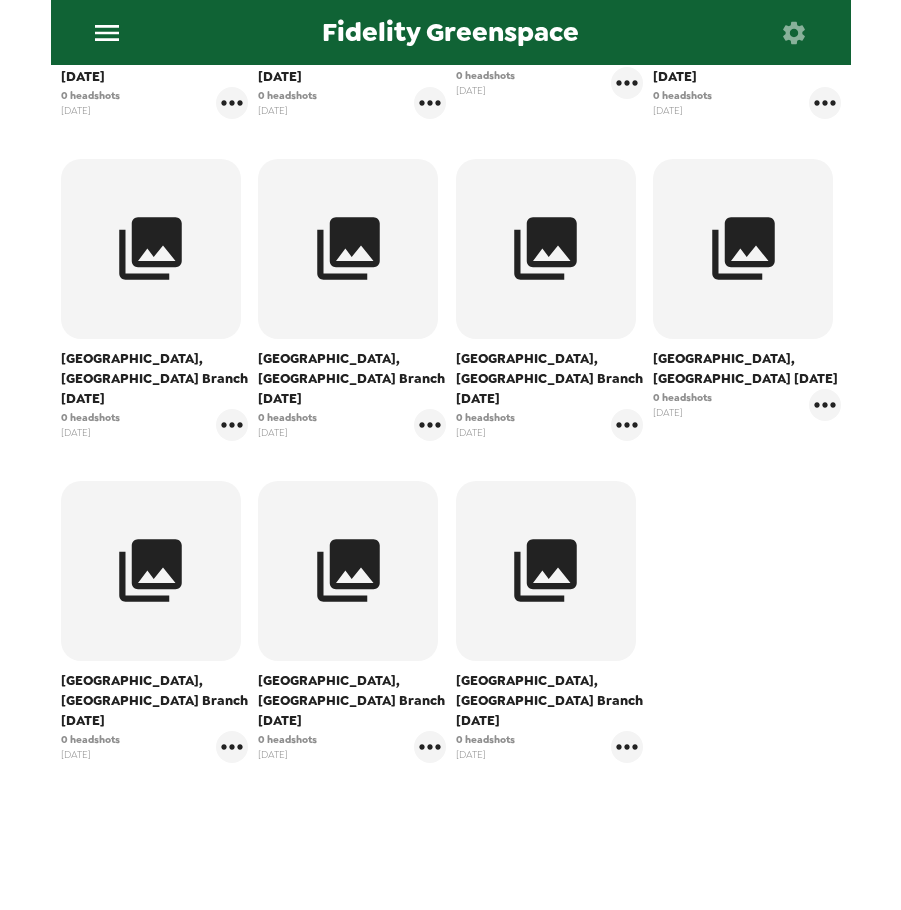 scroll, scrollTop: 647, scrollLeft: 0, axis: vertical 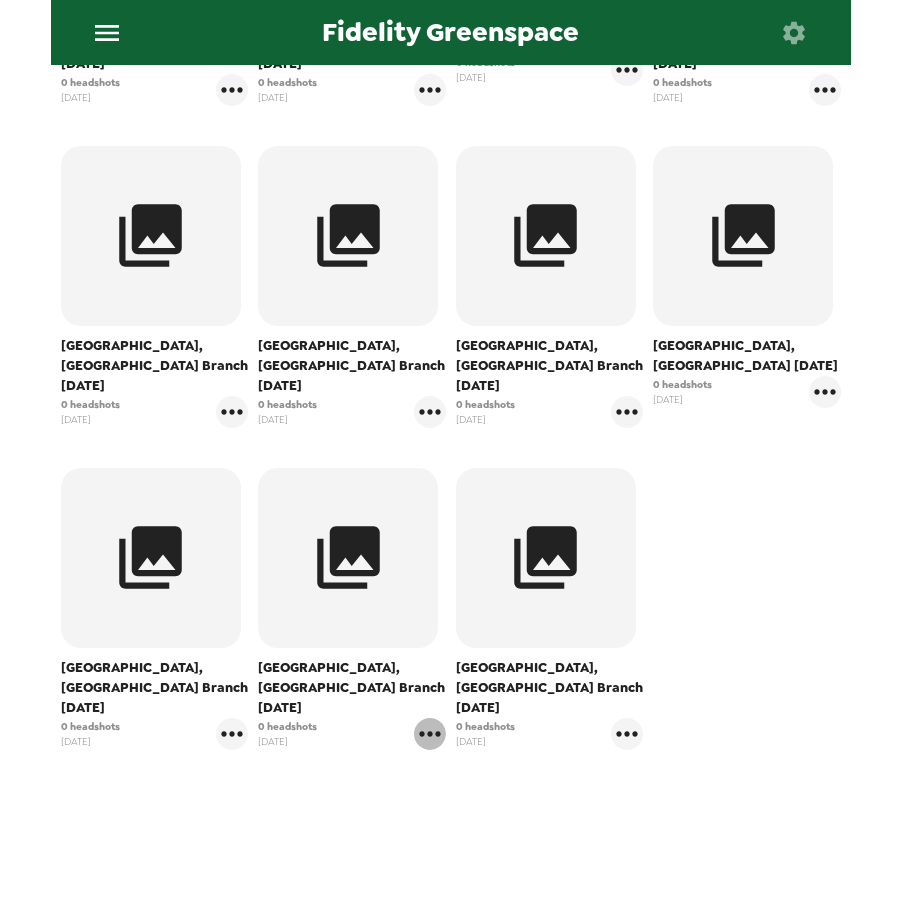 click 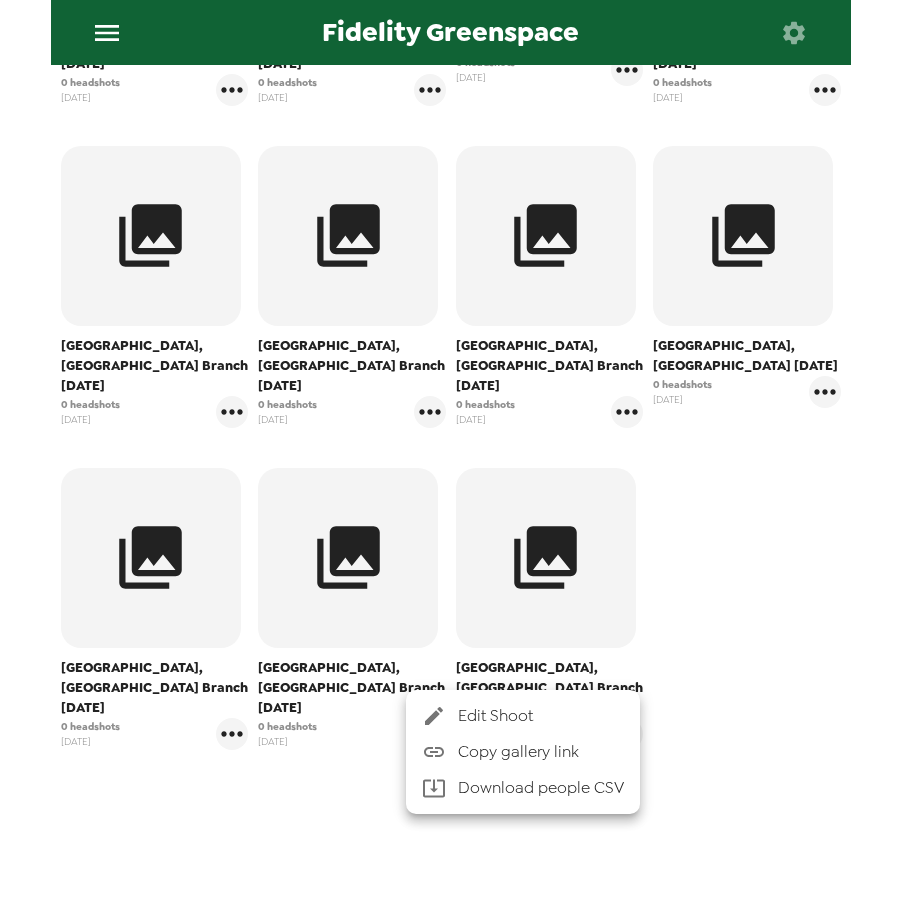 click at bounding box center (440, 716) 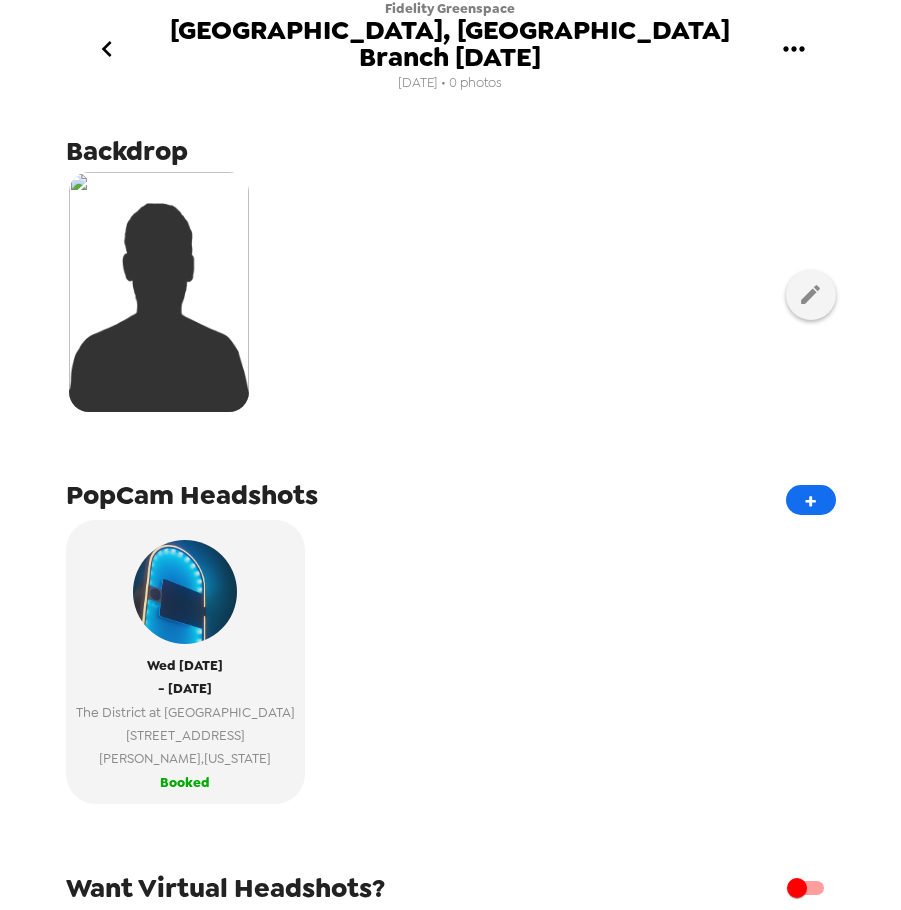 scroll, scrollTop: 0, scrollLeft: 0, axis: both 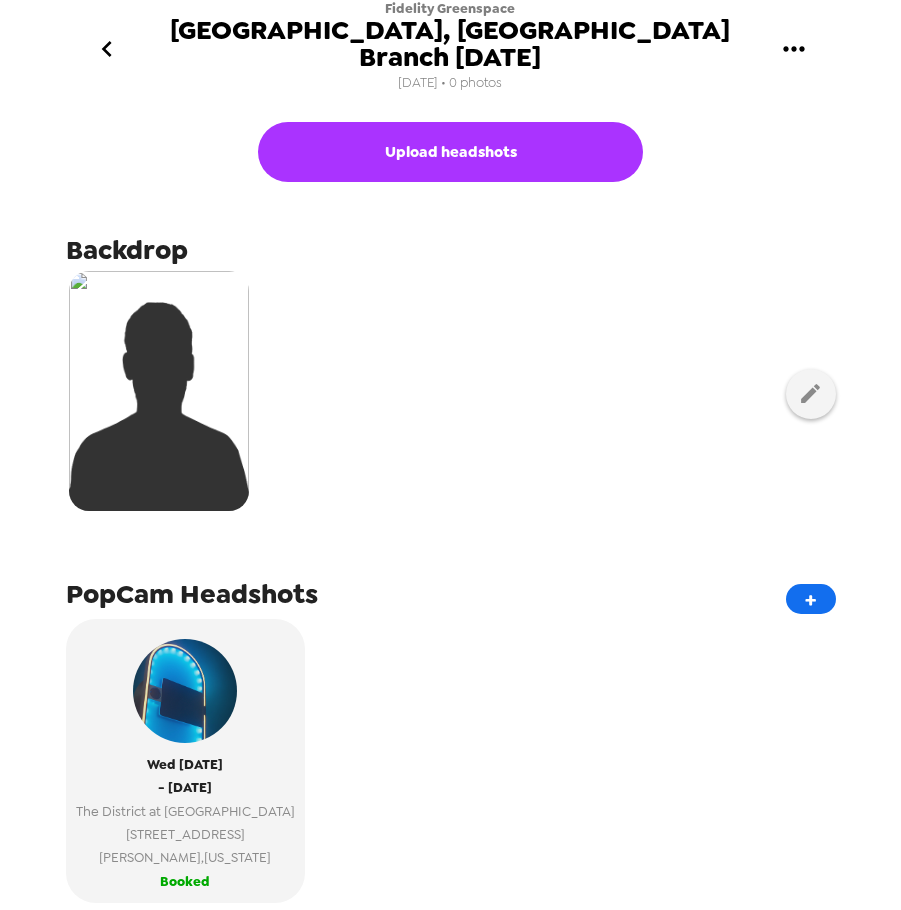 click 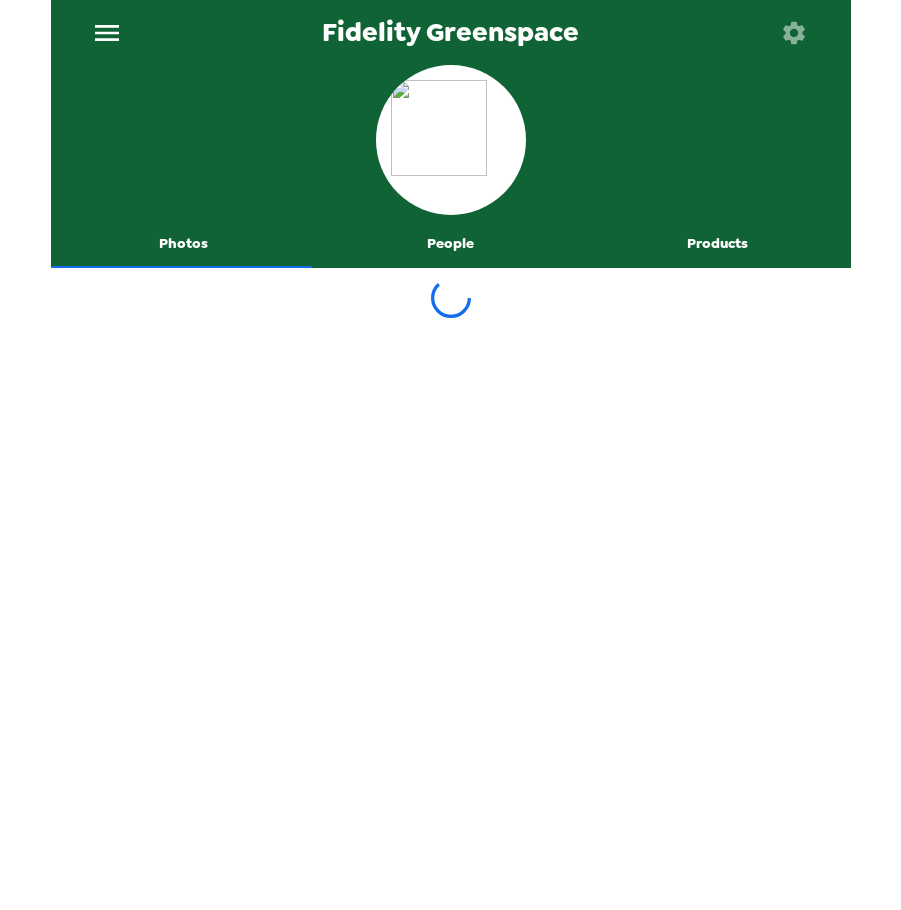 click on "People" at bounding box center [450, 244] 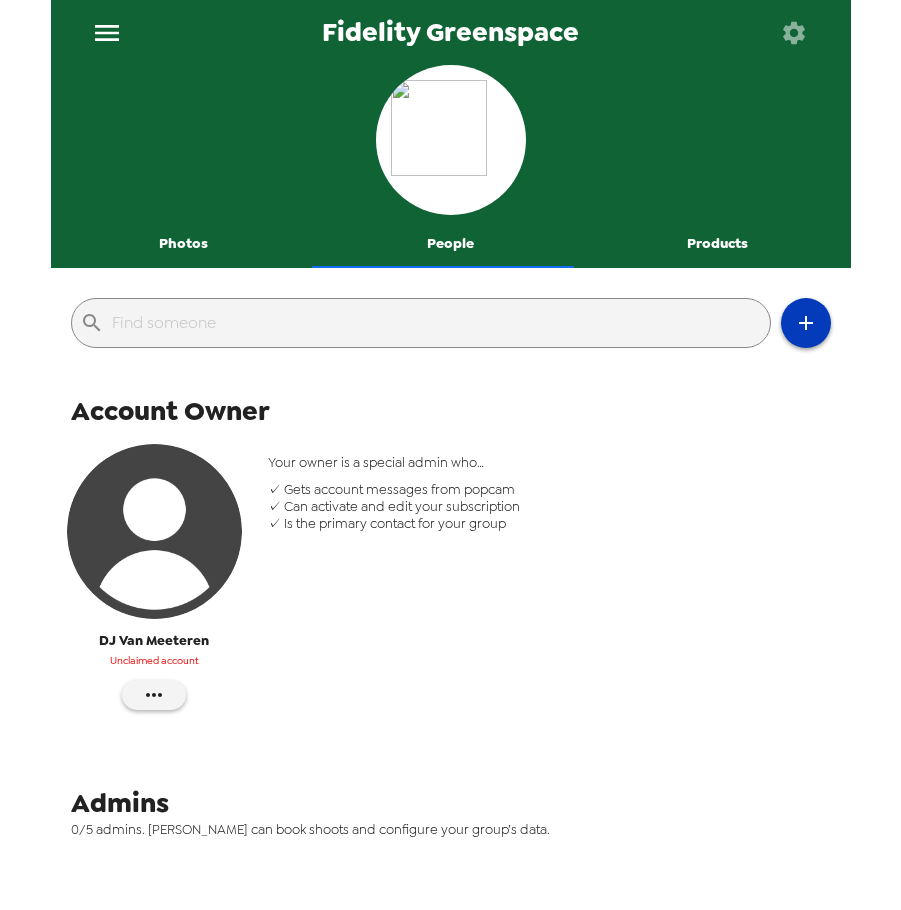 click 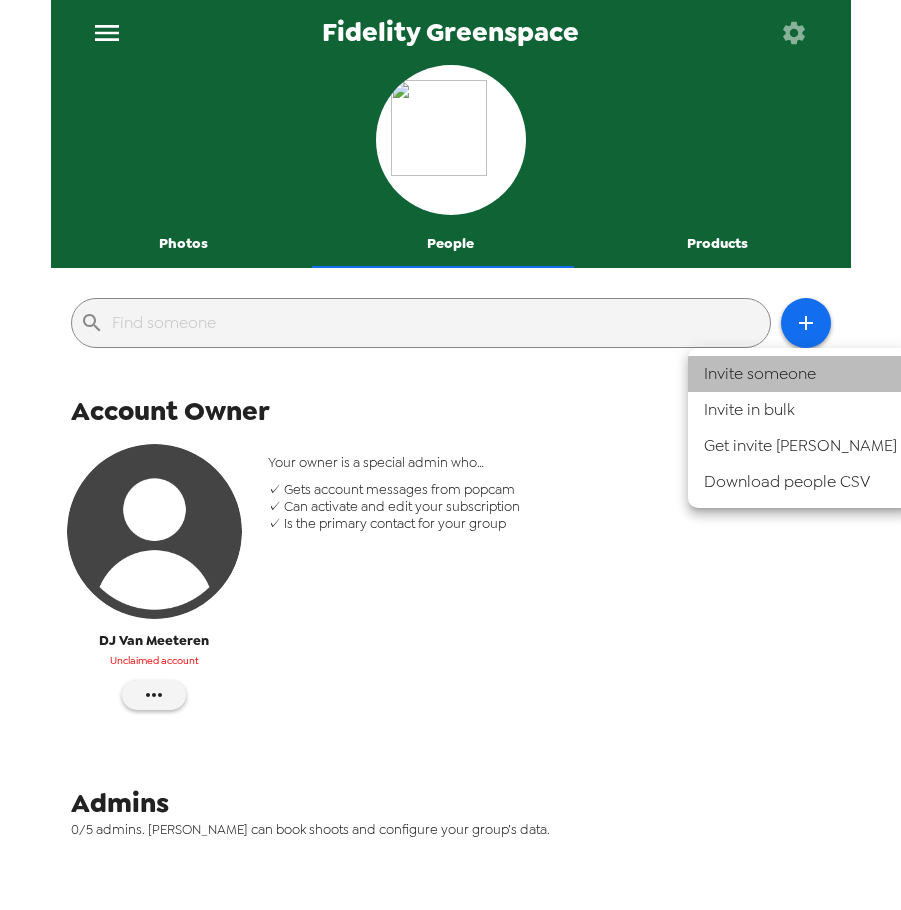 click on "Invite someone" at bounding box center [800, 374] 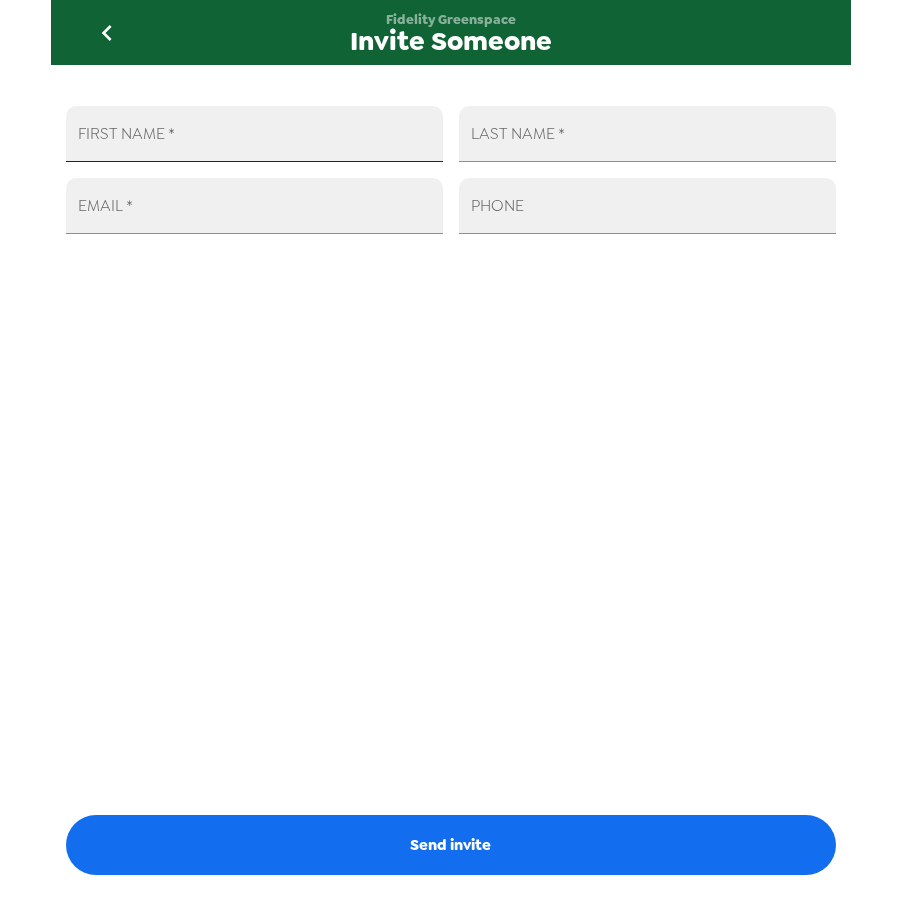 click on "FIRST NAME   *" at bounding box center (254, 134) 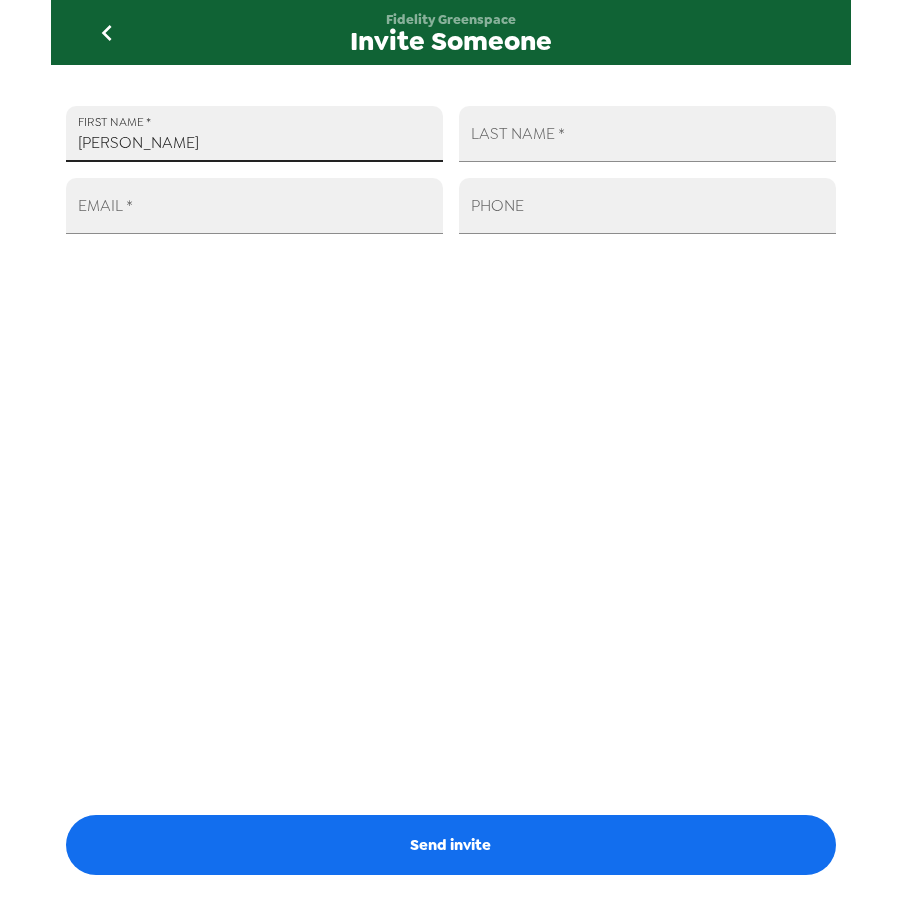 type on "[PERSON_NAME]" 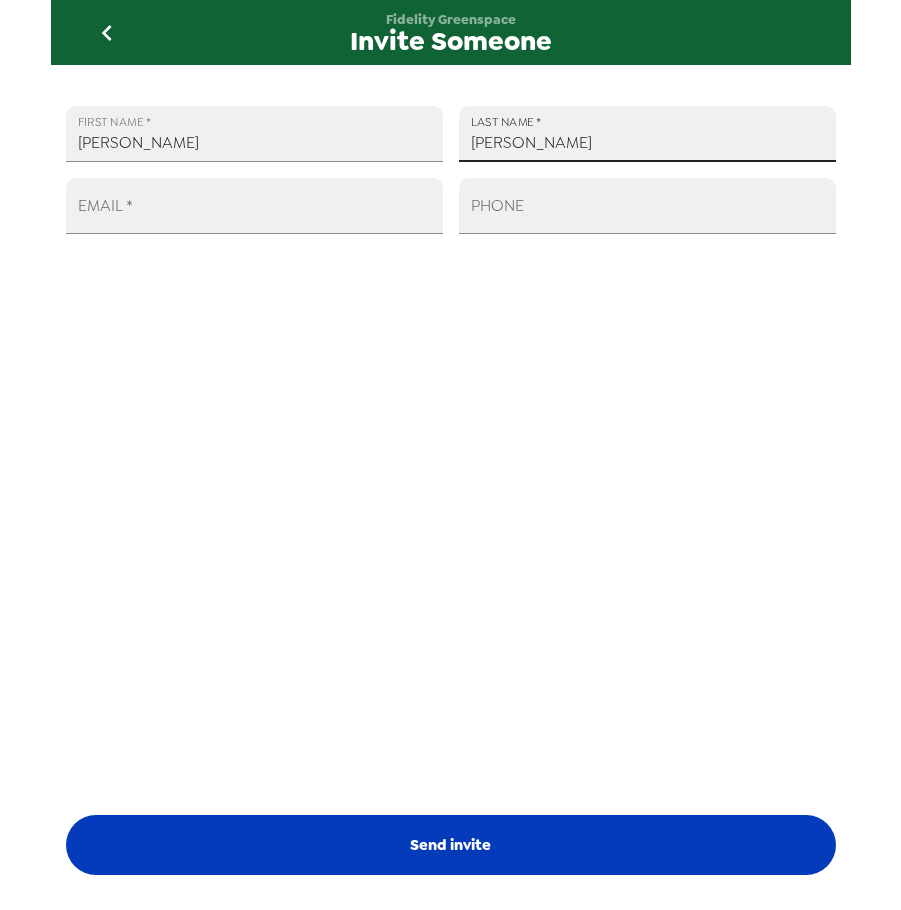 type on "[PERSON_NAME]" 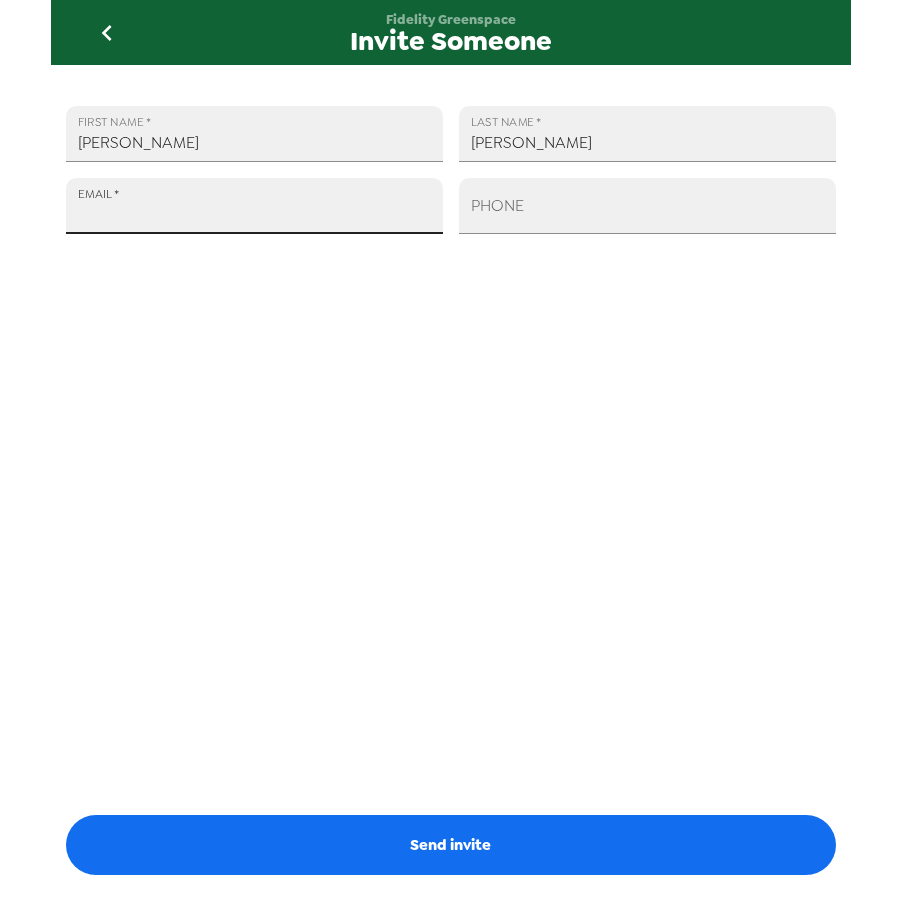 click on "EMAIL   *" at bounding box center (254, 206) 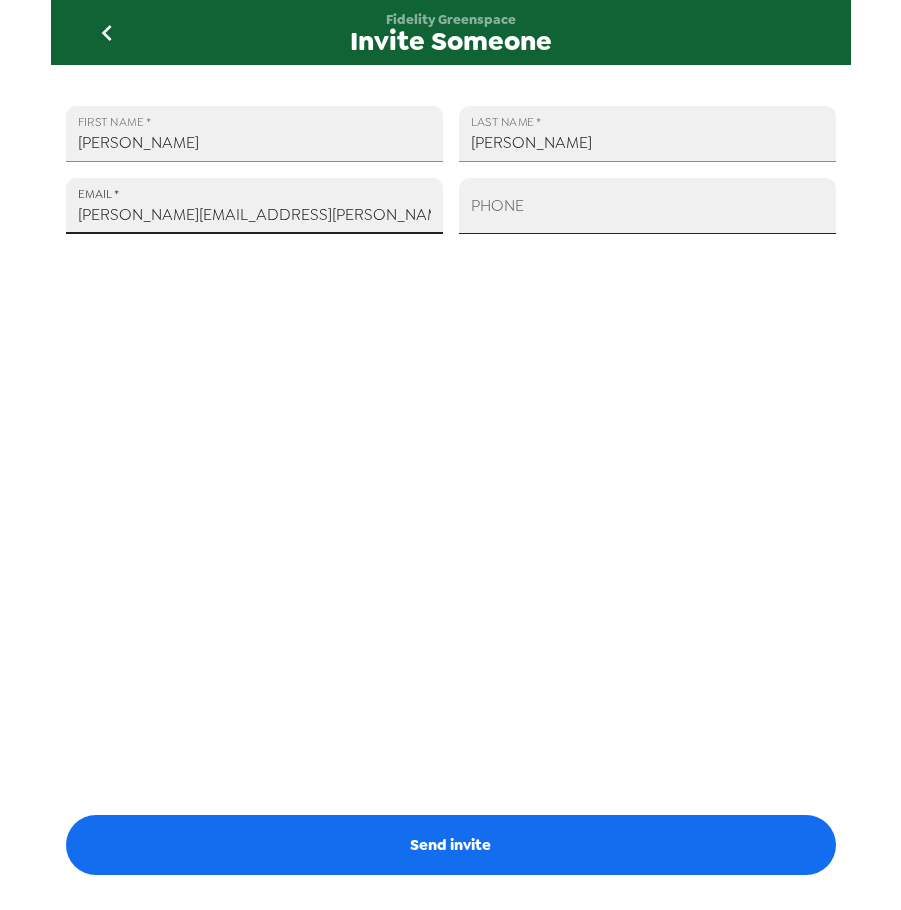 type on "Samuel.Fejfar@fmr.com" 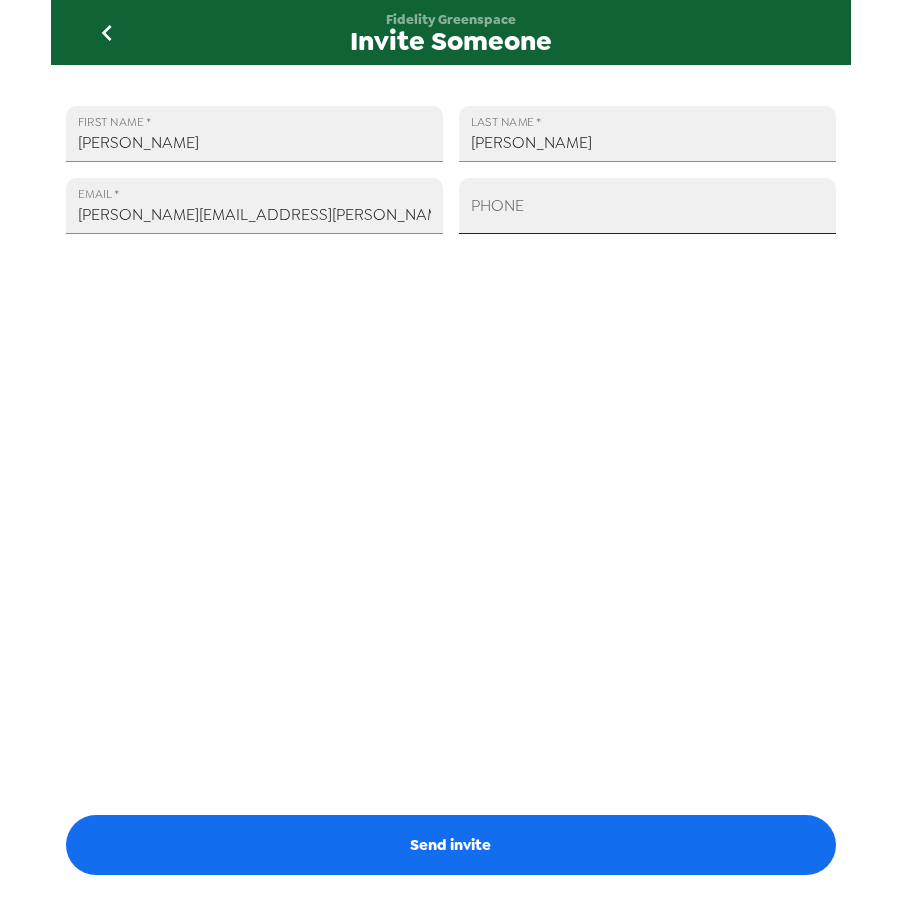 click on "PHONE" at bounding box center [647, 206] 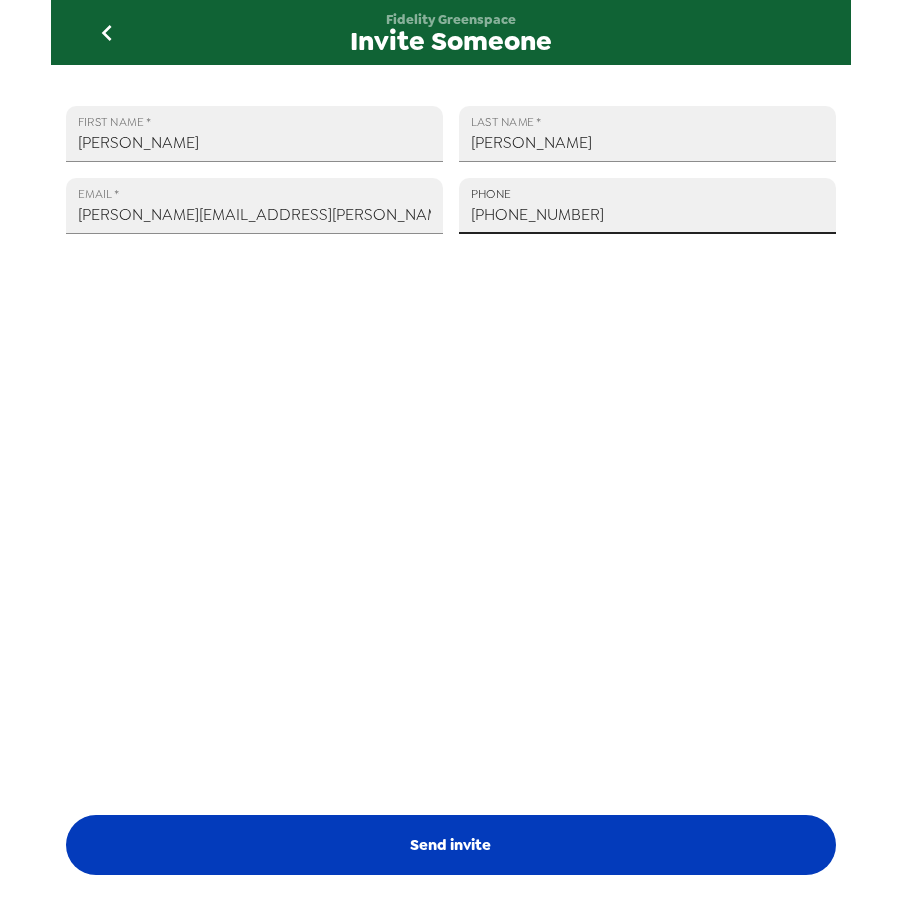type on "+1 (702) 373-6197" 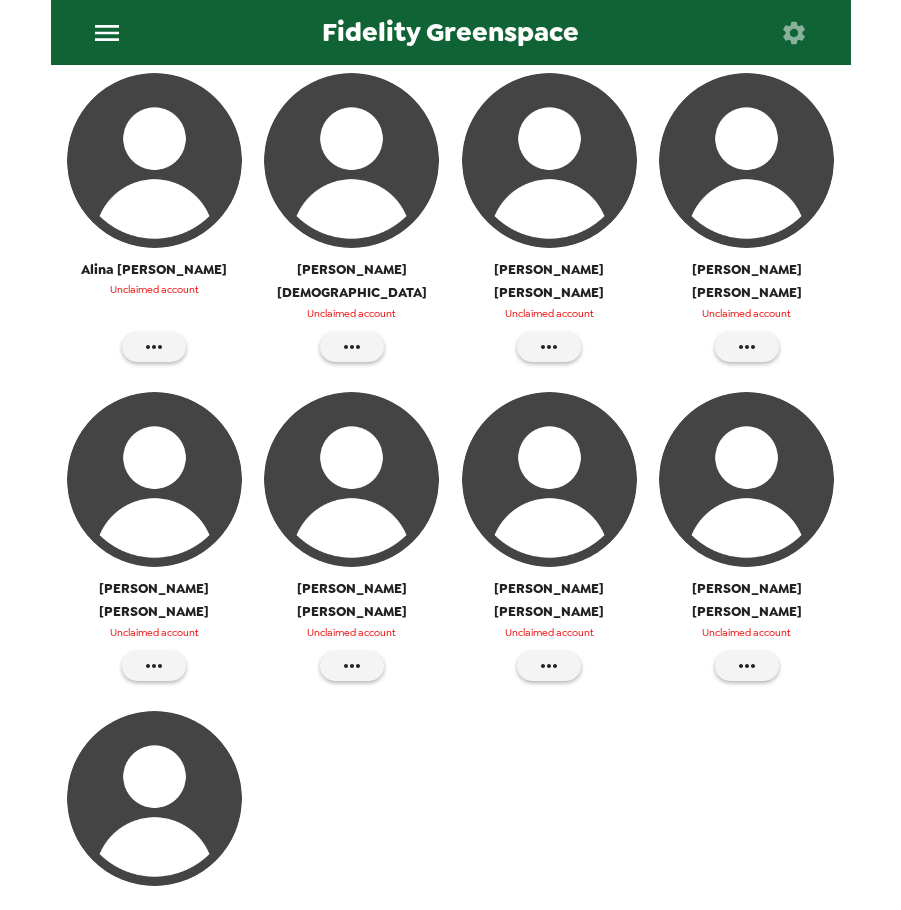 scroll, scrollTop: 1082, scrollLeft: 0, axis: vertical 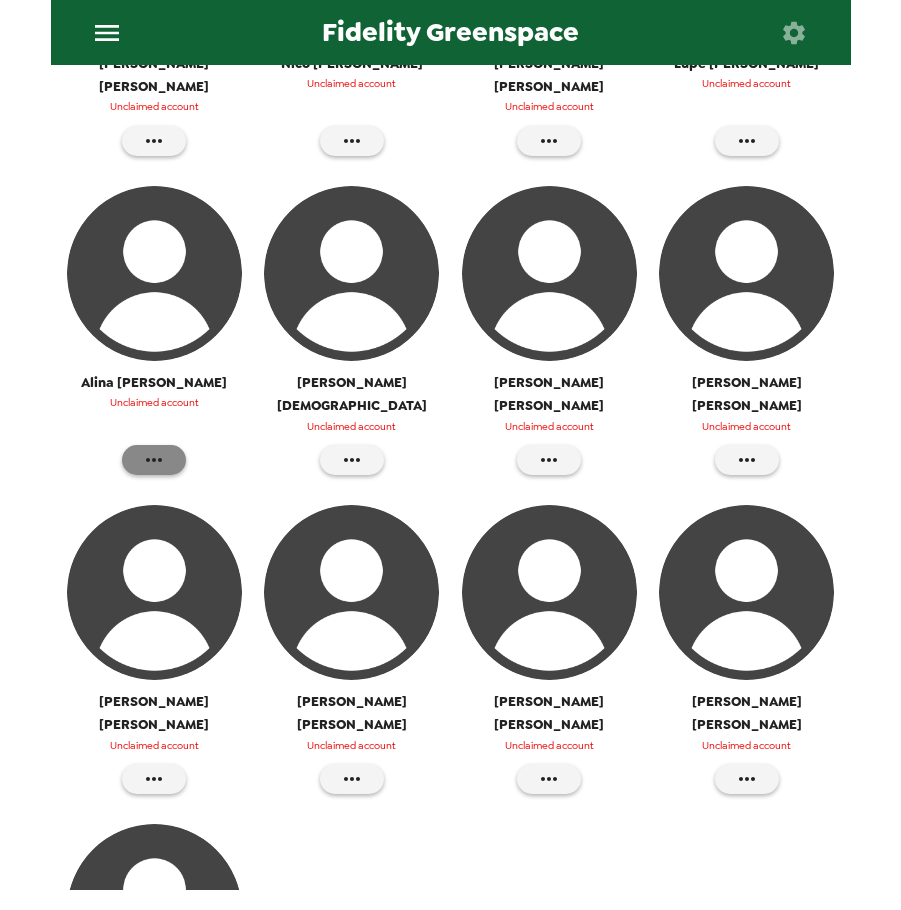 click 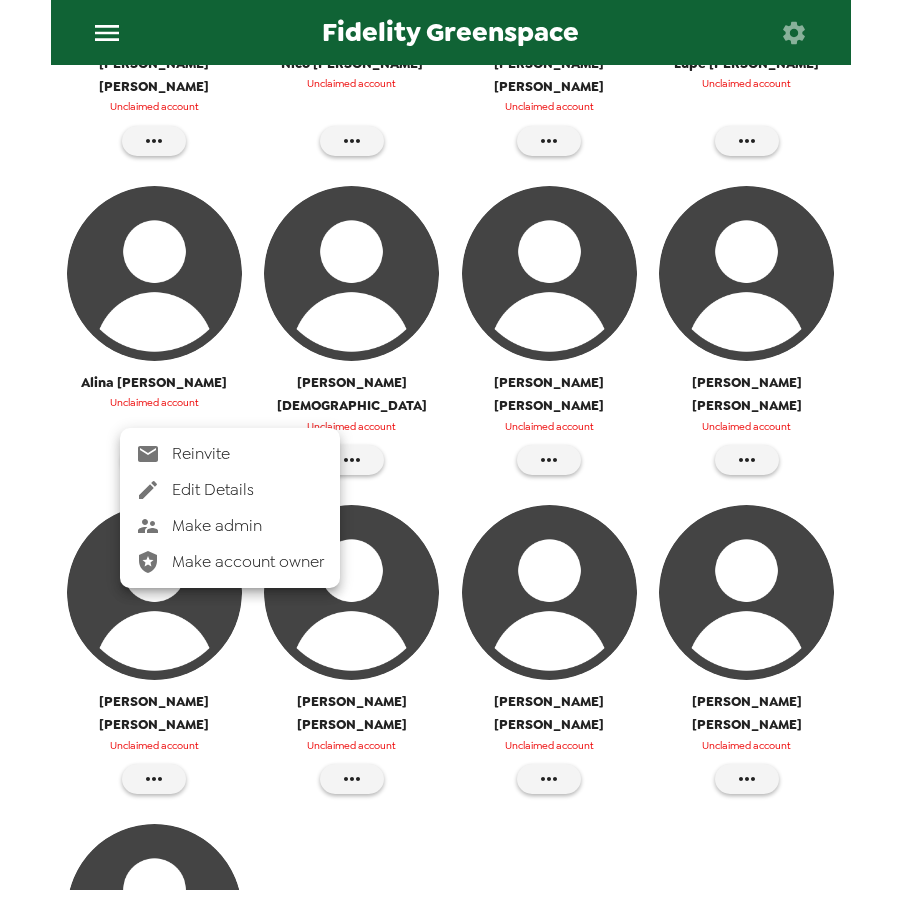 click on "Make admin" at bounding box center (248, 526) 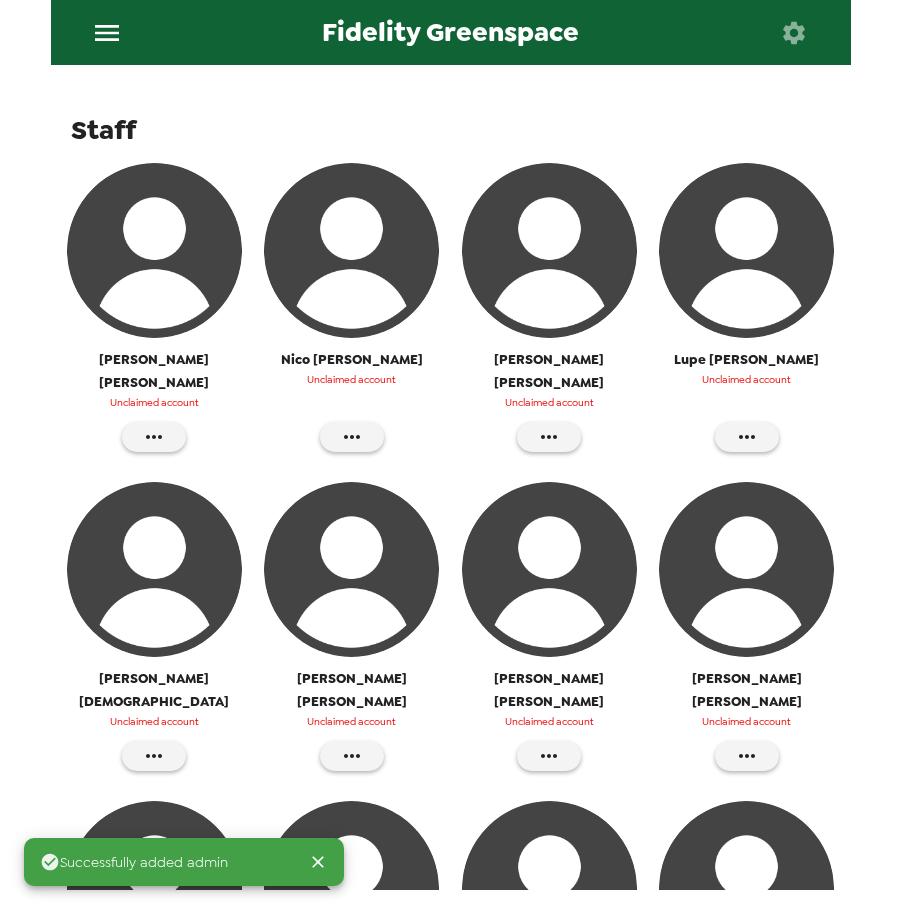 scroll, scrollTop: 1282, scrollLeft: 0, axis: vertical 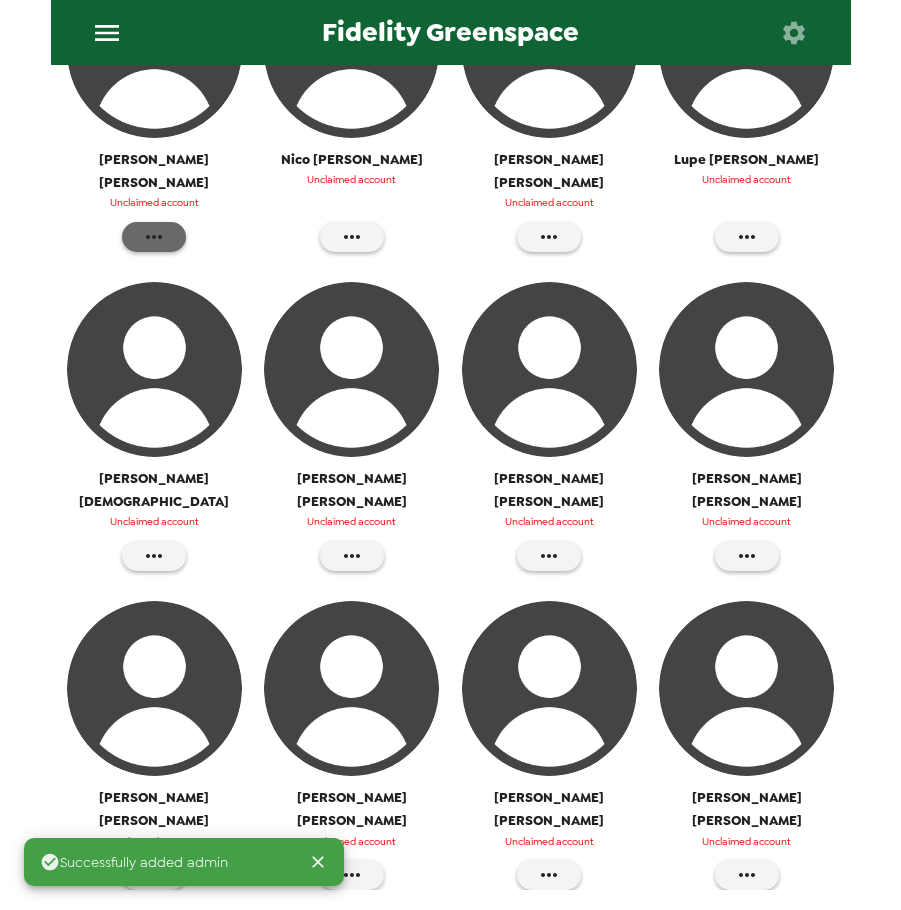 click 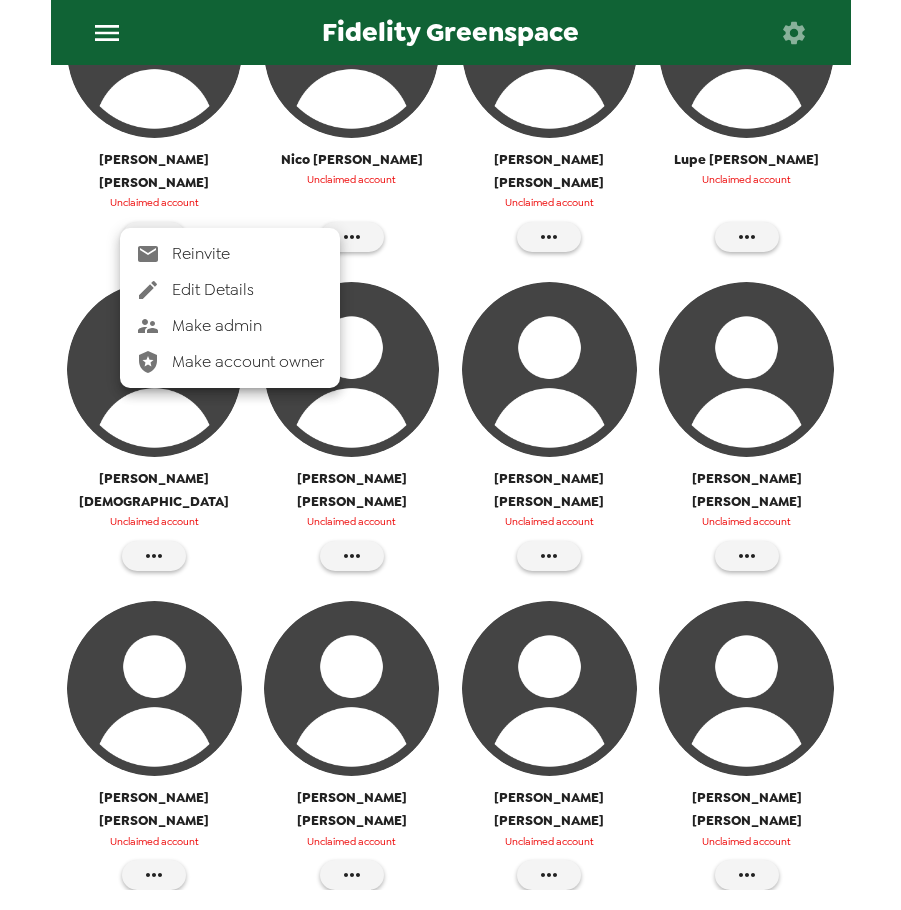 click on "Make admin" at bounding box center [248, 326] 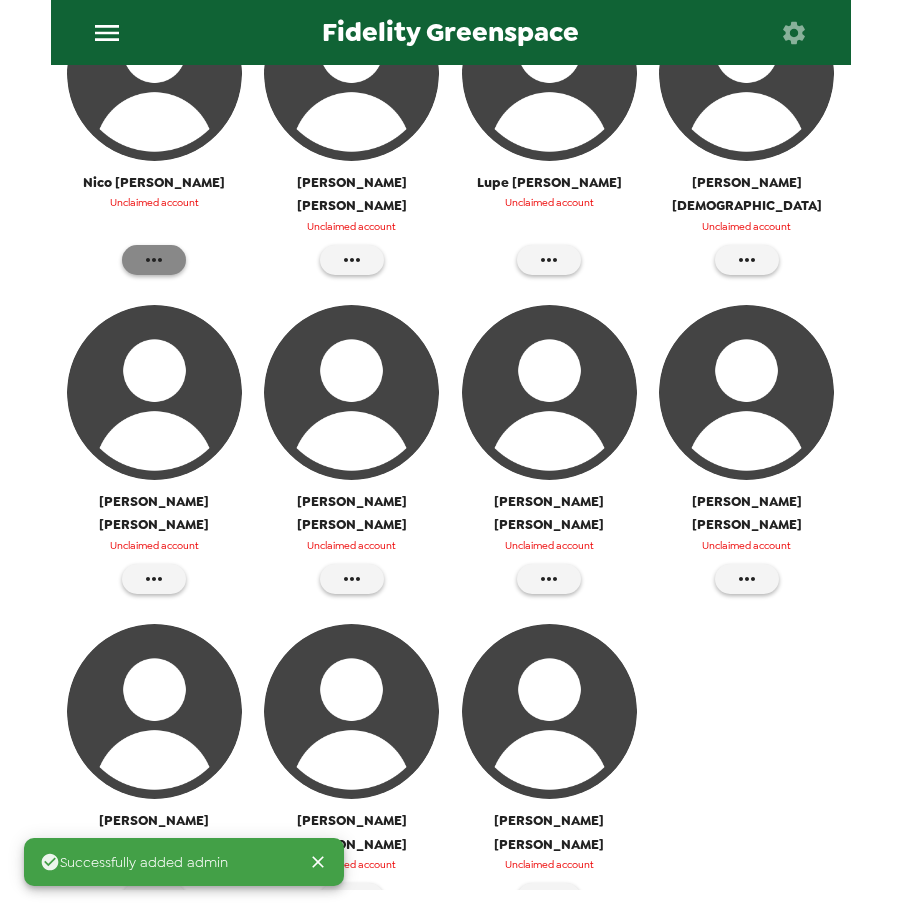 click at bounding box center (154, 260) 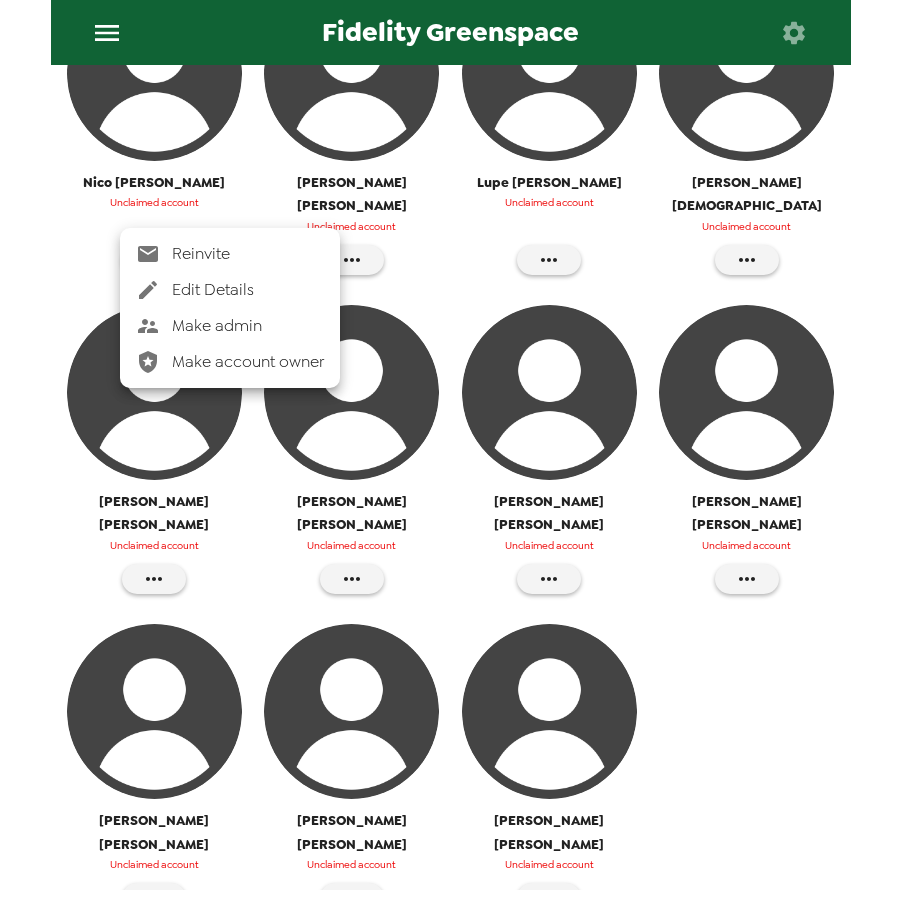 click on "Make admin" at bounding box center (248, 326) 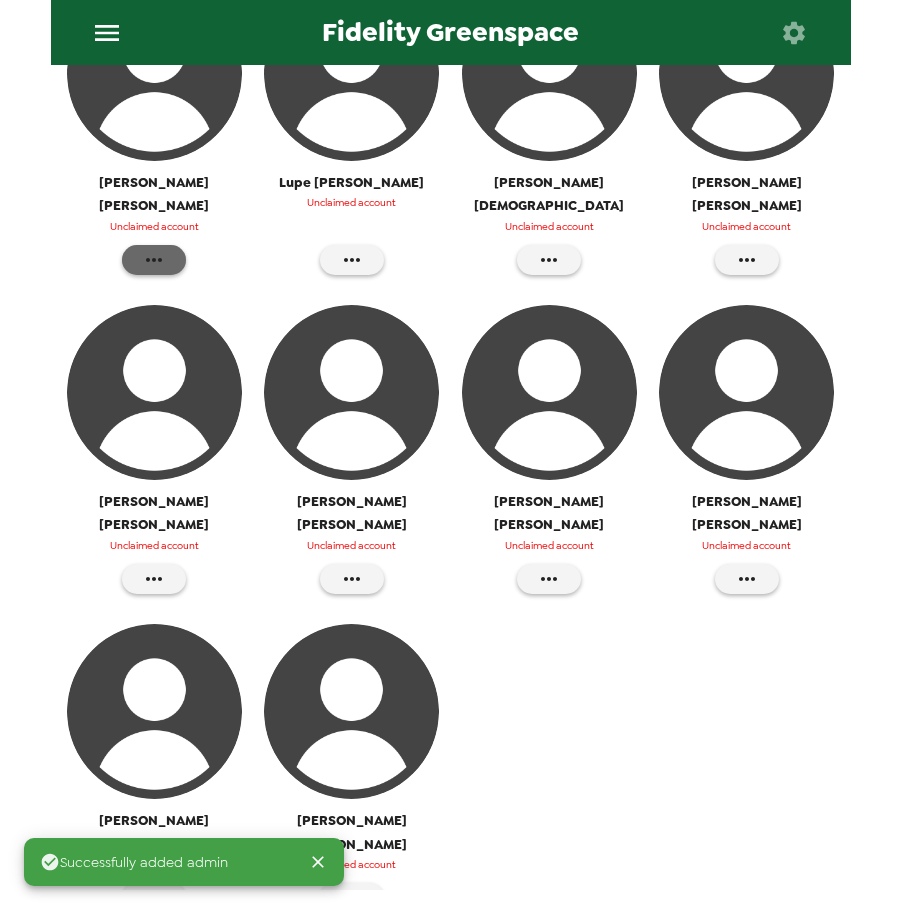 click 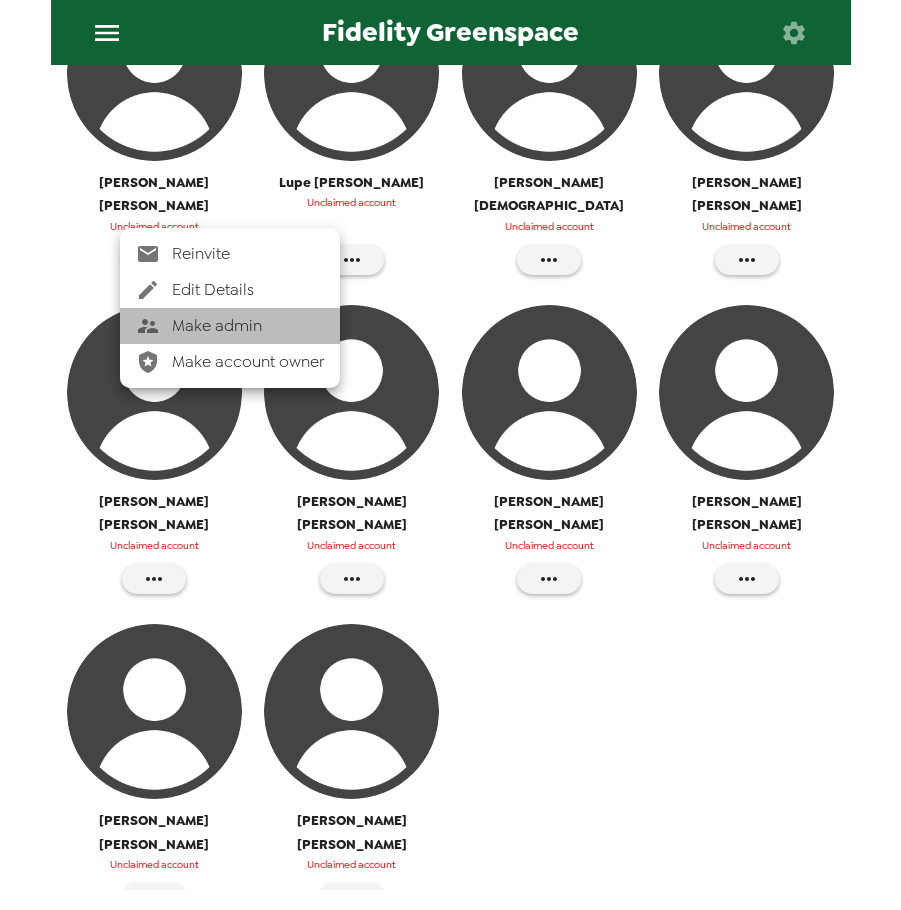 click on "Make admin" at bounding box center (248, 326) 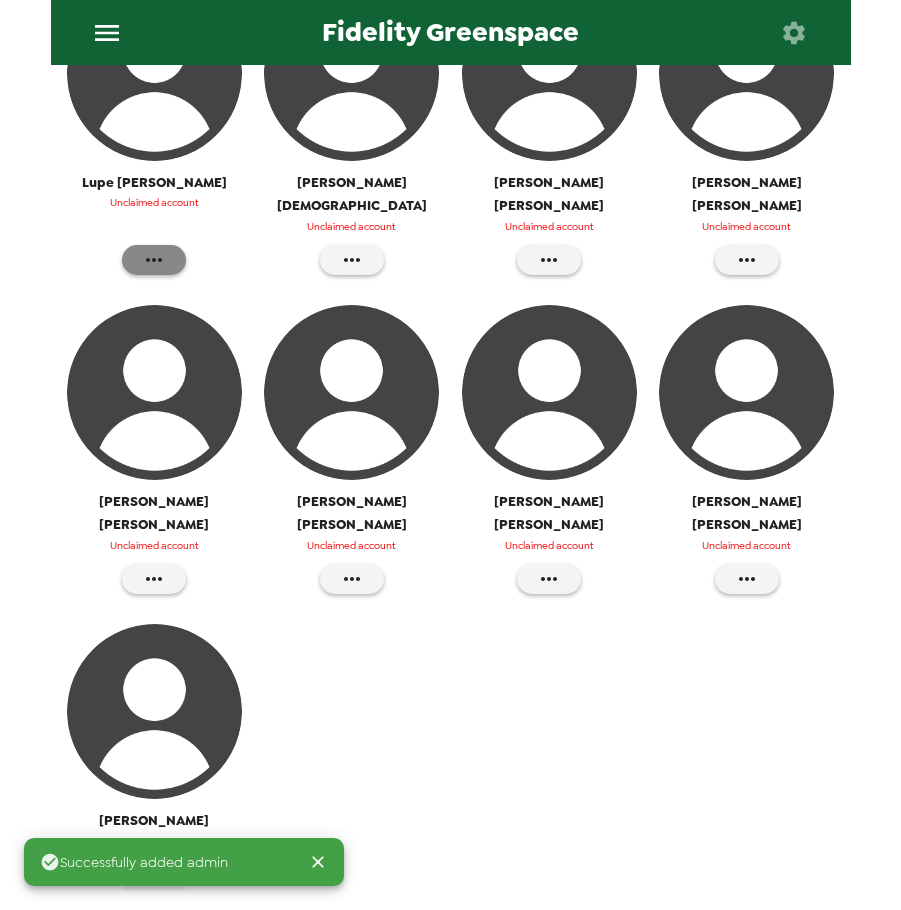 click 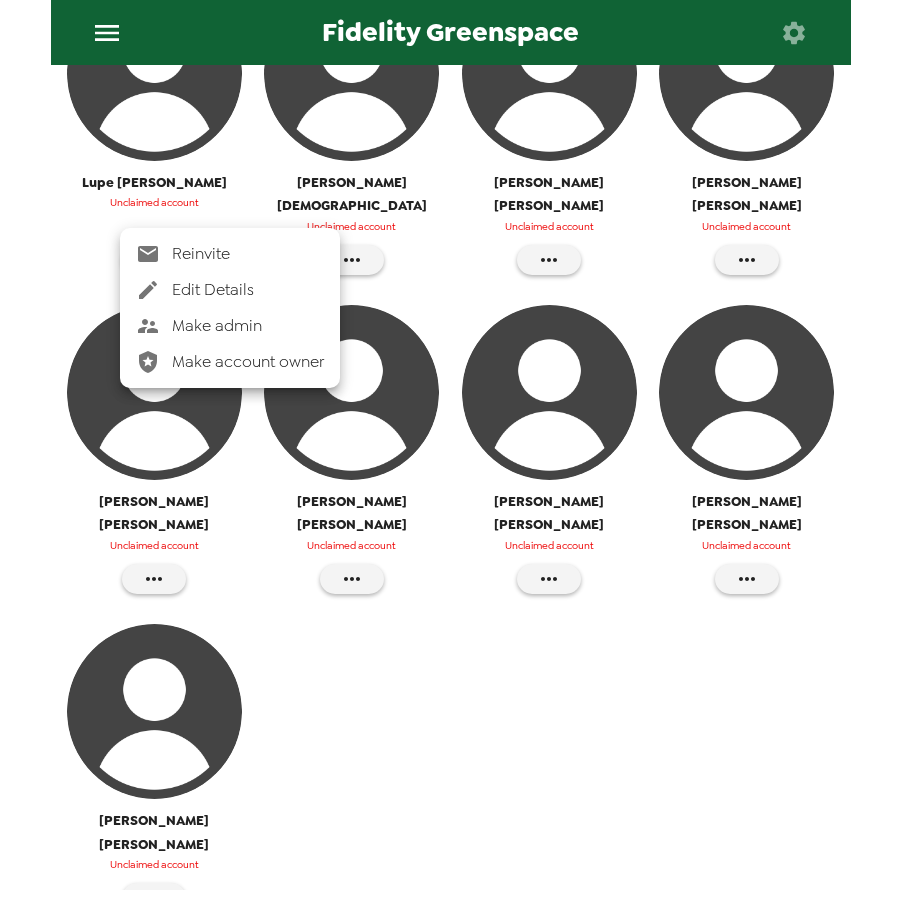click on "Make admin" at bounding box center [248, 326] 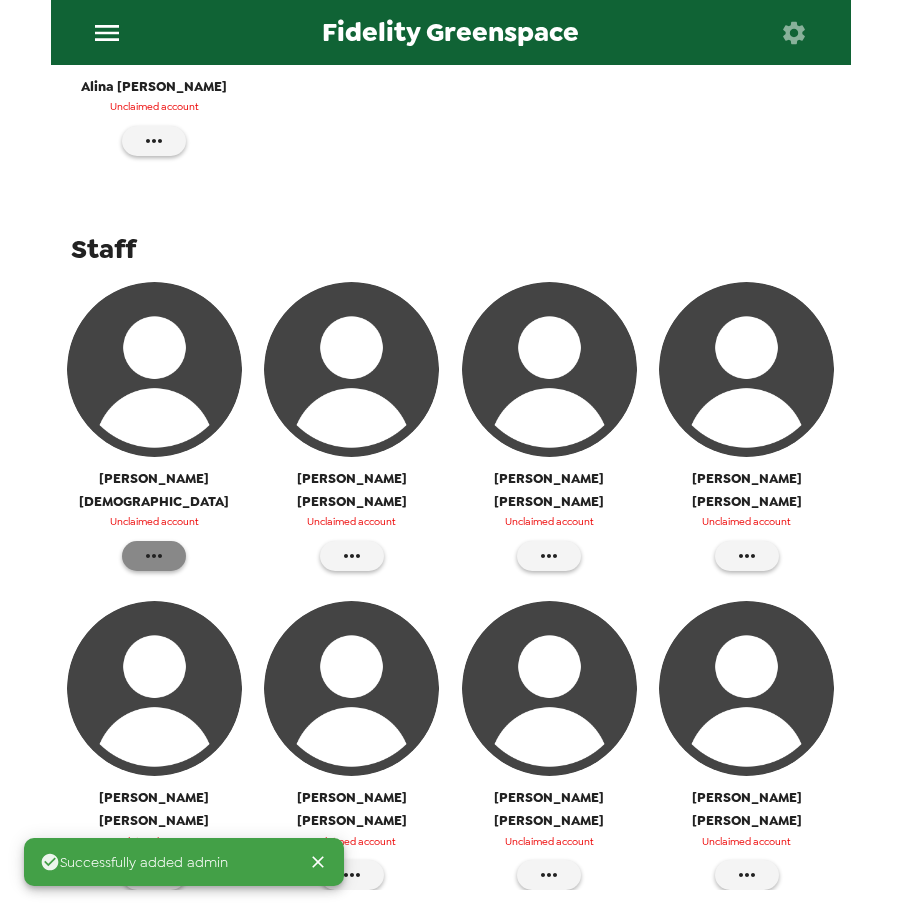 click at bounding box center [154, 556] 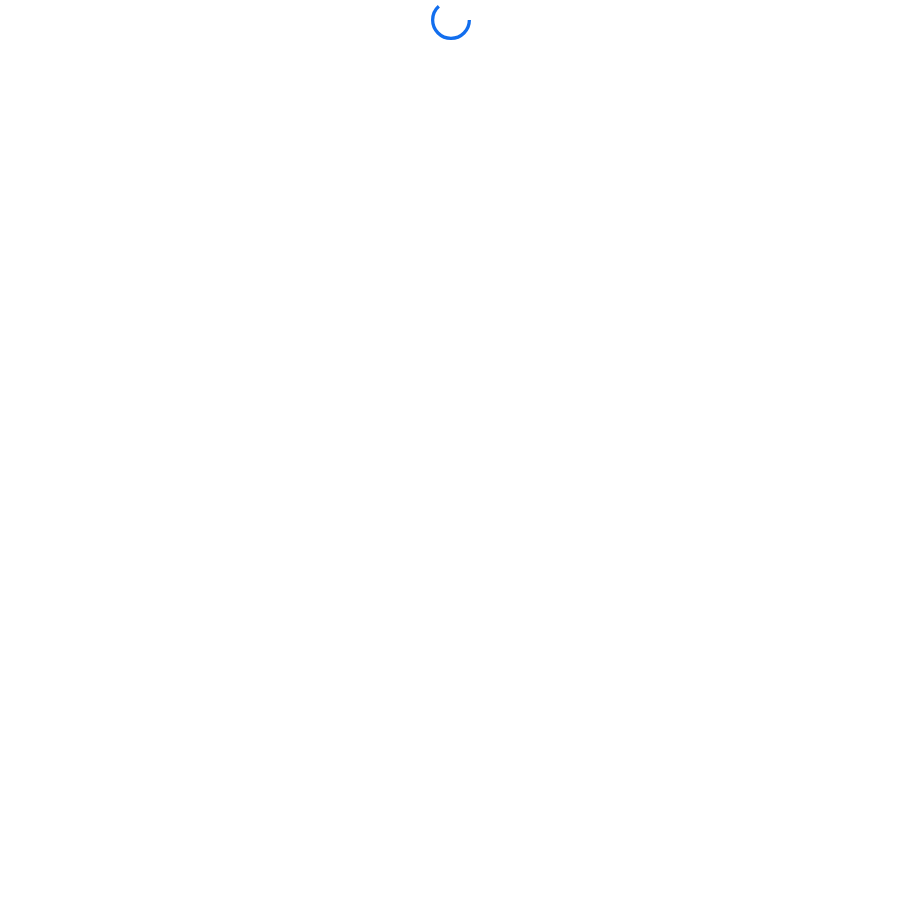 scroll, scrollTop: 0, scrollLeft: 0, axis: both 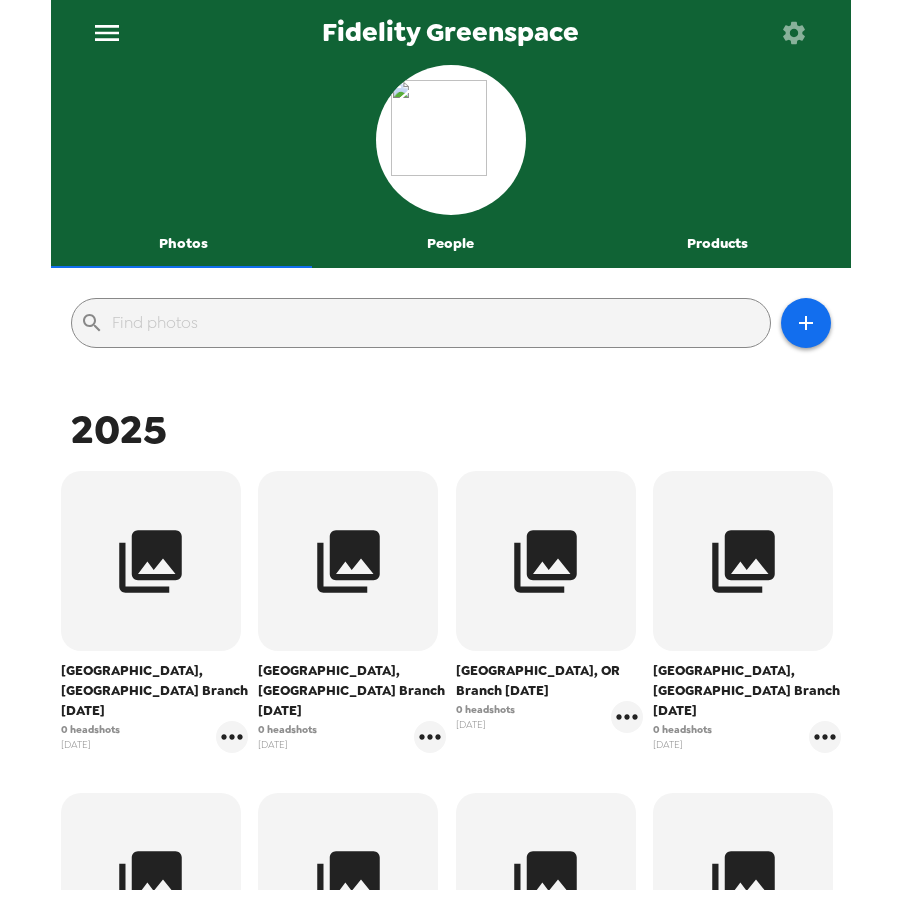 click on "People" at bounding box center [450, 244] 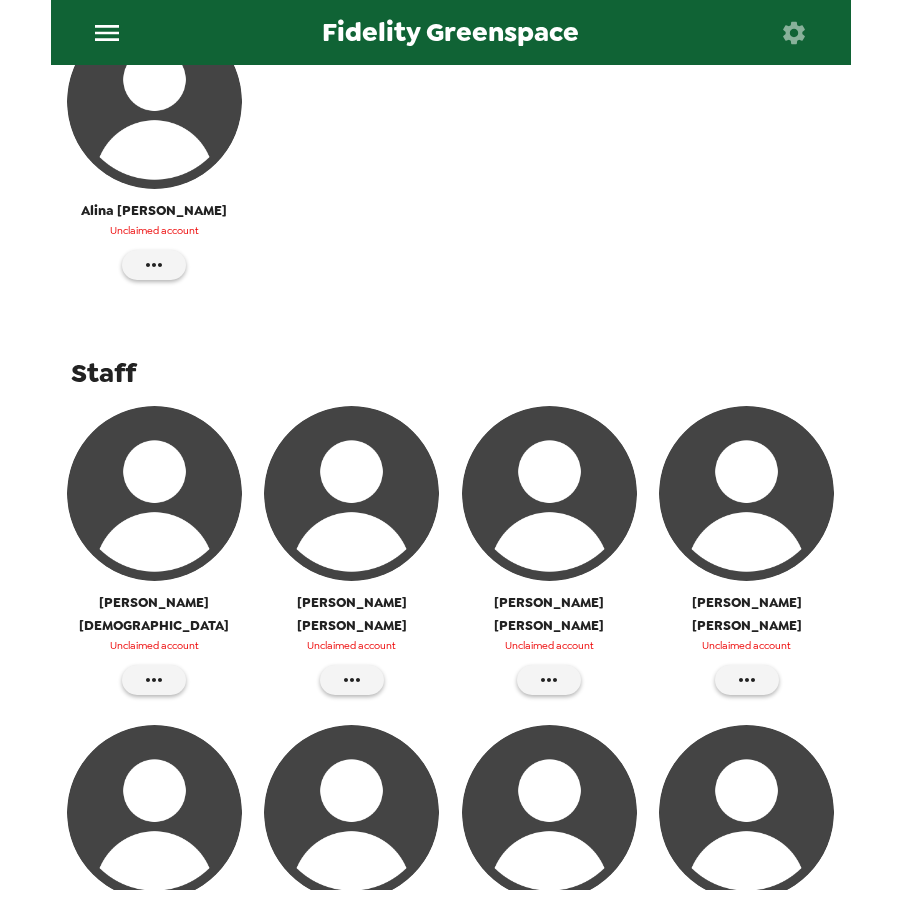 scroll, scrollTop: 1200, scrollLeft: 0, axis: vertical 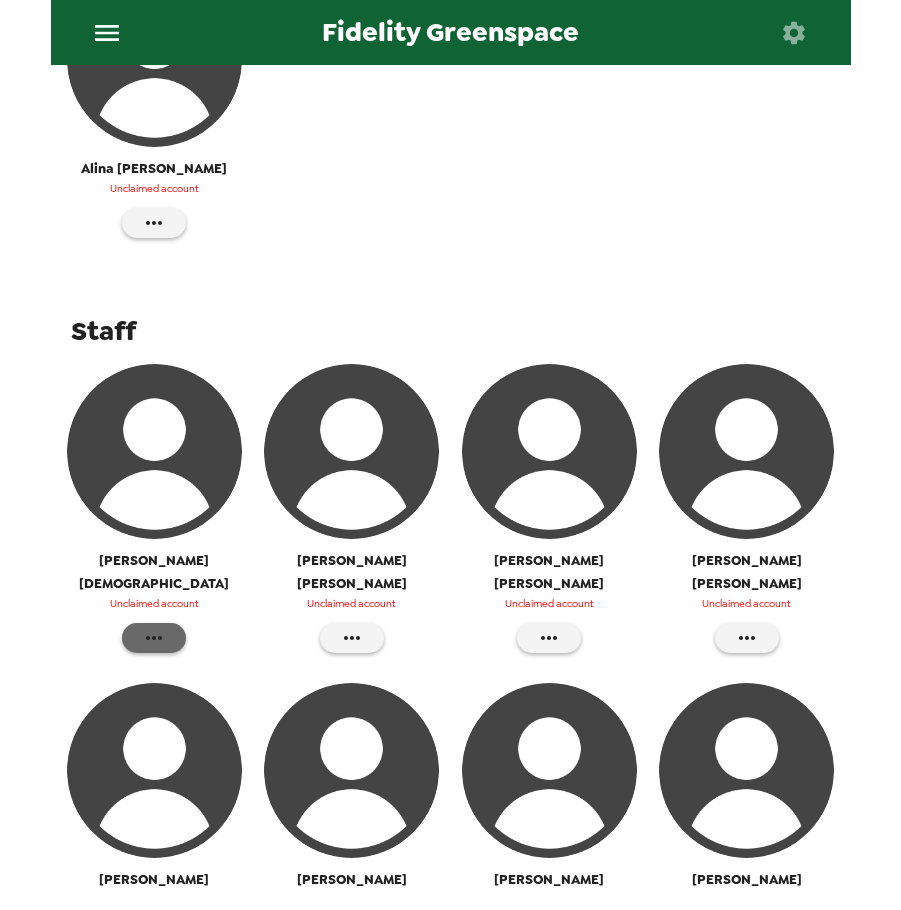 click 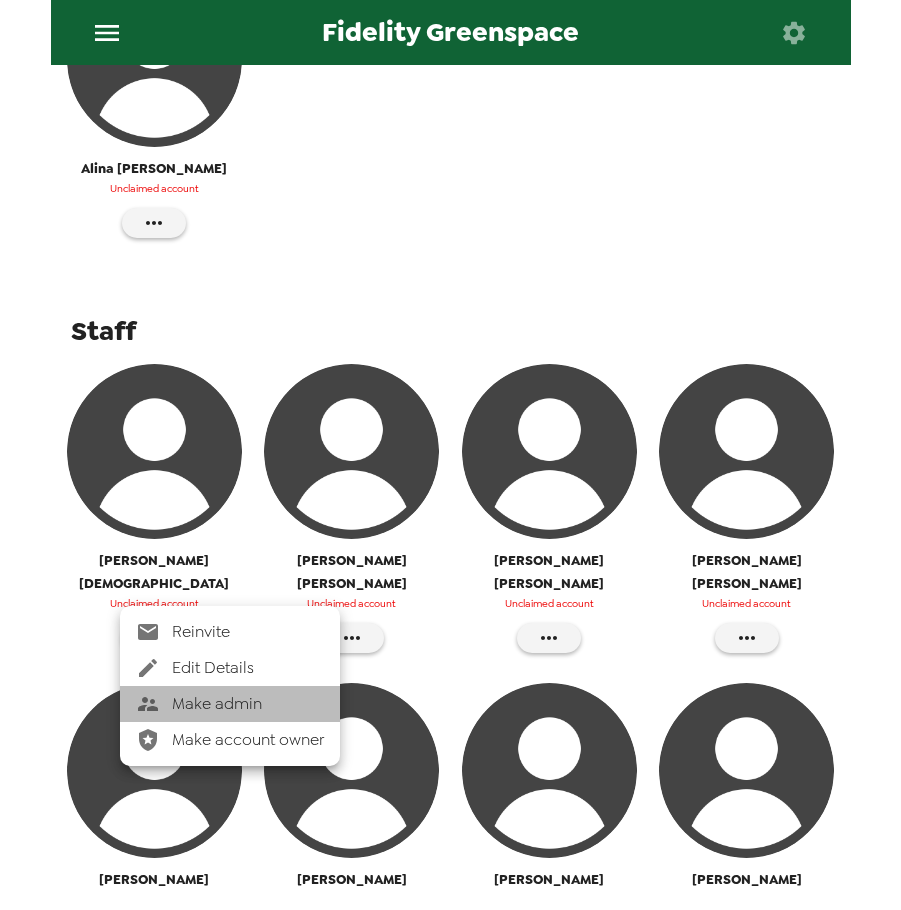 drag, startPoint x: 225, startPoint y: 704, endPoint x: 232, endPoint y: 680, distance: 25 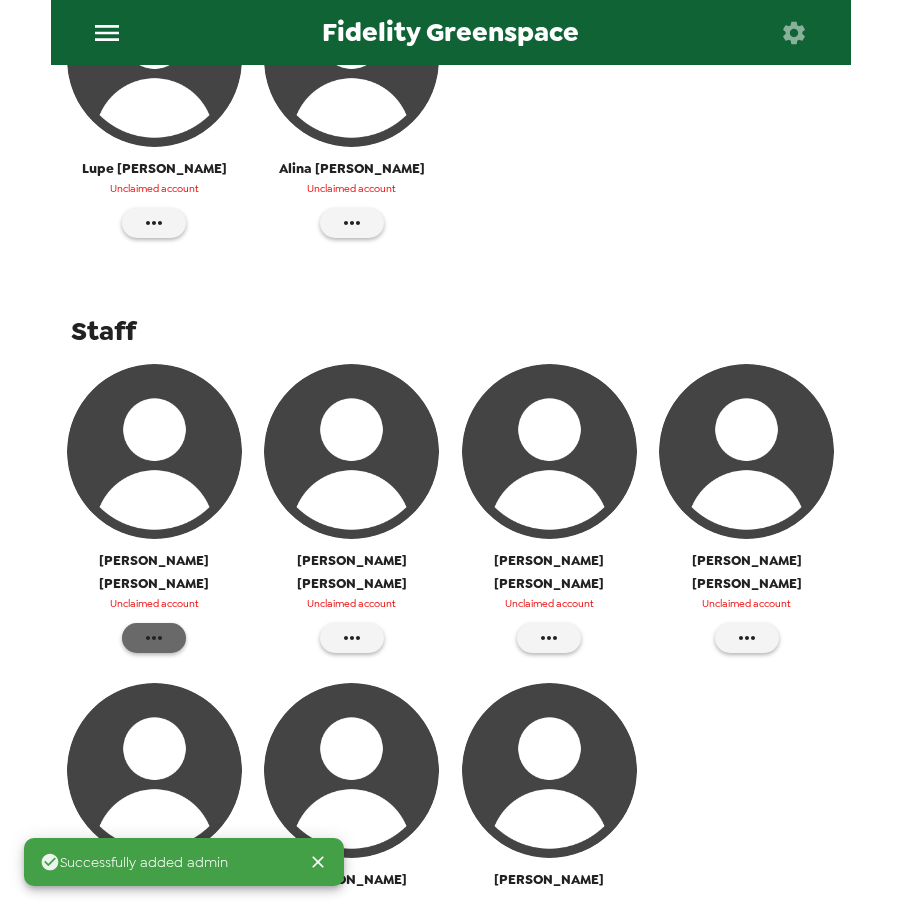 click 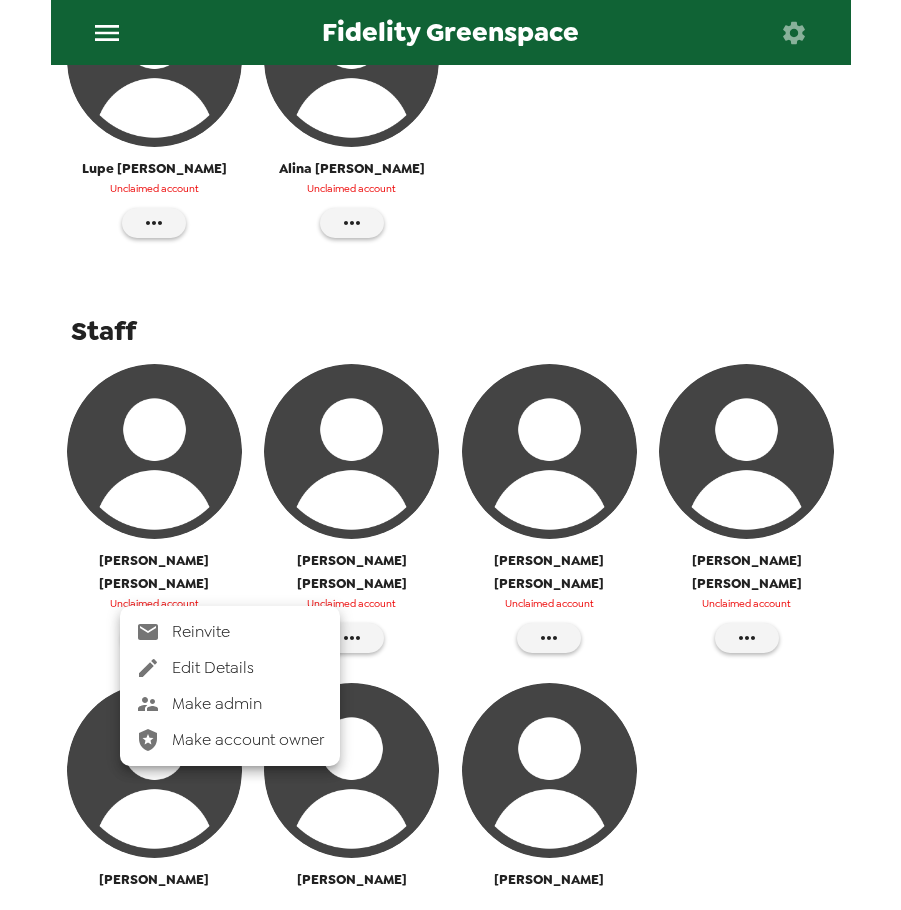 click on "Make admin" at bounding box center [248, 704] 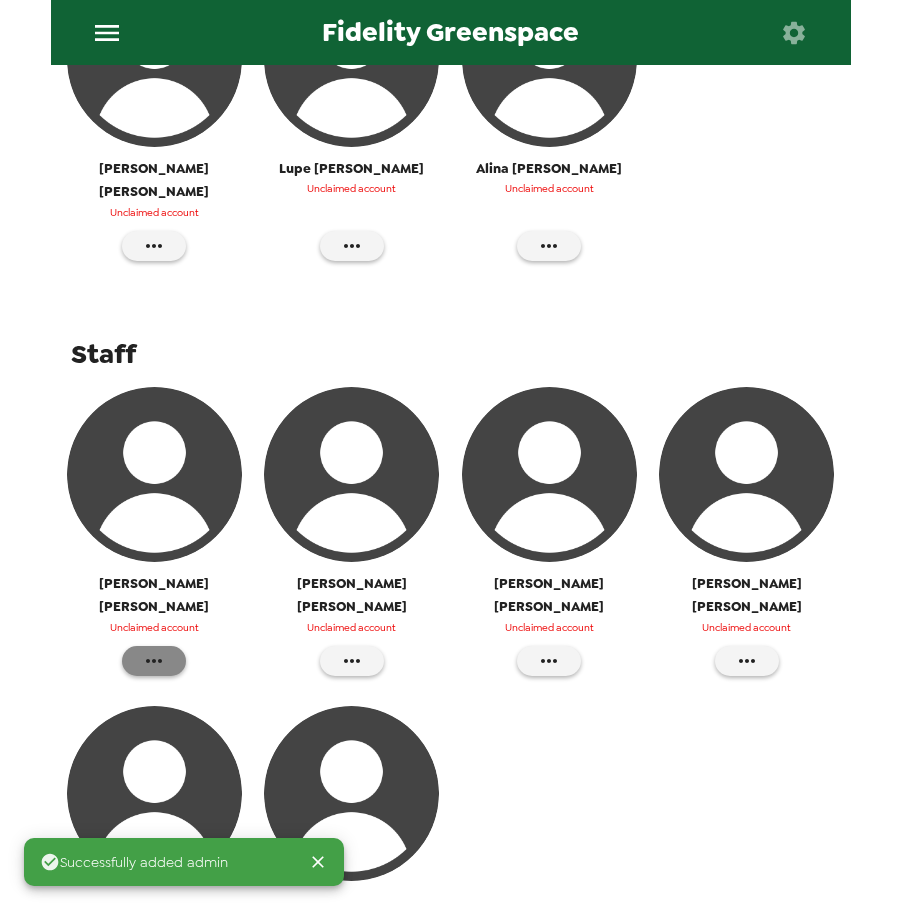 click 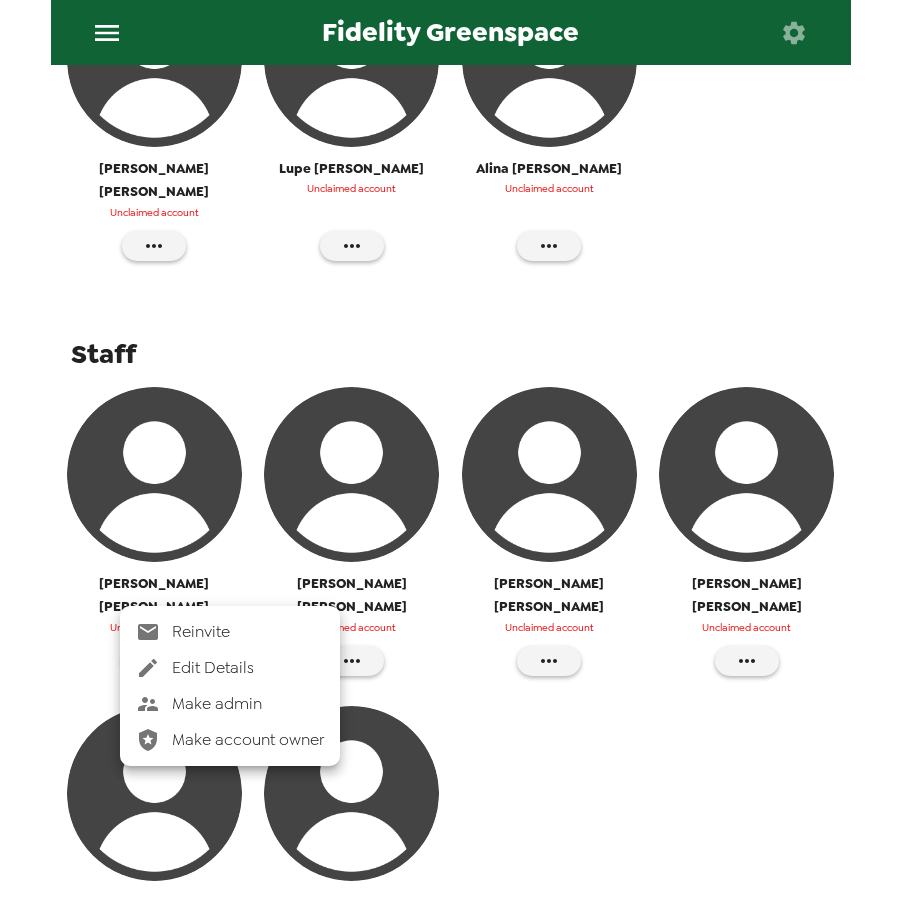click on "Make admin" at bounding box center [230, 704] 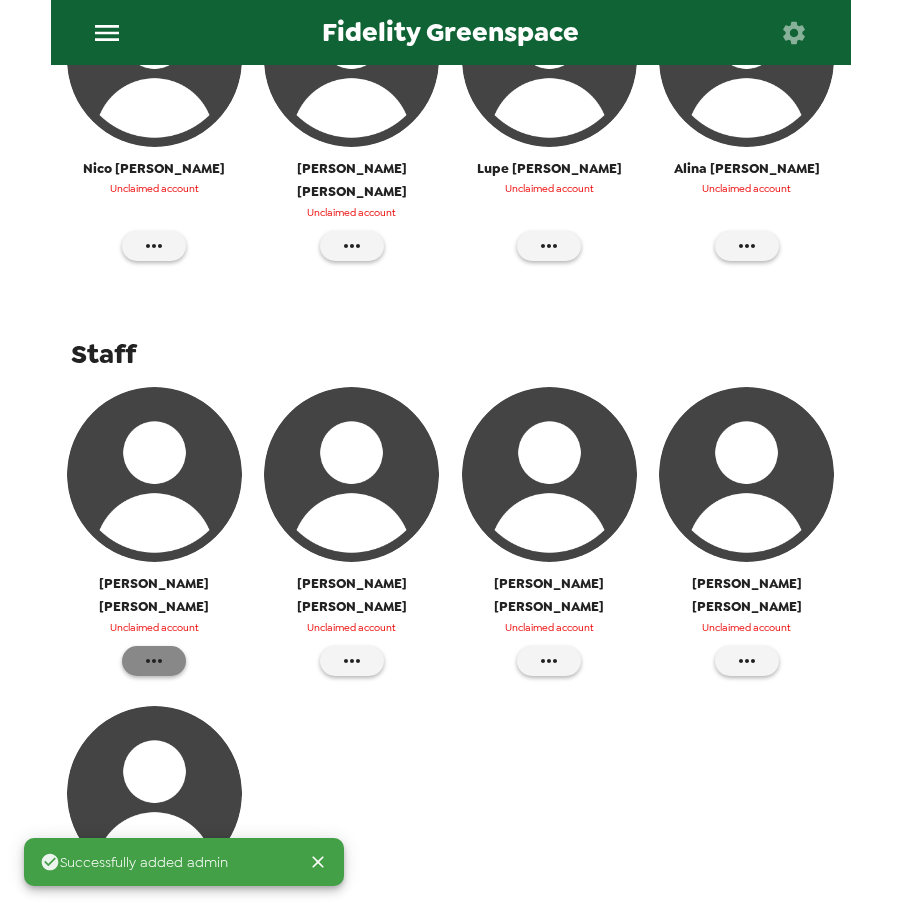 click 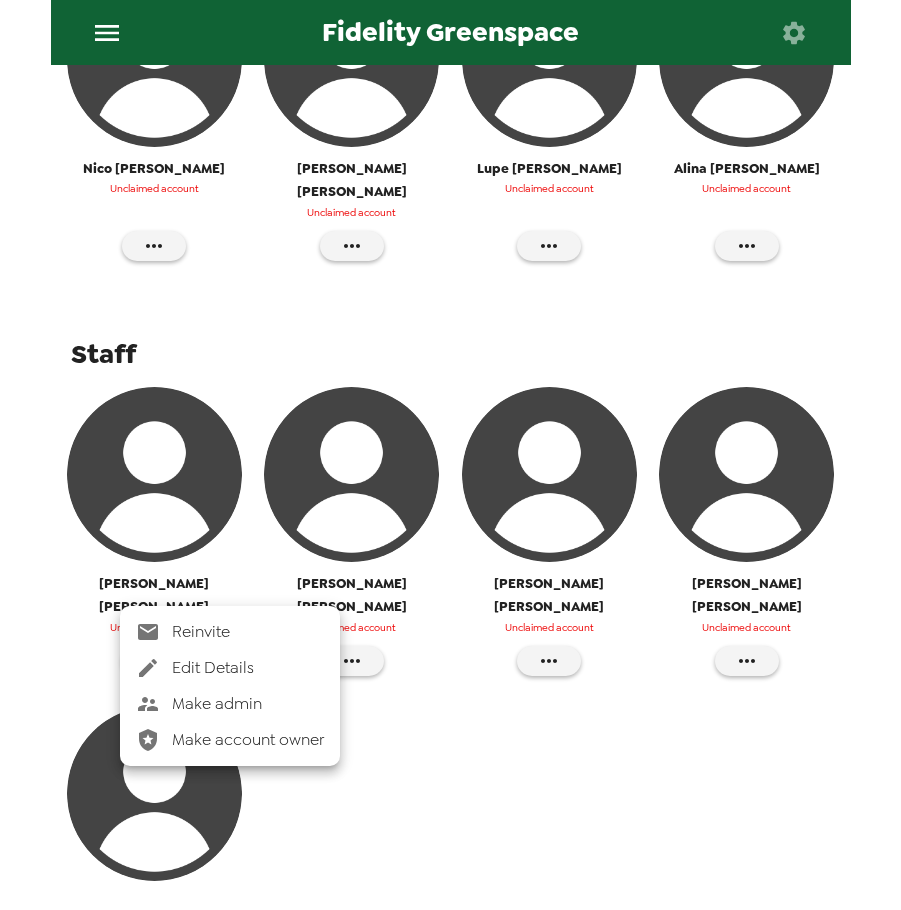 click on "Make admin" at bounding box center [248, 704] 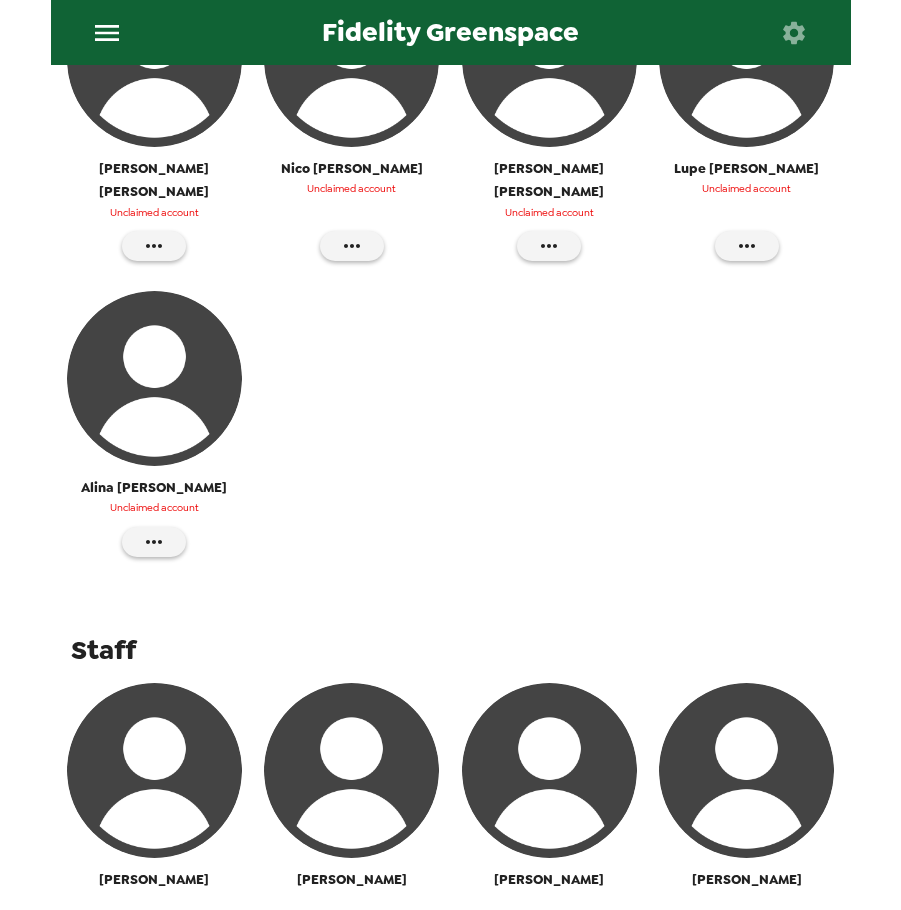scroll, scrollTop: 1282, scrollLeft: 0, axis: vertical 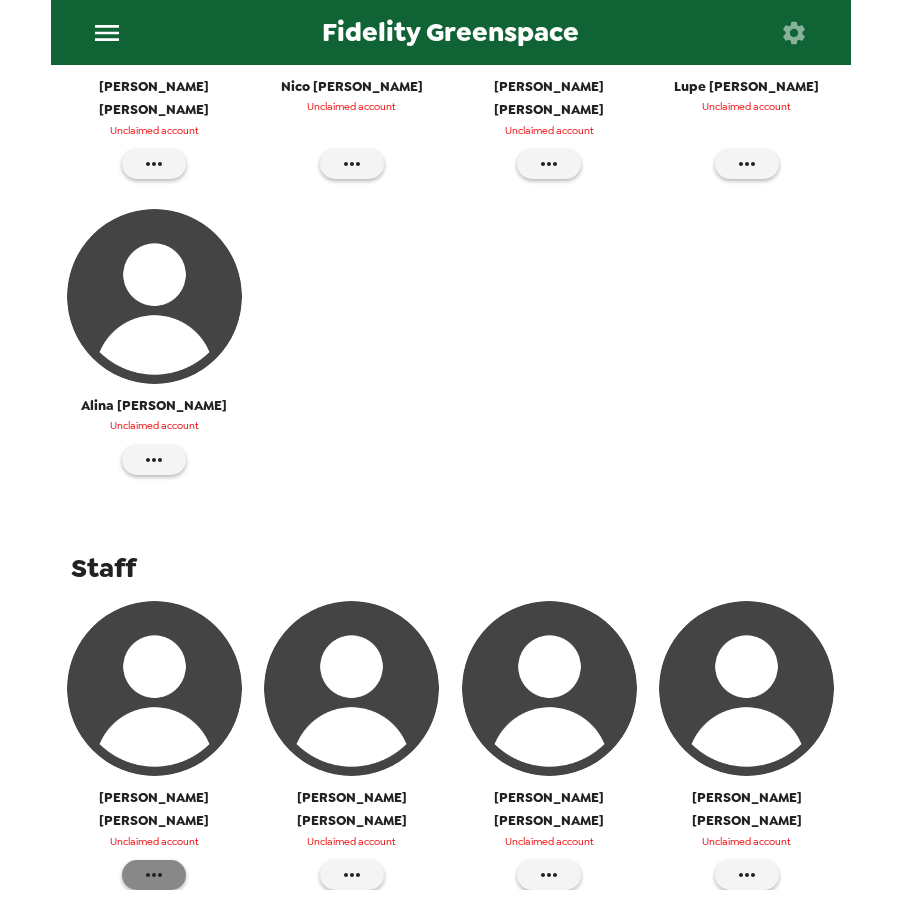 click 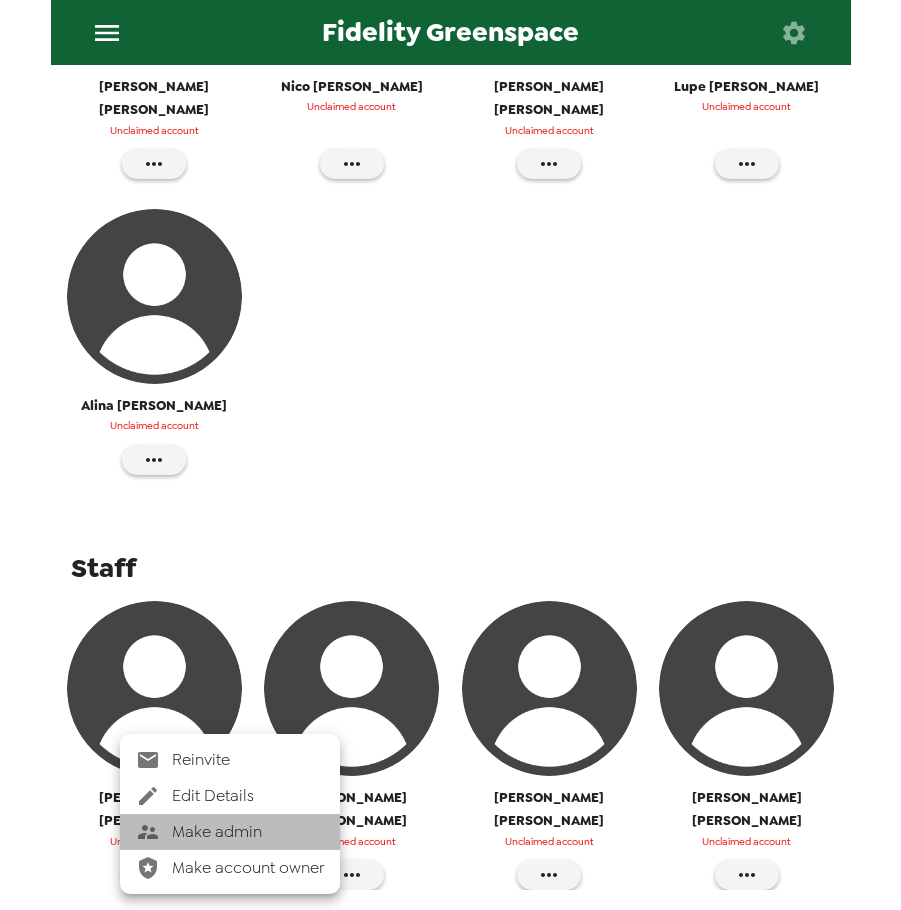 click on "Make admin" at bounding box center (248, 832) 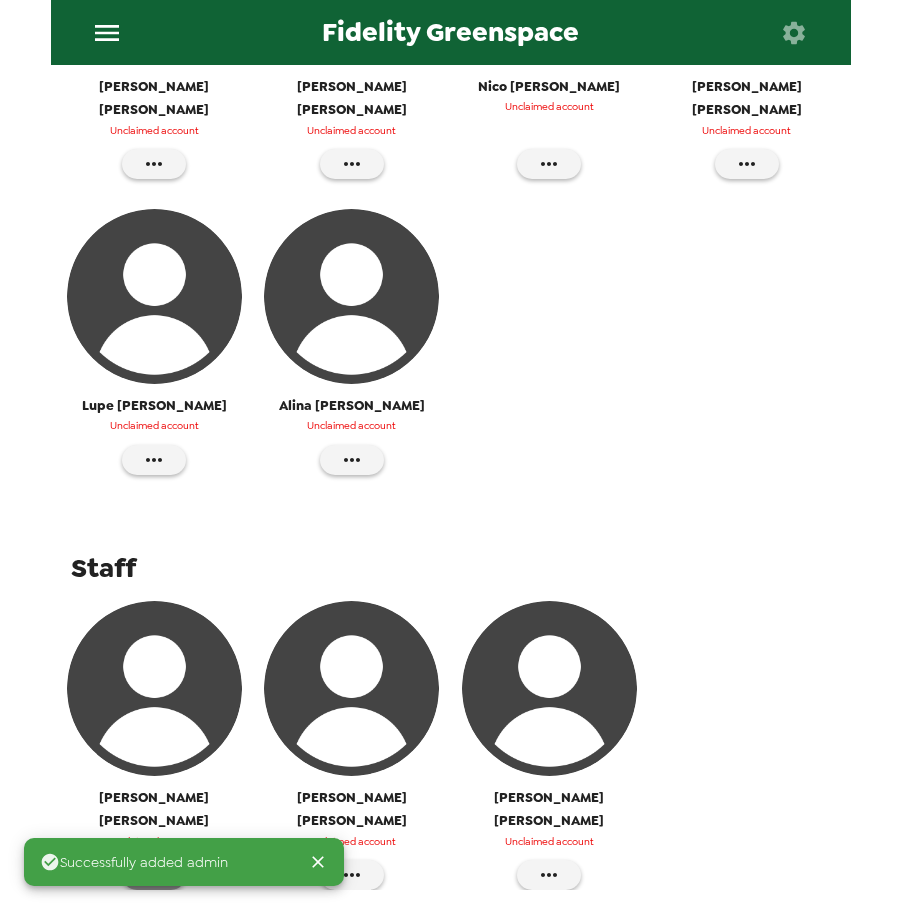 click 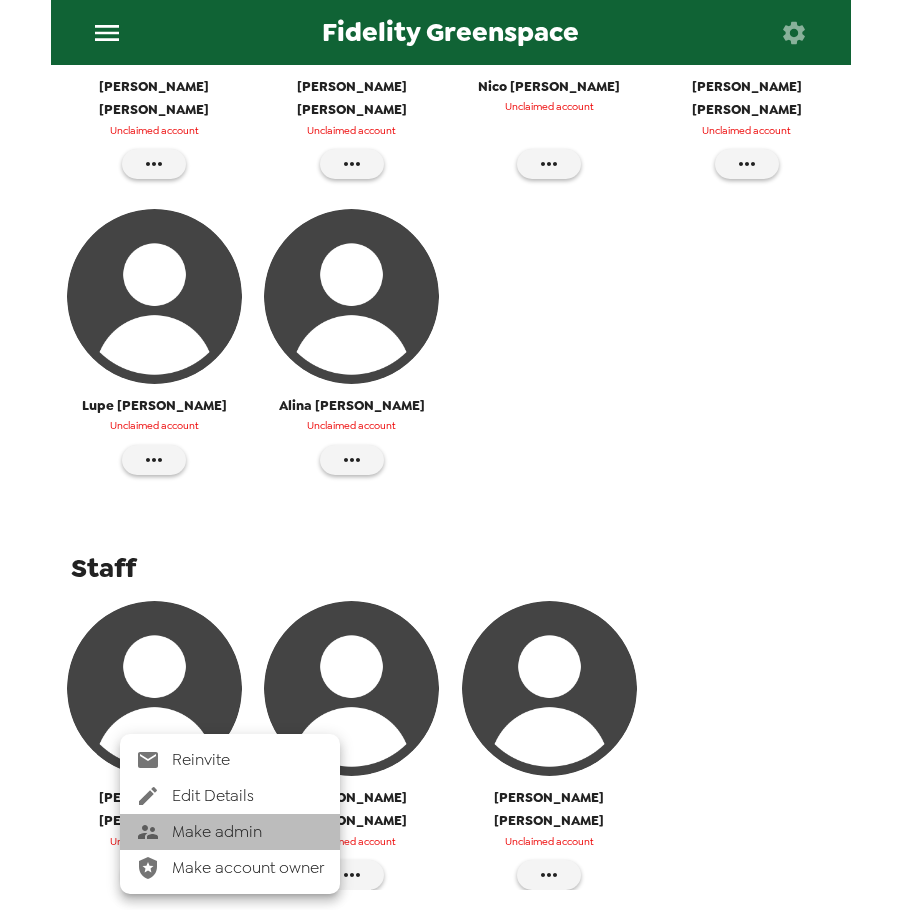click on "Make admin" at bounding box center (248, 832) 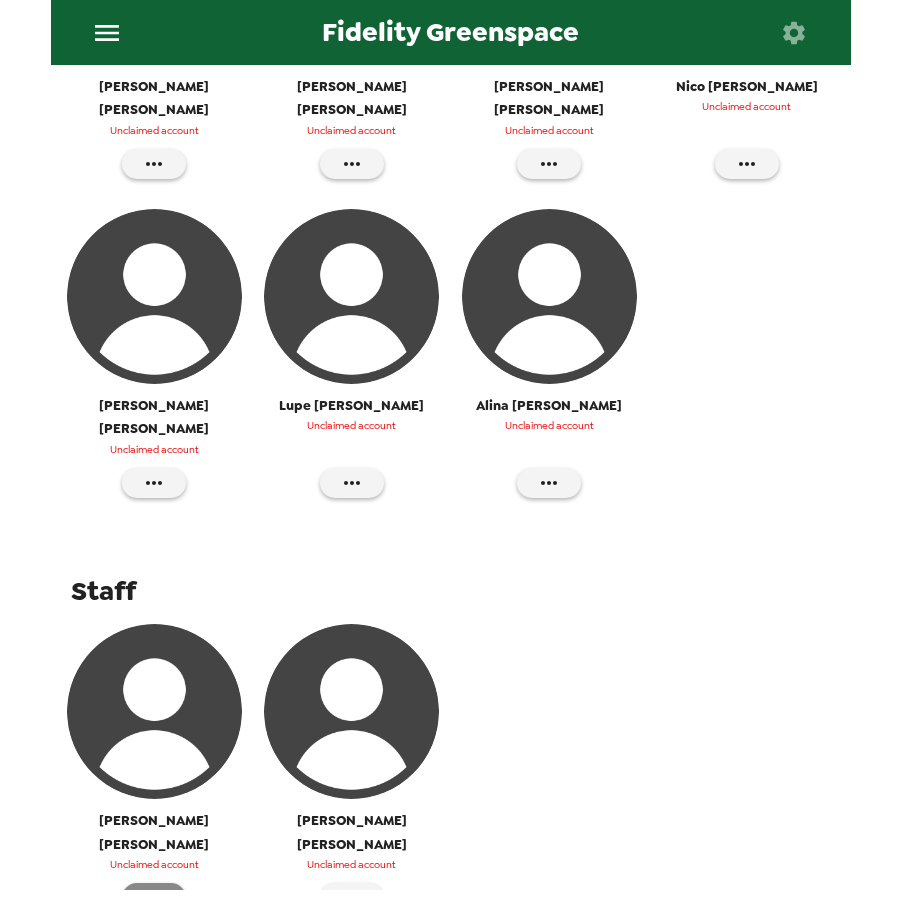 click 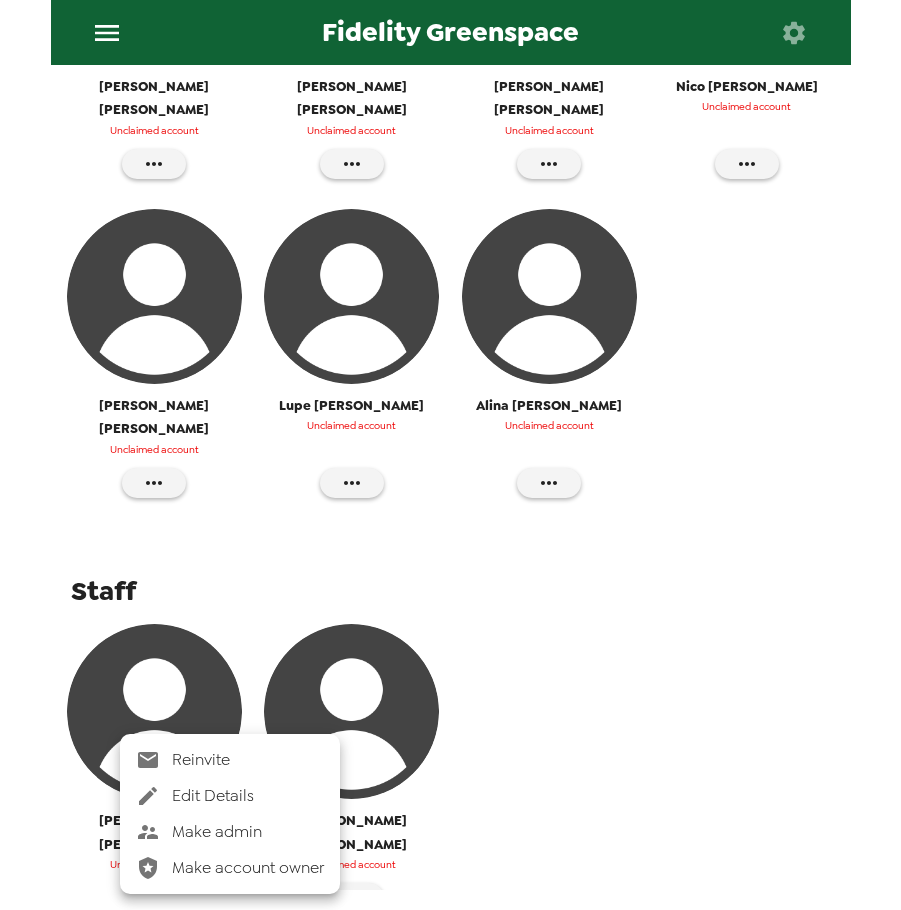 click on "Make admin" at bounding box center [248, 832] 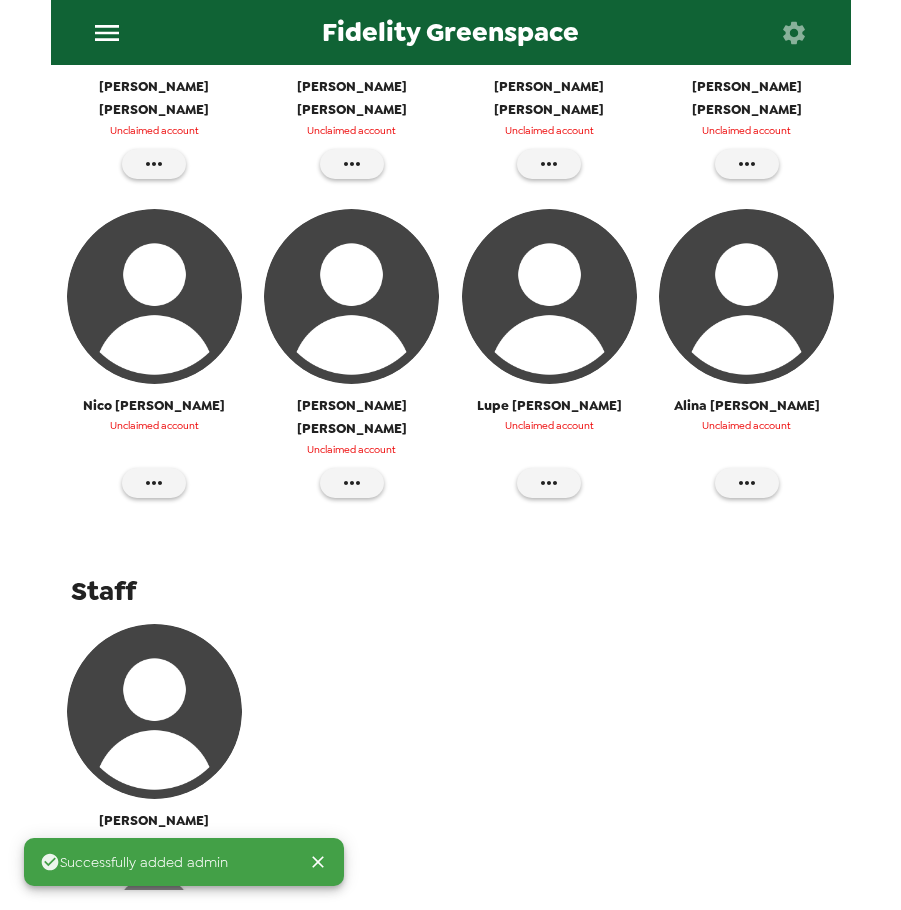 click 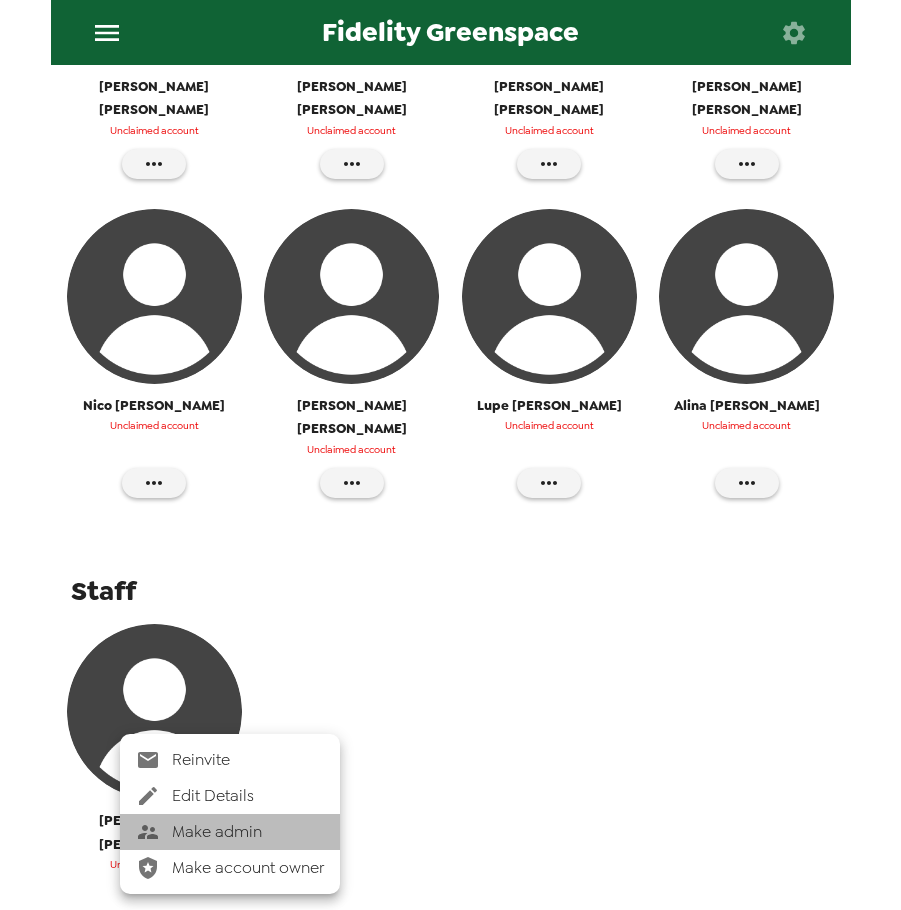 click on "Make admin" at bounding box center (248, 832) 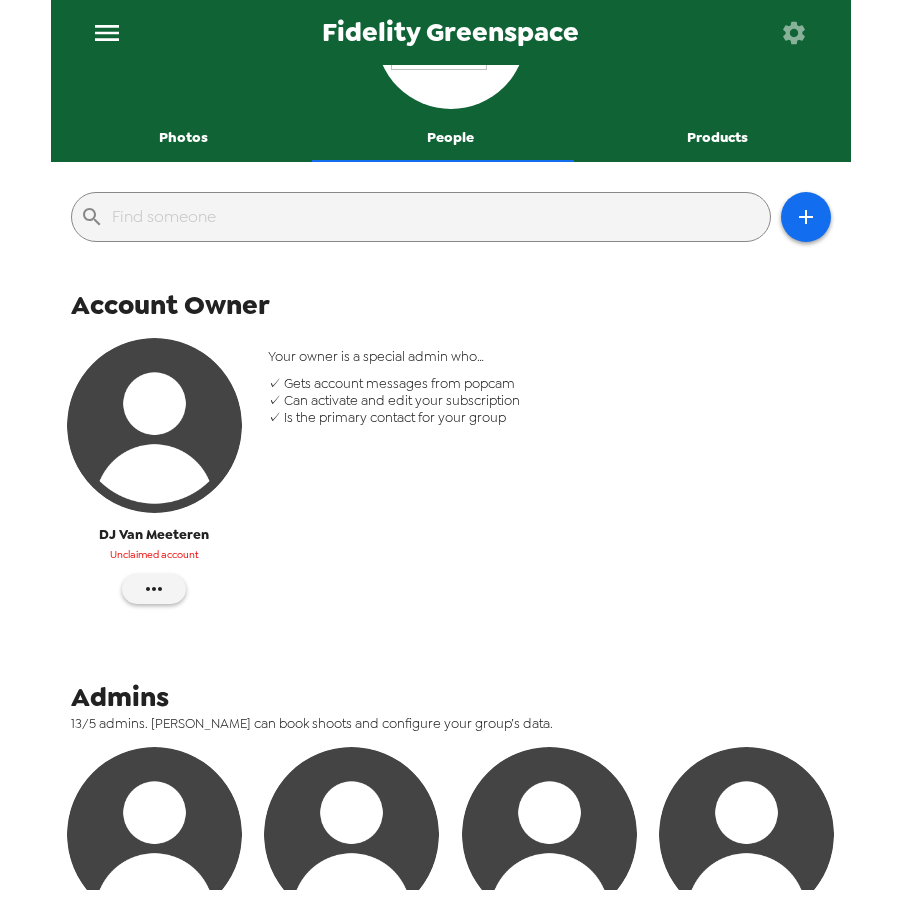 scroll, scrollTop: 0, scrollLeft: 0, axis: both 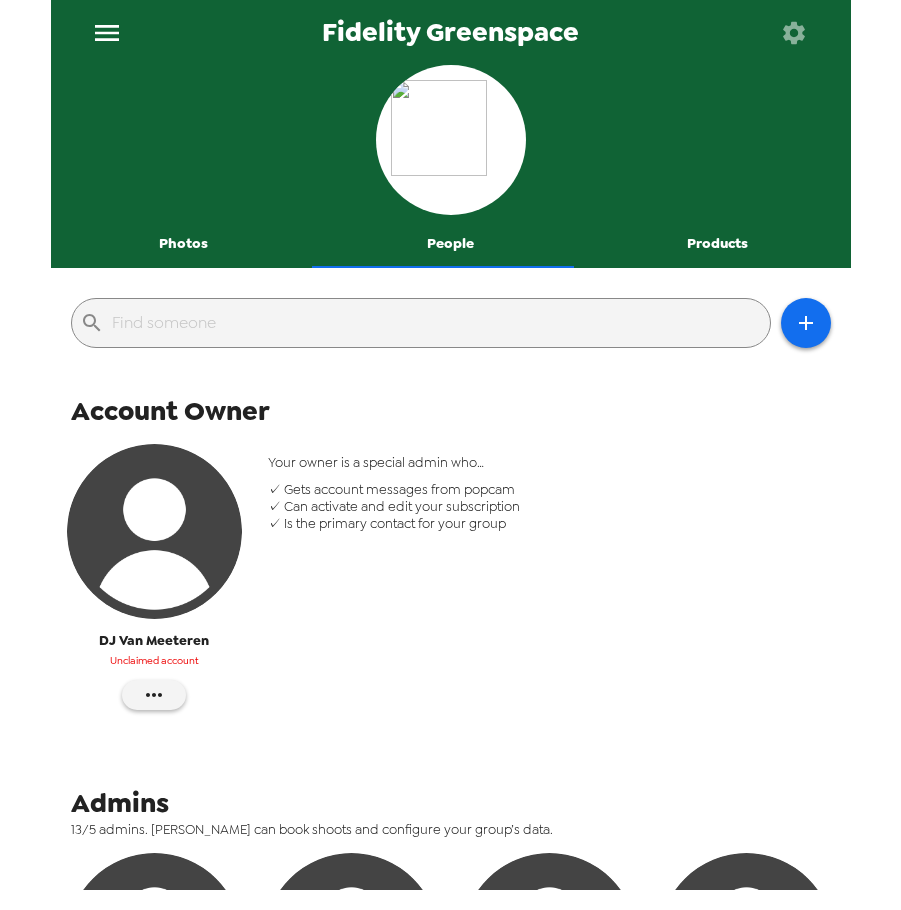 click on "Photos" at bounding box center [184, 244] 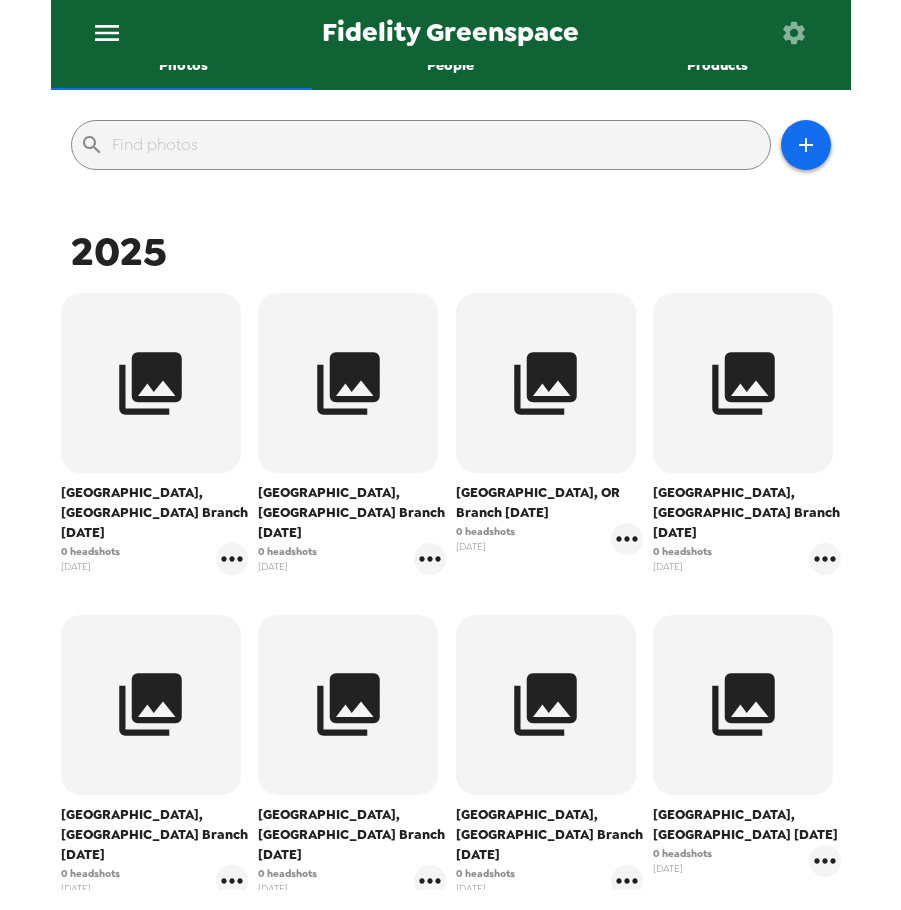 scroll, scrollTop: 647, scrollLeft: 0, axis: vertical 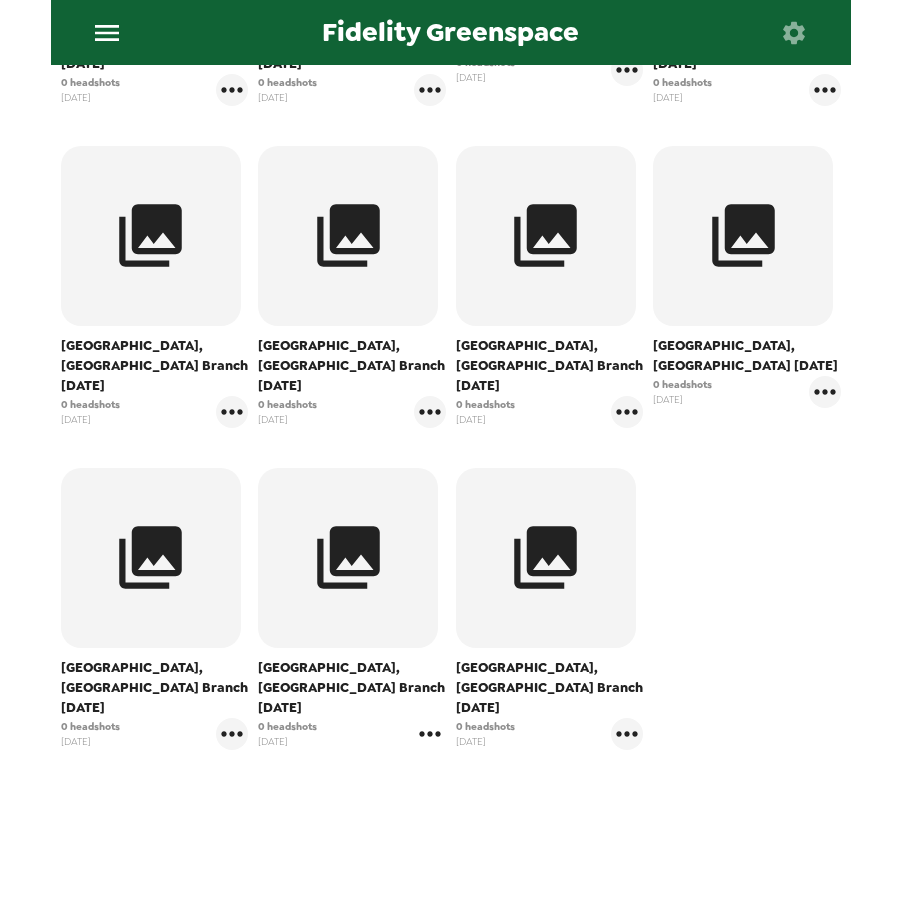 click 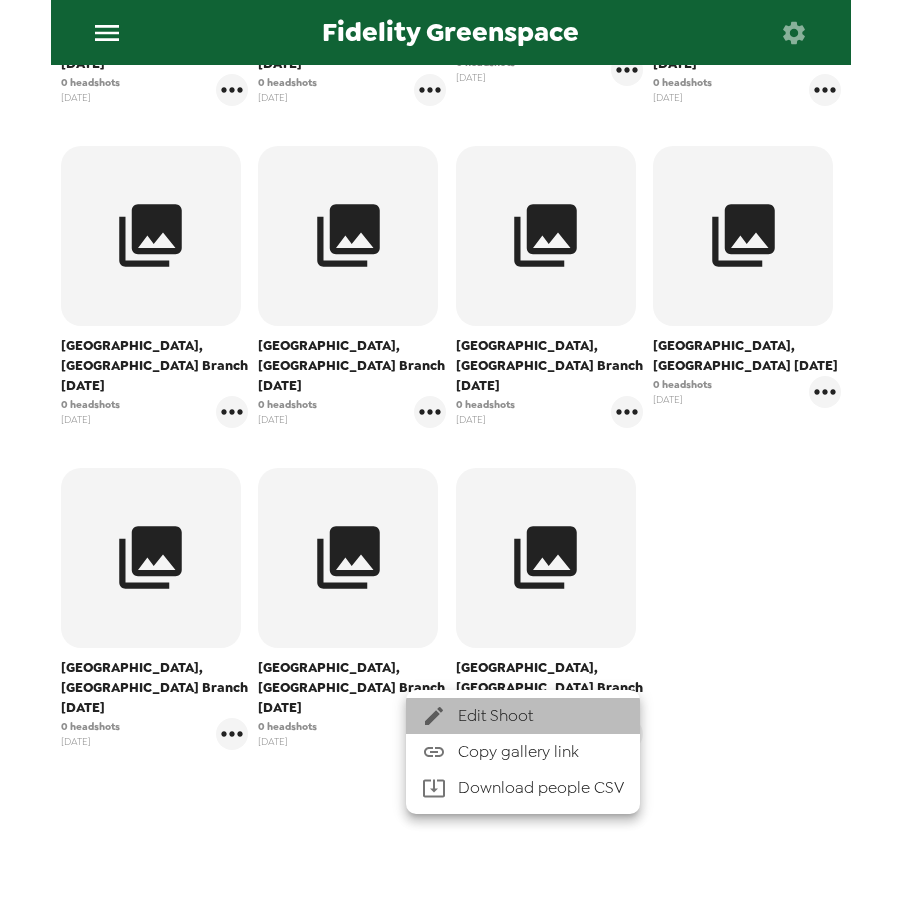 click on "Edit Shoot" at bounding box center [541, 716] 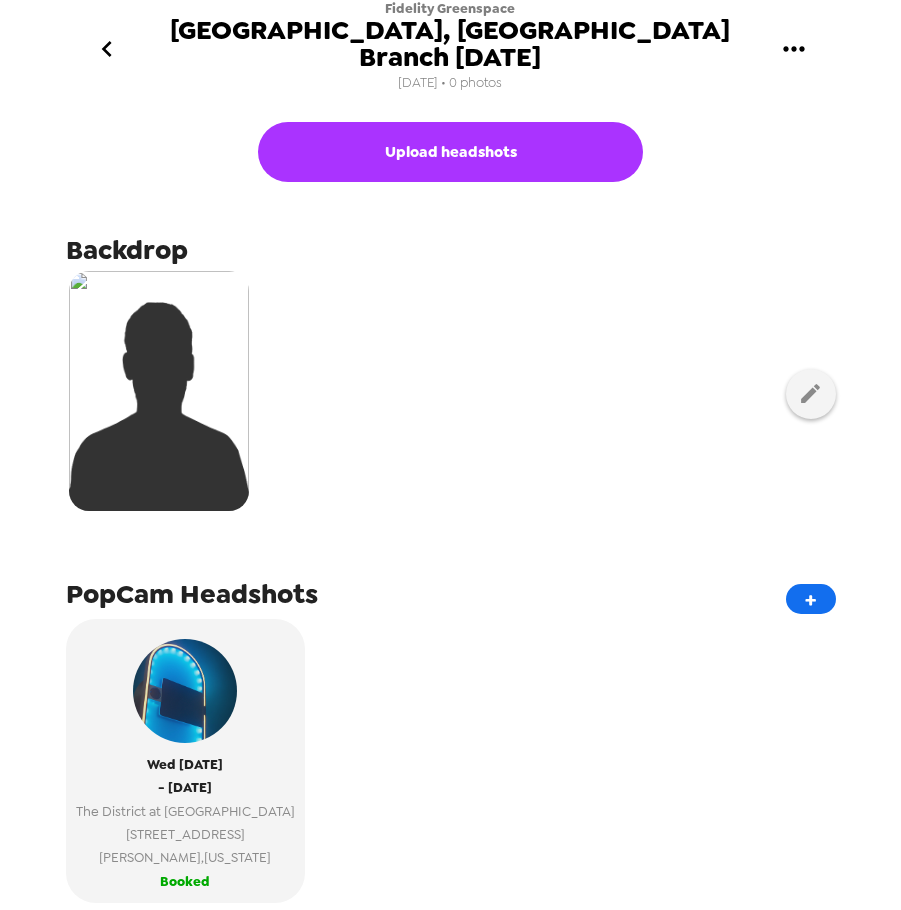 scroll, scrollTop: 291, scrollLeft: 0, axis: vertical 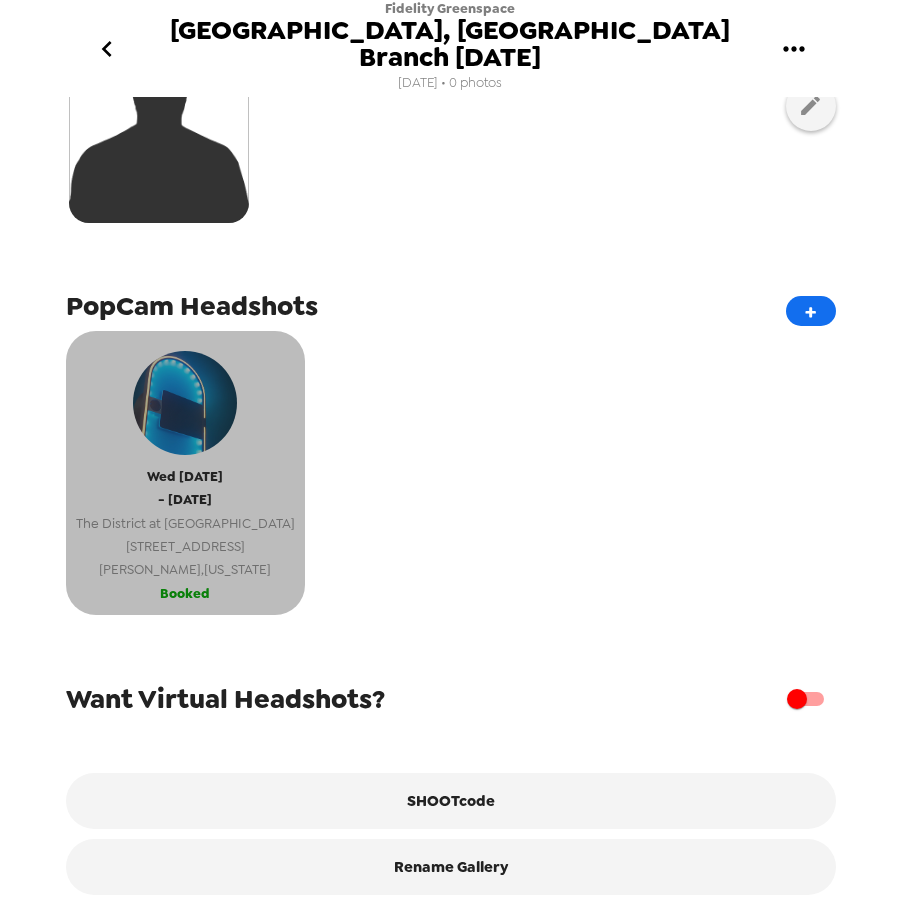 click on "2240 Village Walk Drive" at bounding box center (185, 546) 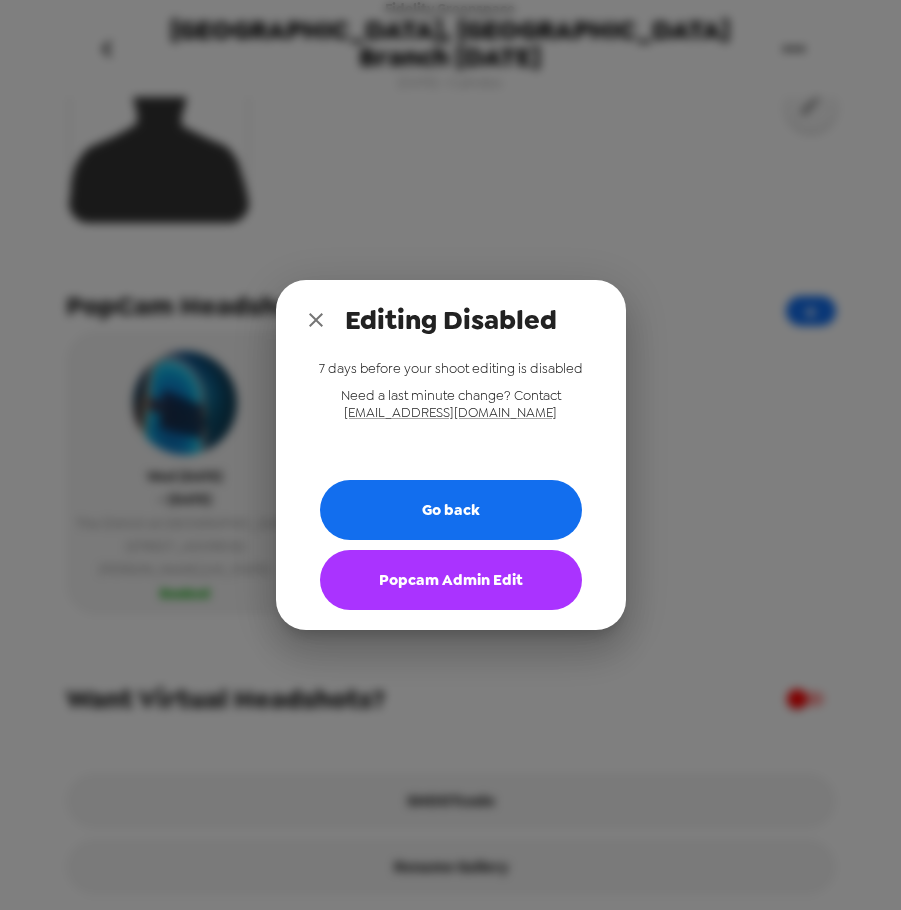 click on "Popcam Admin Edit" at bounding box center [451, 580] 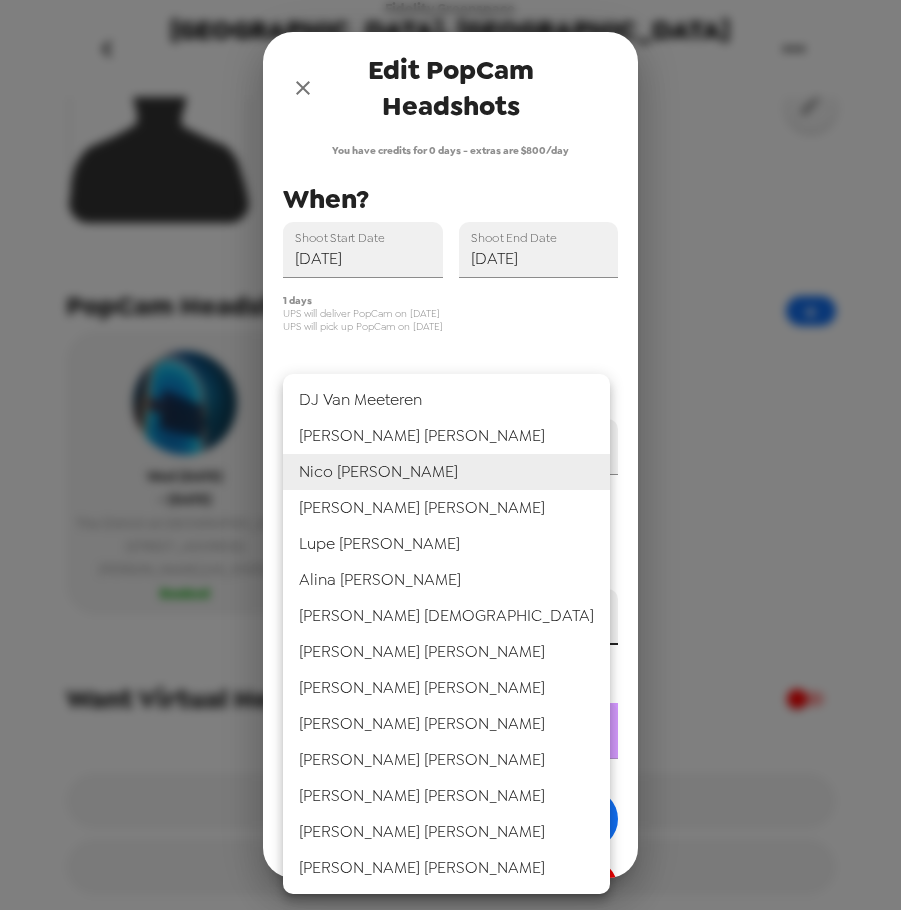 click on "Fidelity Greenspace Henderson, NV Branch 7/23/25  7/11/25 • 0 photos Upload headshots Backdrop PopCam Headshots + Wed   7/23/25  - Wed 7/23/25 The District at Green Valley Ranch 2240 Village Walk Drive  Henderson ,  Nevada Booked Want Virtual Headshots? SHOOTcode Rename Gallery Edit PopCam Headshots You have credits for 0 days - extras are $800/day PopCam Shipping Location 2240 Village Walk Drive   Henderson   Nevada ,  89052   Shoot Start Date 07/23/2025 Shoot End Date 07/23/2025 Who will manage Popcam? Nico   Rivellini 68456 (702) 270-2611  •  nico.rivellini@fmr.com When? Where? Who's the contact? 1   days UPS will deliver PopCam on   7/22/25 UPS will pick up PopCam on   7/24/25 Status in progress in progress Save Cancel PopCam Headshots DJ   Van Meeteren Andrea   Culbertson Nico   Rivellini Michael   Kryger Lupe   Rosales Alina   Flagg Richard   Shaum Lukas   Graham Tim   Bridgeman Evangeline   Manzon Sean   Adair Doug   Climo Delaney   Bombara Sam   Fejfar" at bounding box center (450, 455) 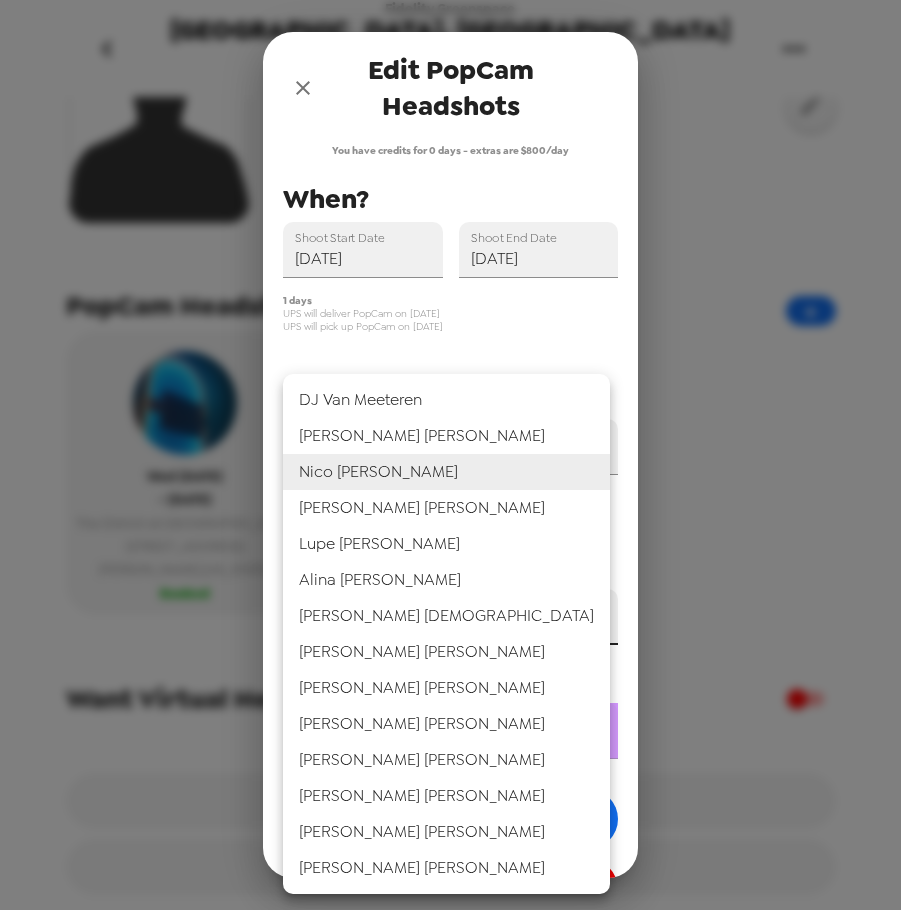 click on "Sam   Fejfar" at bounding box center [446, 868] 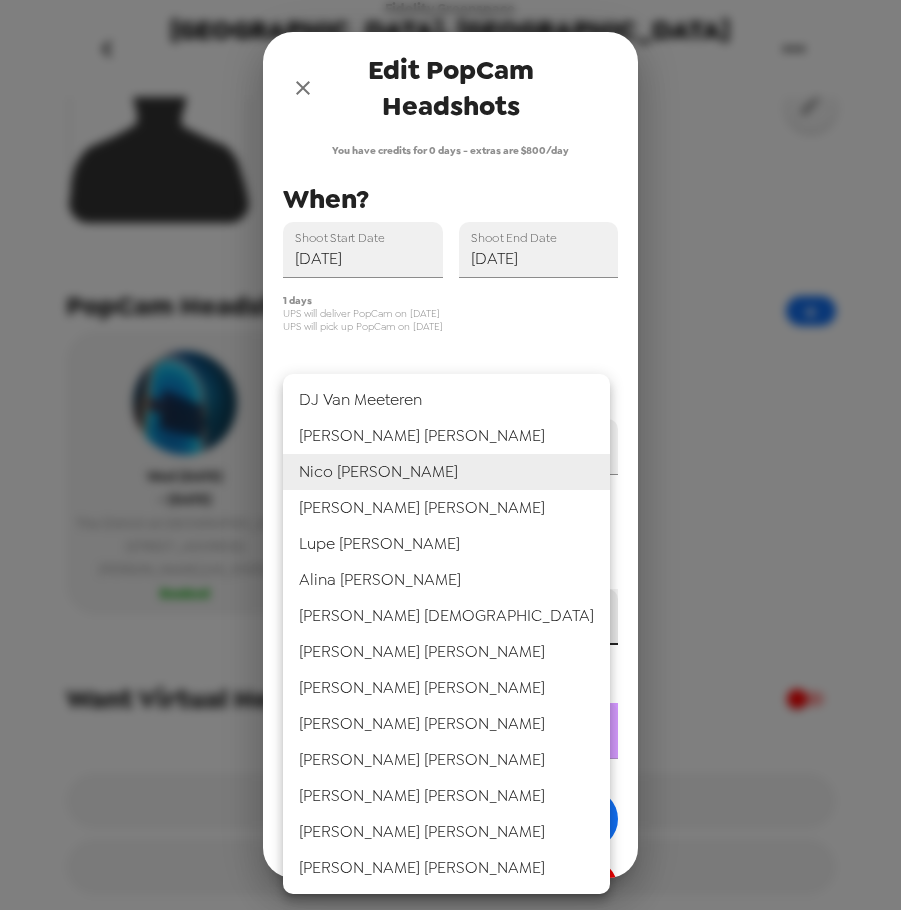 type on "68544" 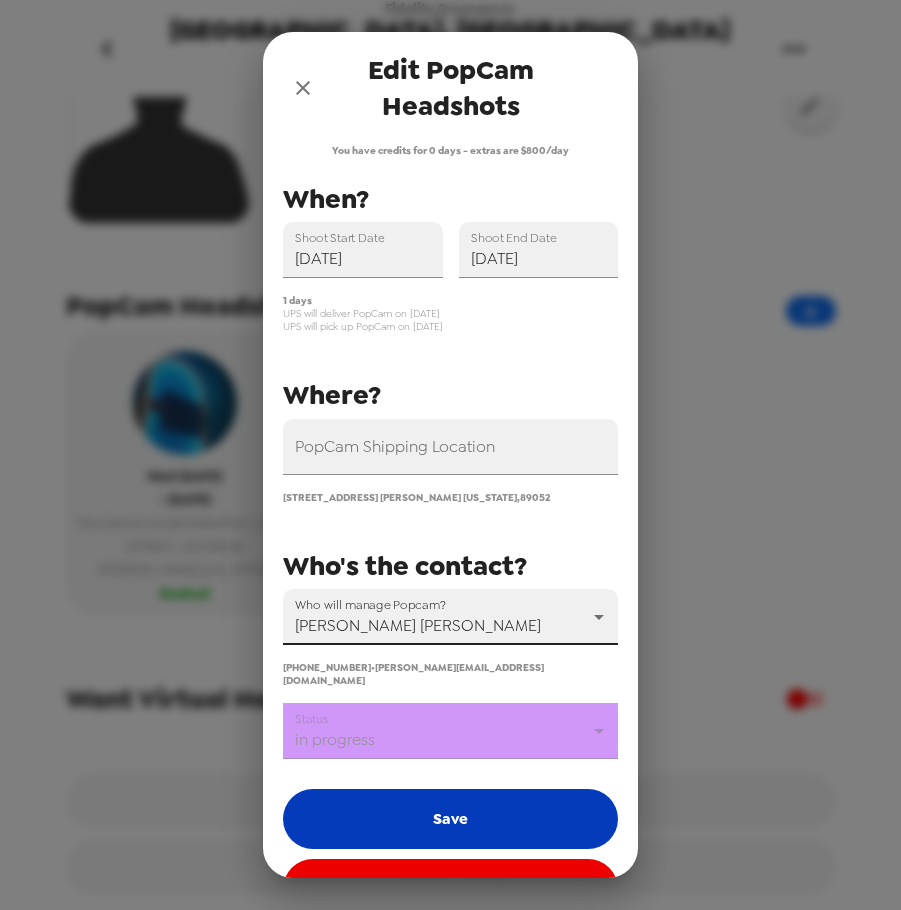 click on "Save" at bounding box center [450, 819] 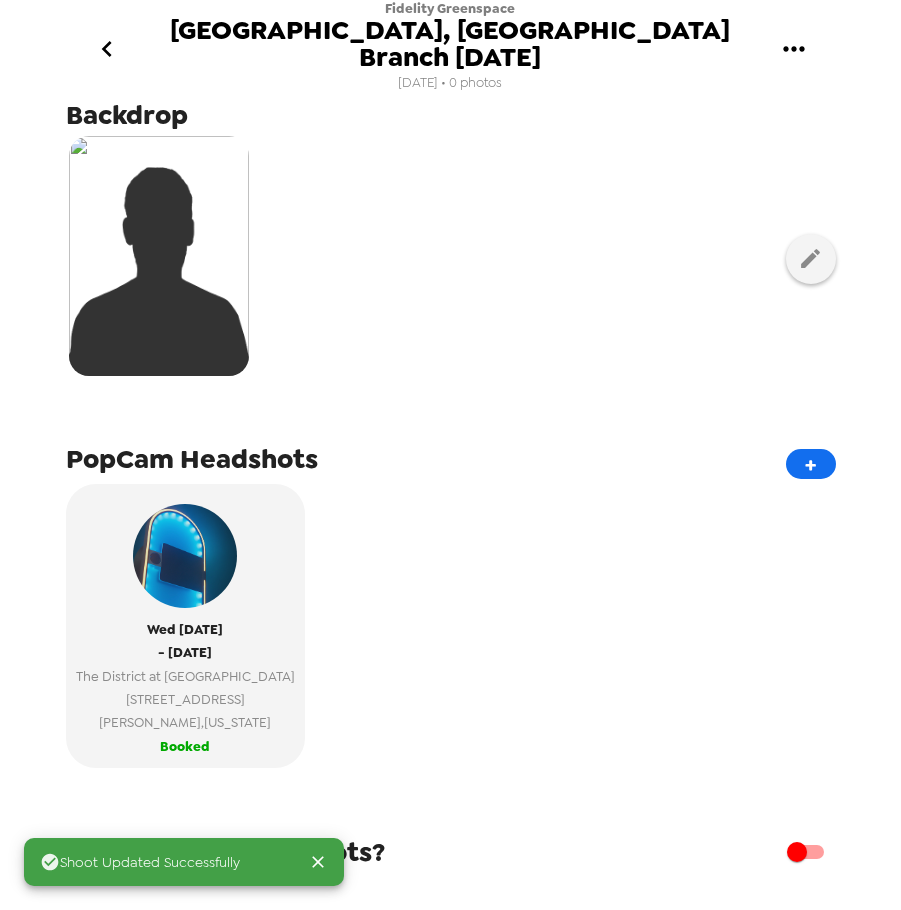 scroll, scrollTop: 0, scrollLeft: 0, axis: both 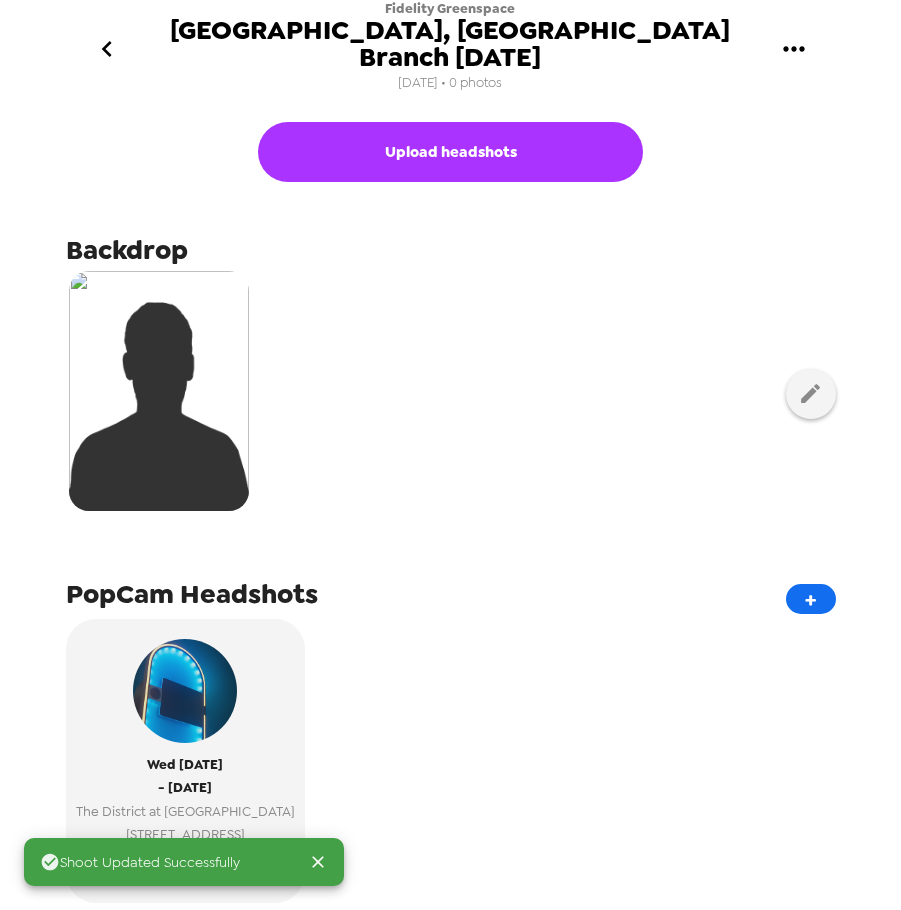 click 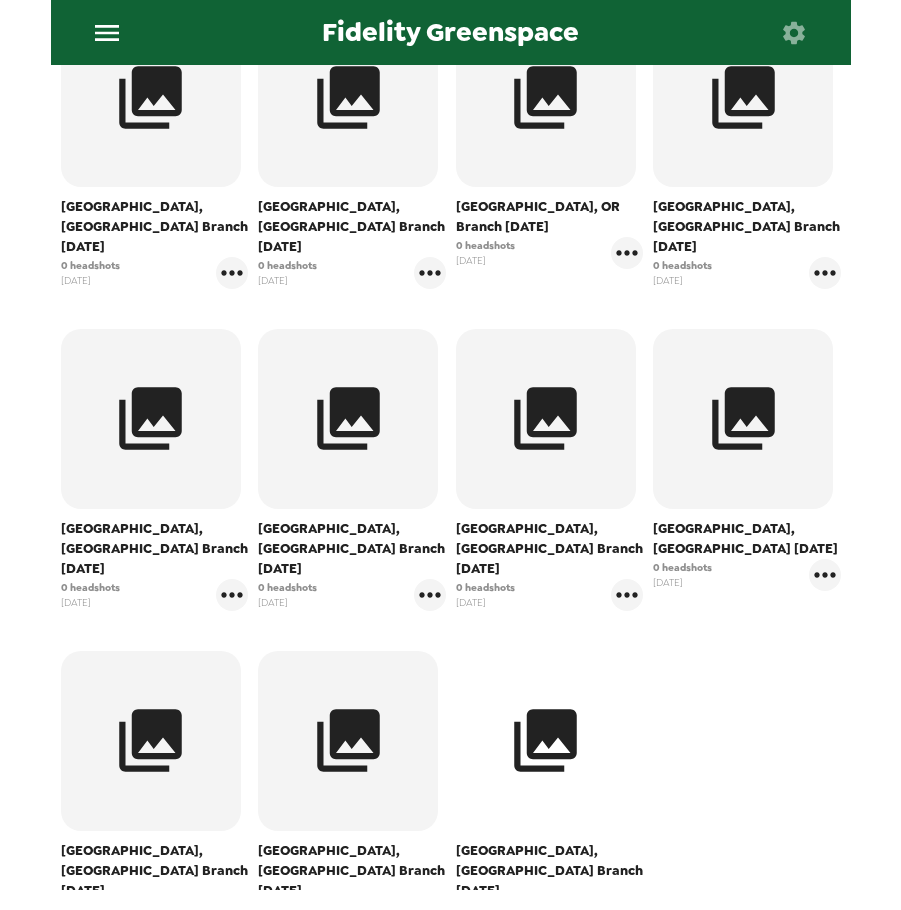 scroll, scrollTop: 600, scrollLeft: 0, axis: vertical 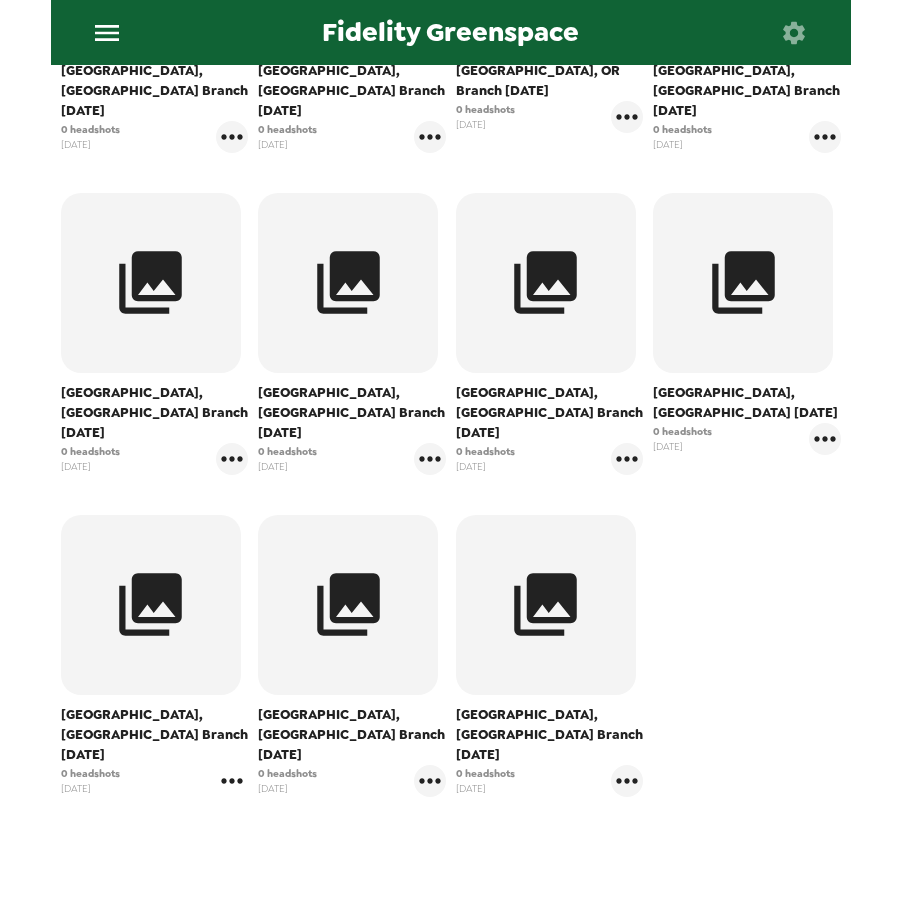 click 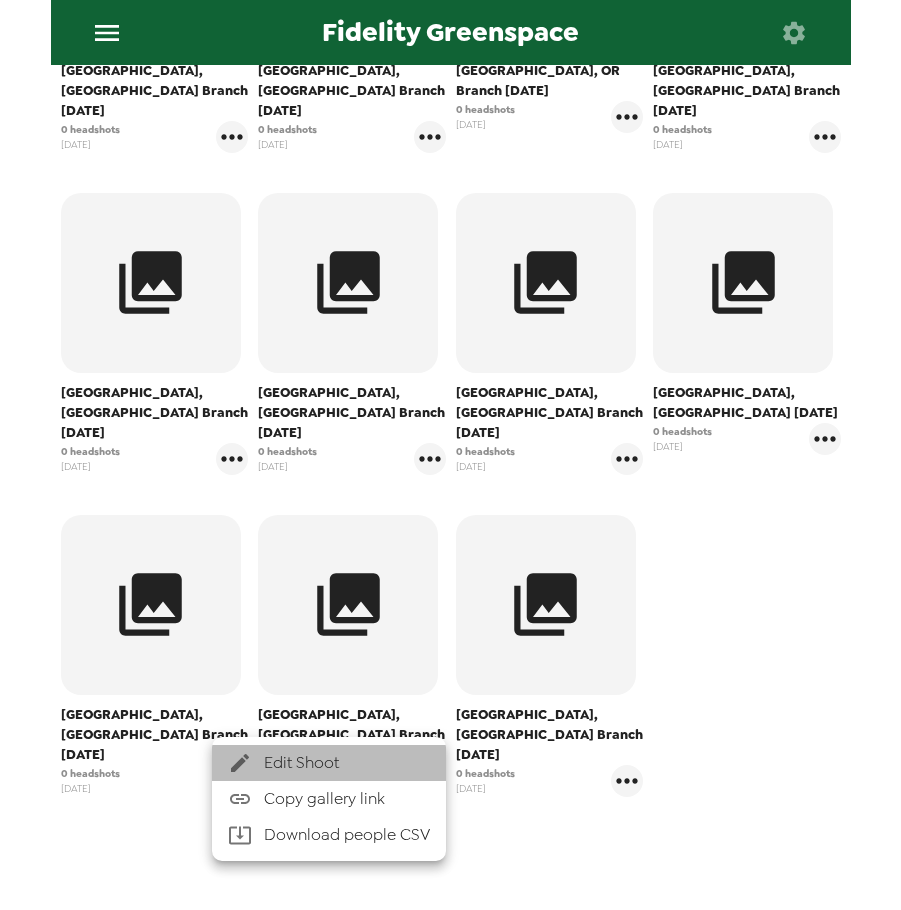 click on "Edit Shoot" at bounding box center (347, 763) 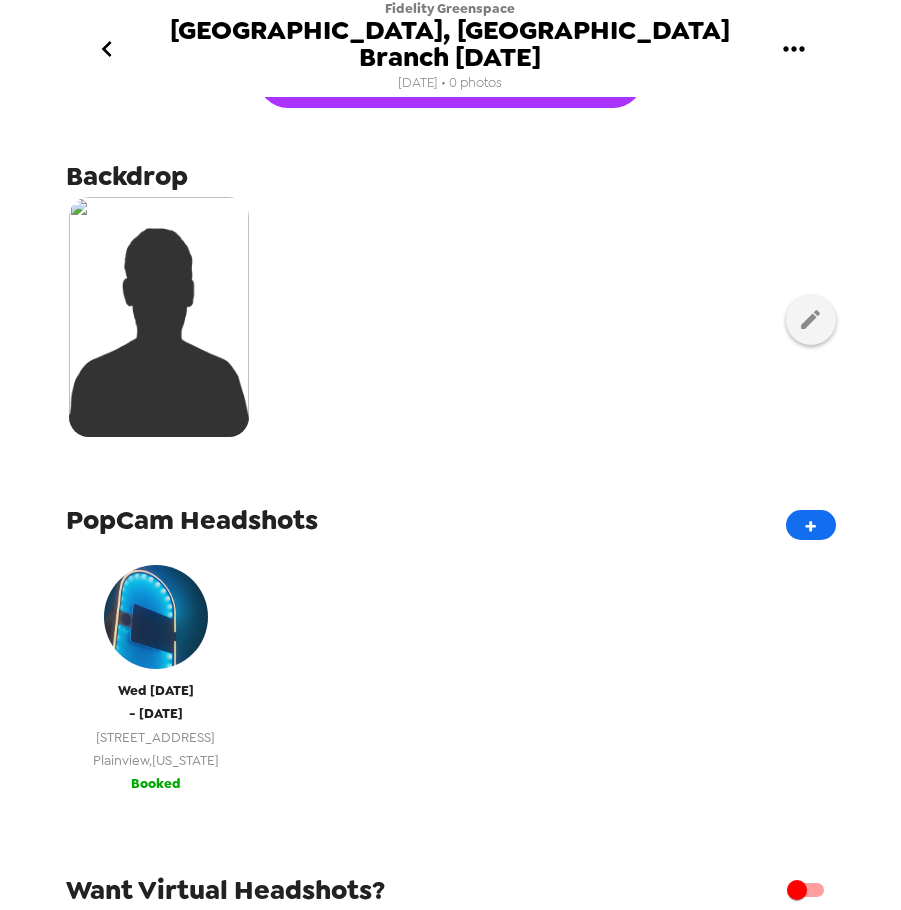 scroll, scrollTop: 268, scrollLeft: 0, axis: vertical 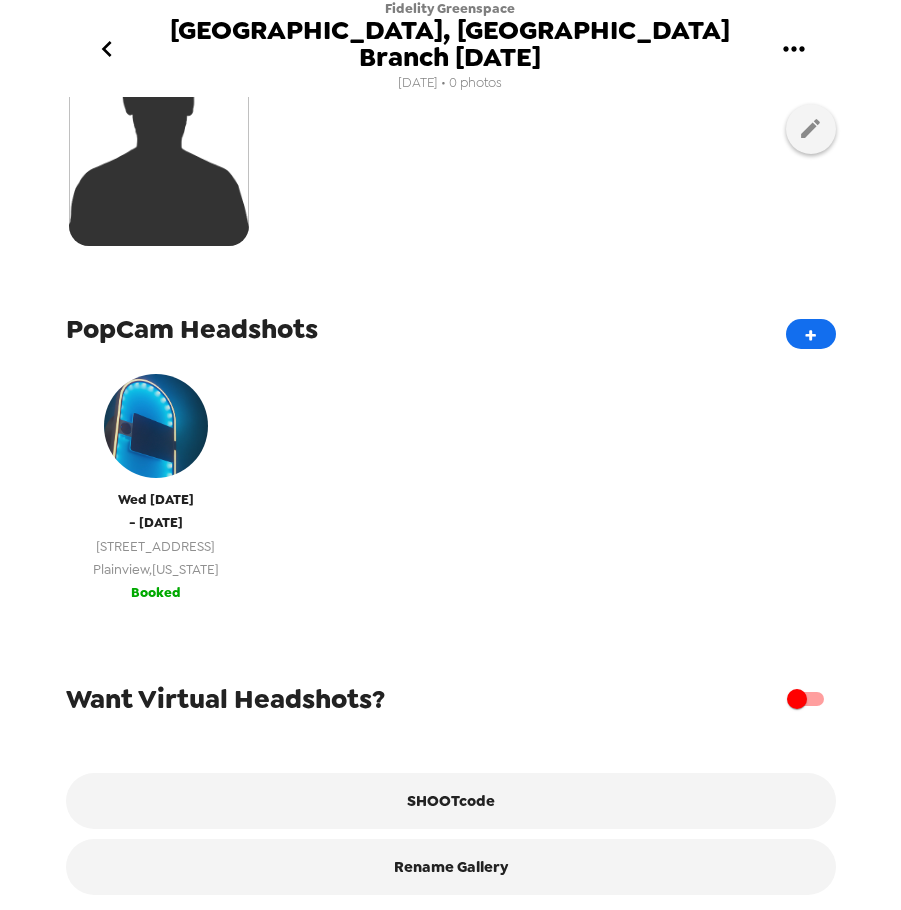 click on "- Wed 7/23/25" at bounding box center (156, 522) 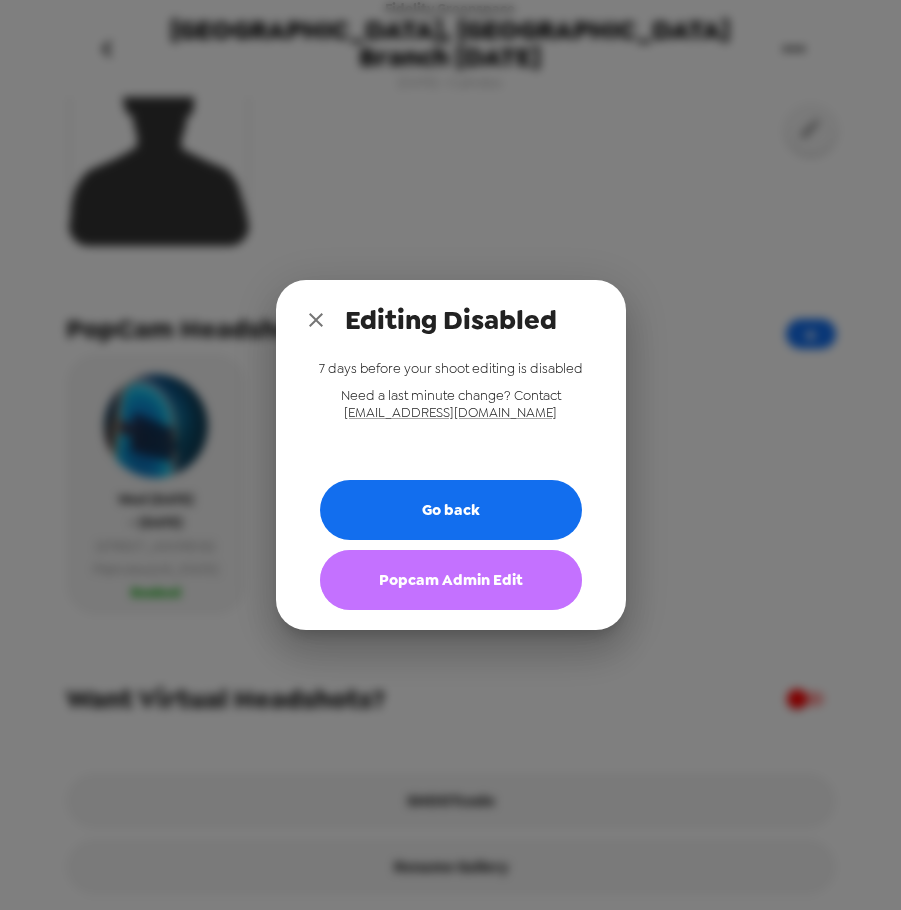 click on "Popcam Admin Edit" at bounding box center (451, 580) 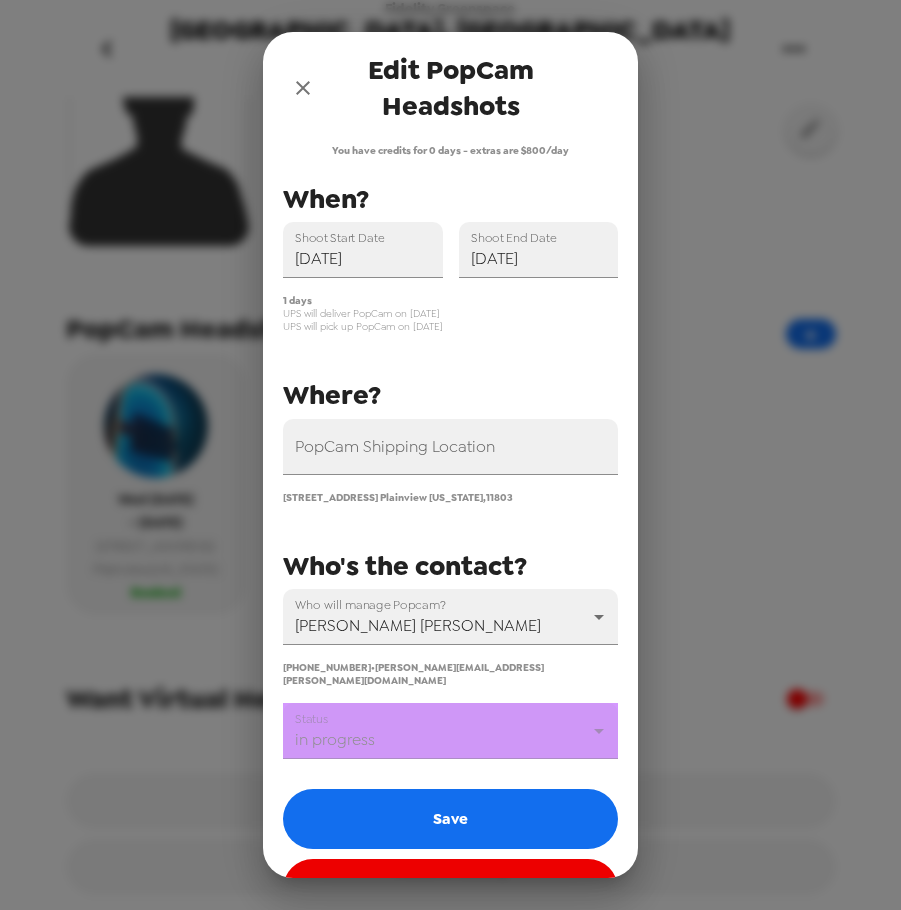 click 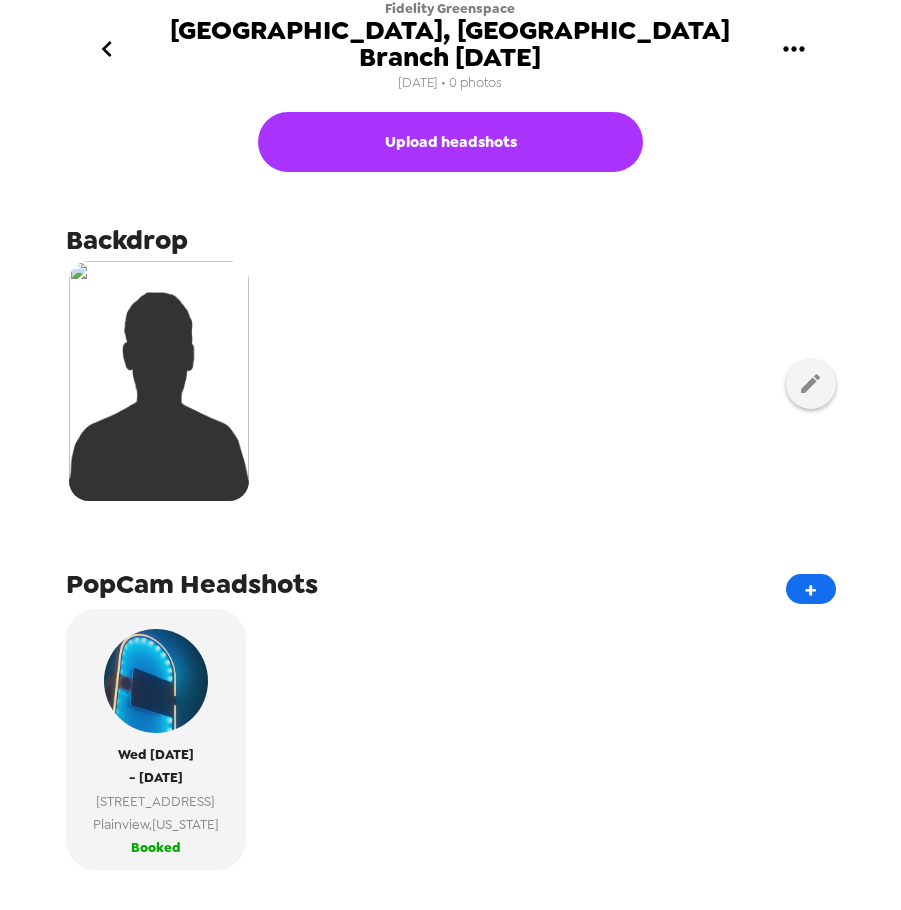 scroll, scrollTop: 0, scrollLeft: 0, axis: both 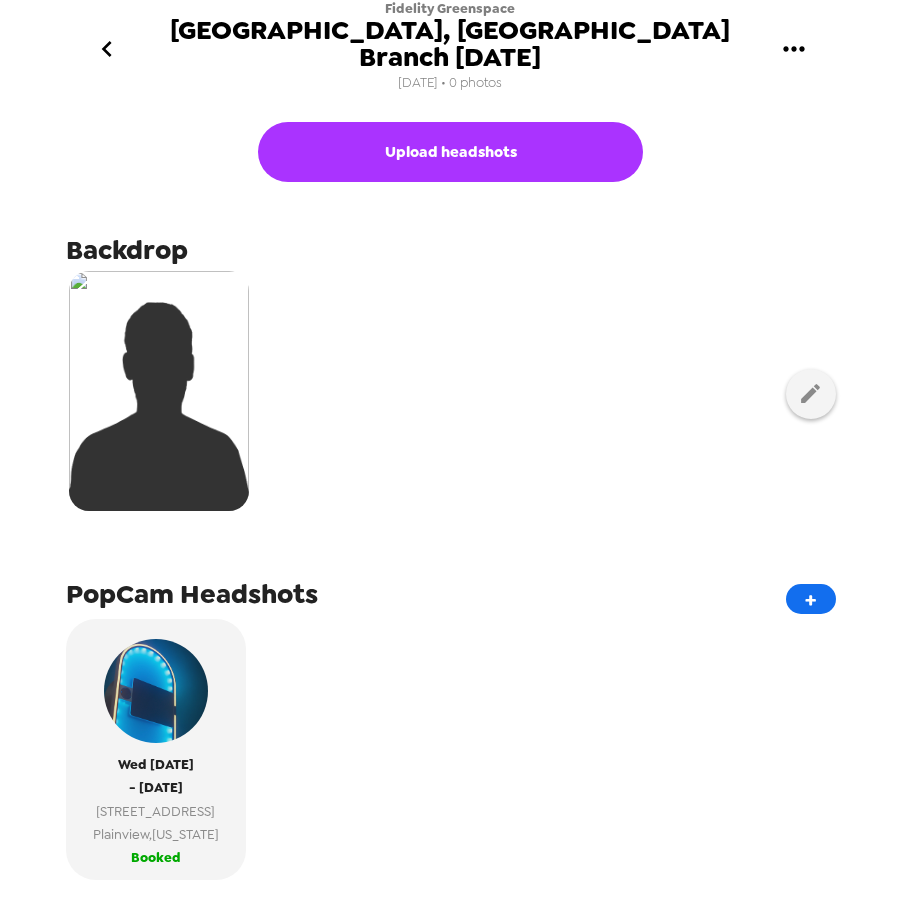 click 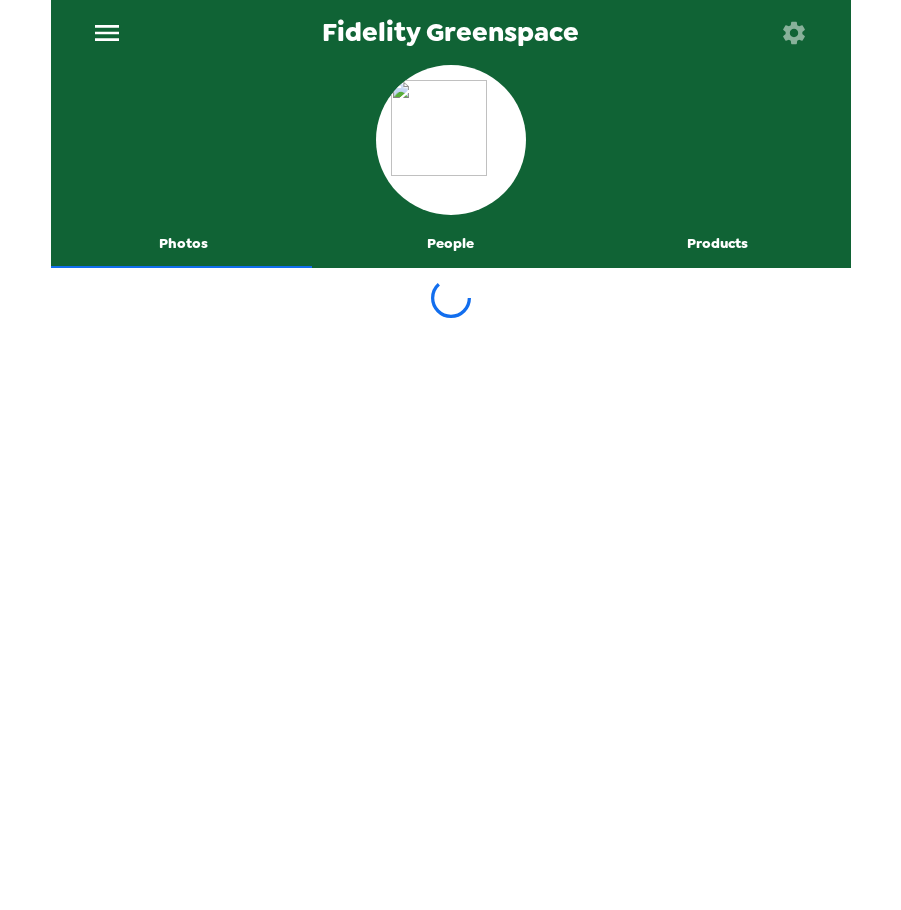 click on "People" at bounding box center (450, 244) 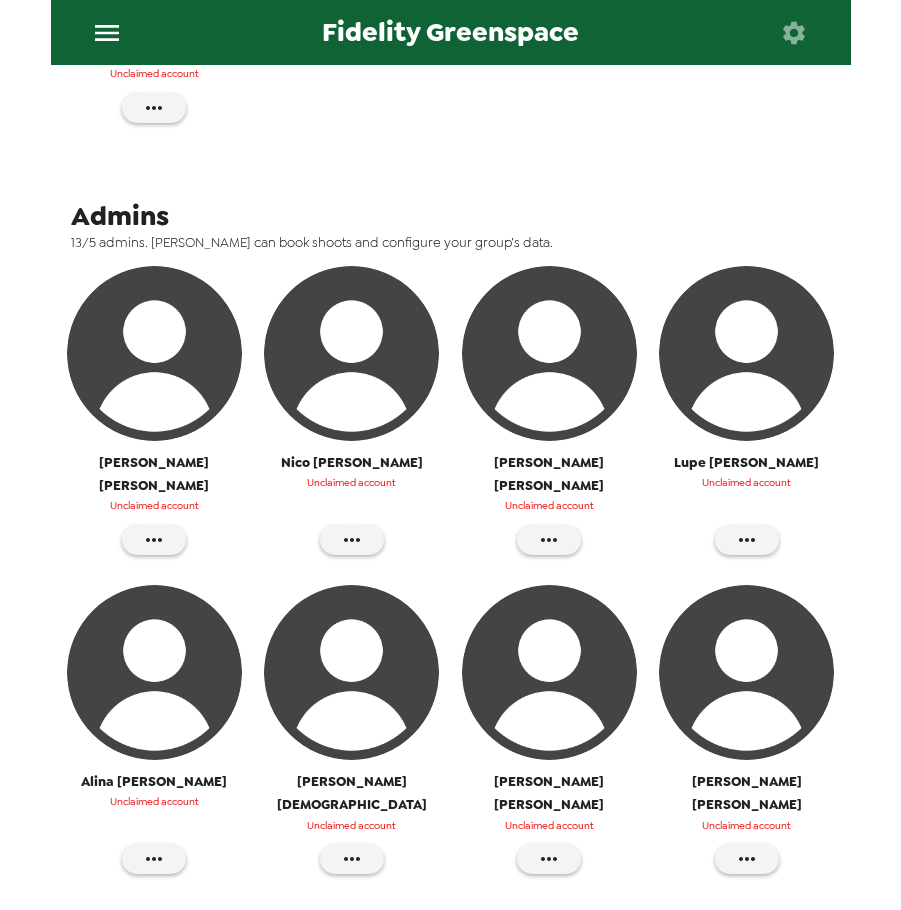 scroll, scrollTop: 800, scrollLeft: 0, axis: vertical 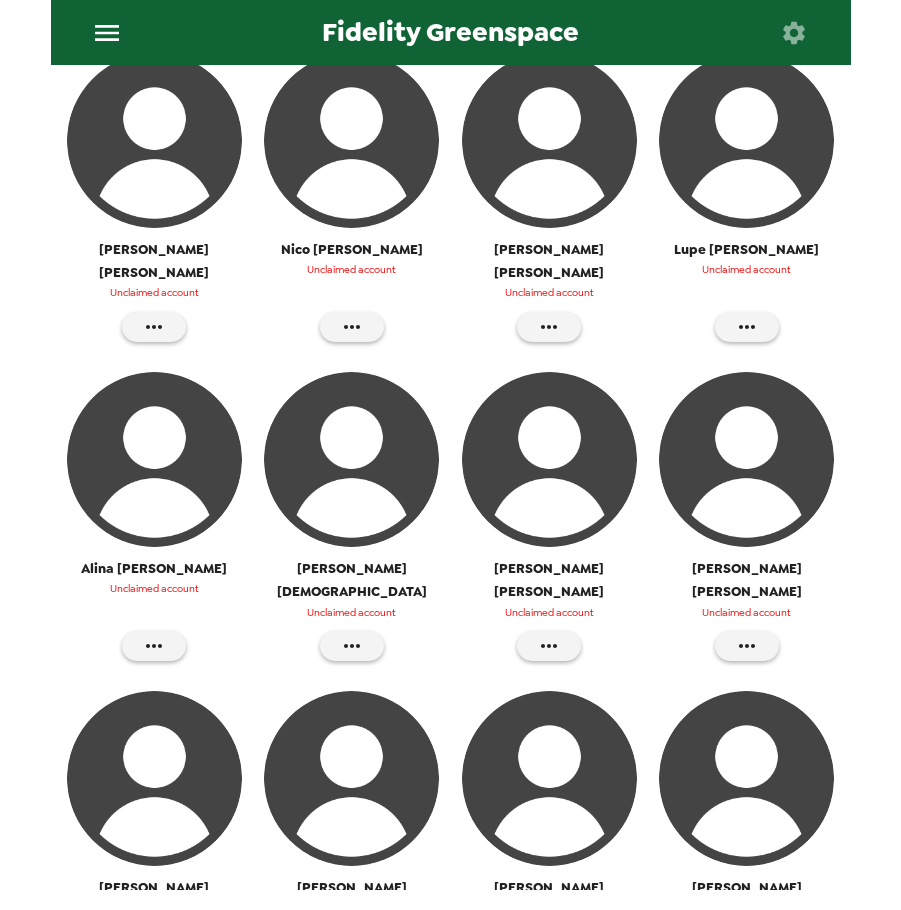 click at bounding box center [549, 140] 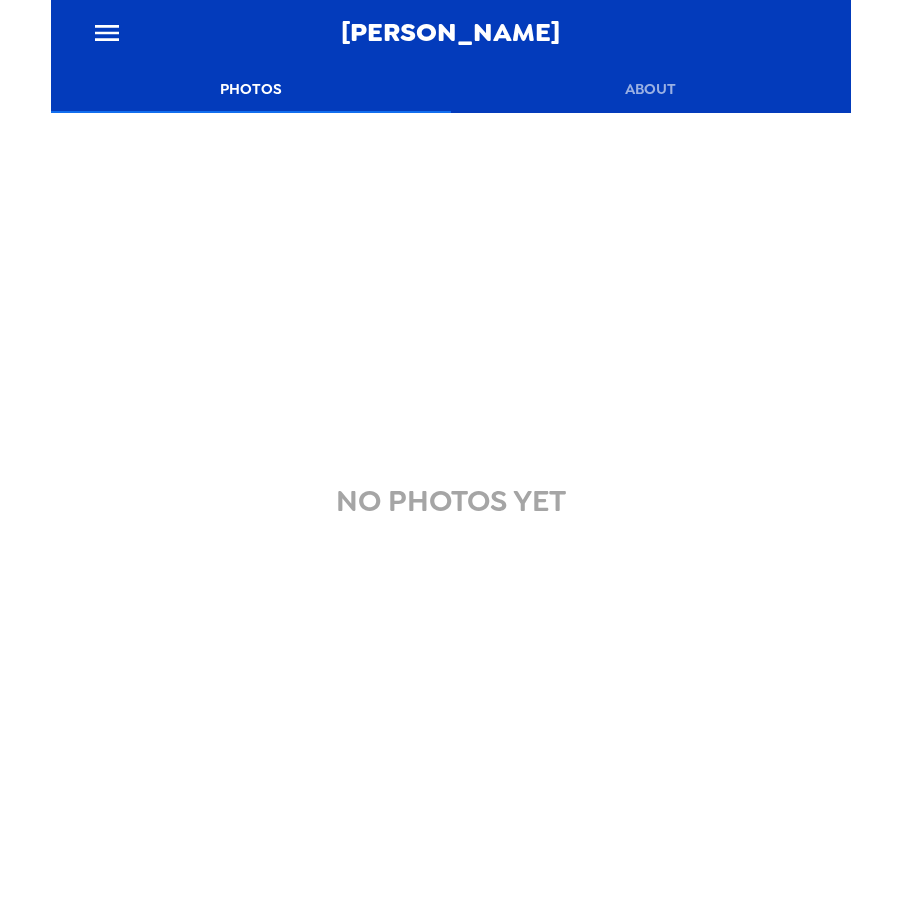 click on "About" at bounding box center (651, 89) 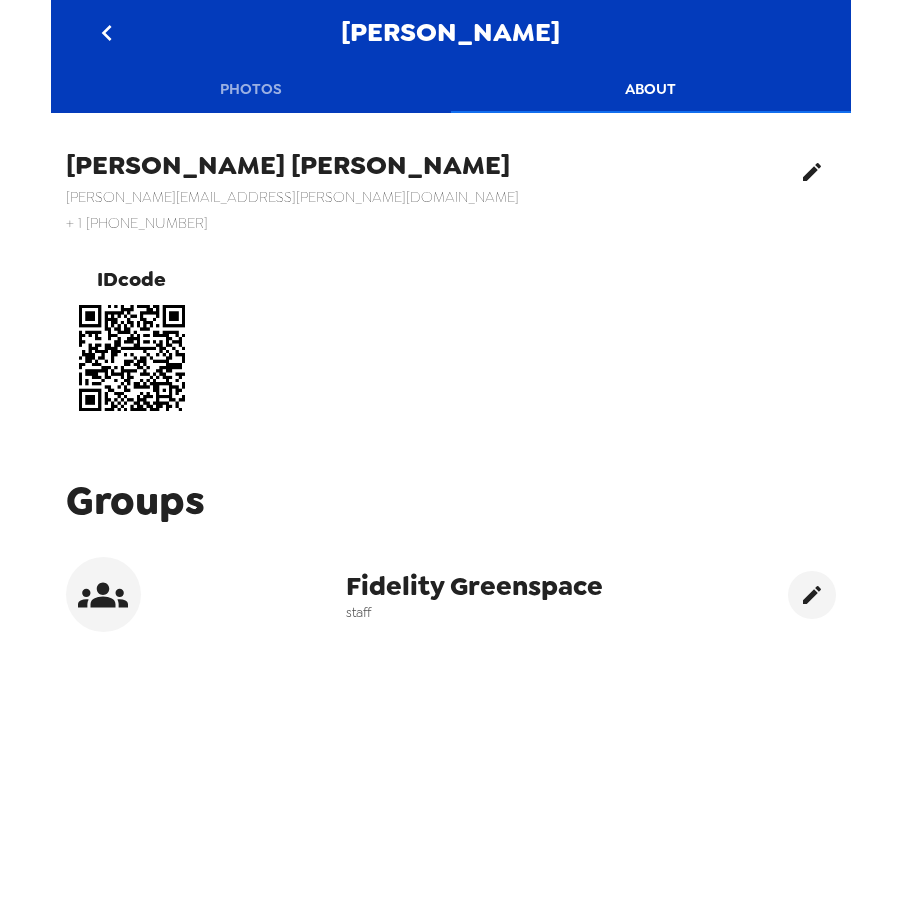 click 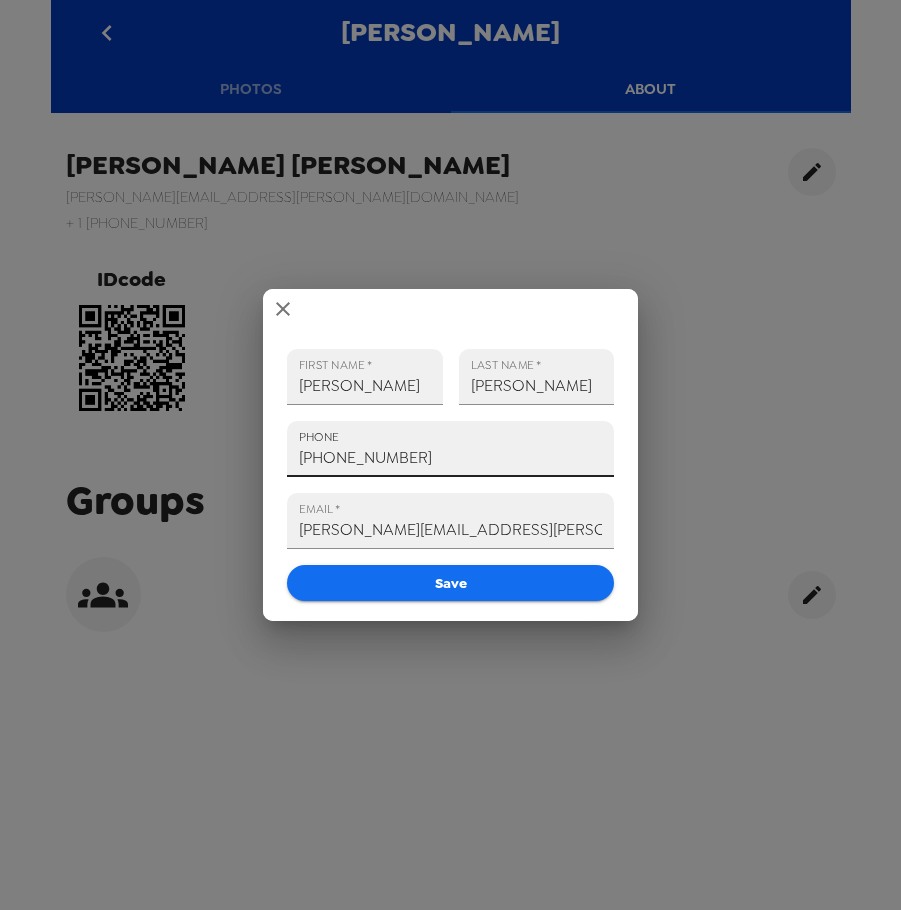 drag, startPoint x: 441, startPoint y: 456, endPoint x: 190, endPoint y: 444, distance: 251.28668 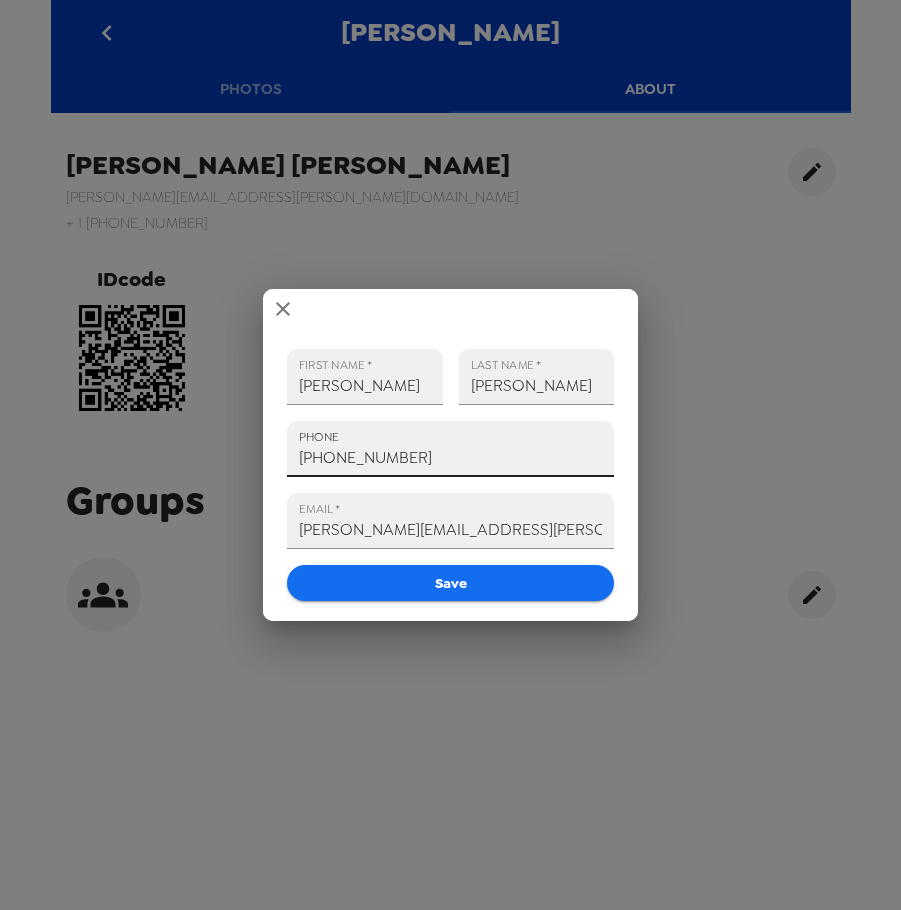 click on "FIRST NAME   * Michael LAST NAME   * Kryger PHONE +1 (631) 424-5342 EMAIL   * michael.kryger@fmr.com Save" at bounding box center (450, 455) 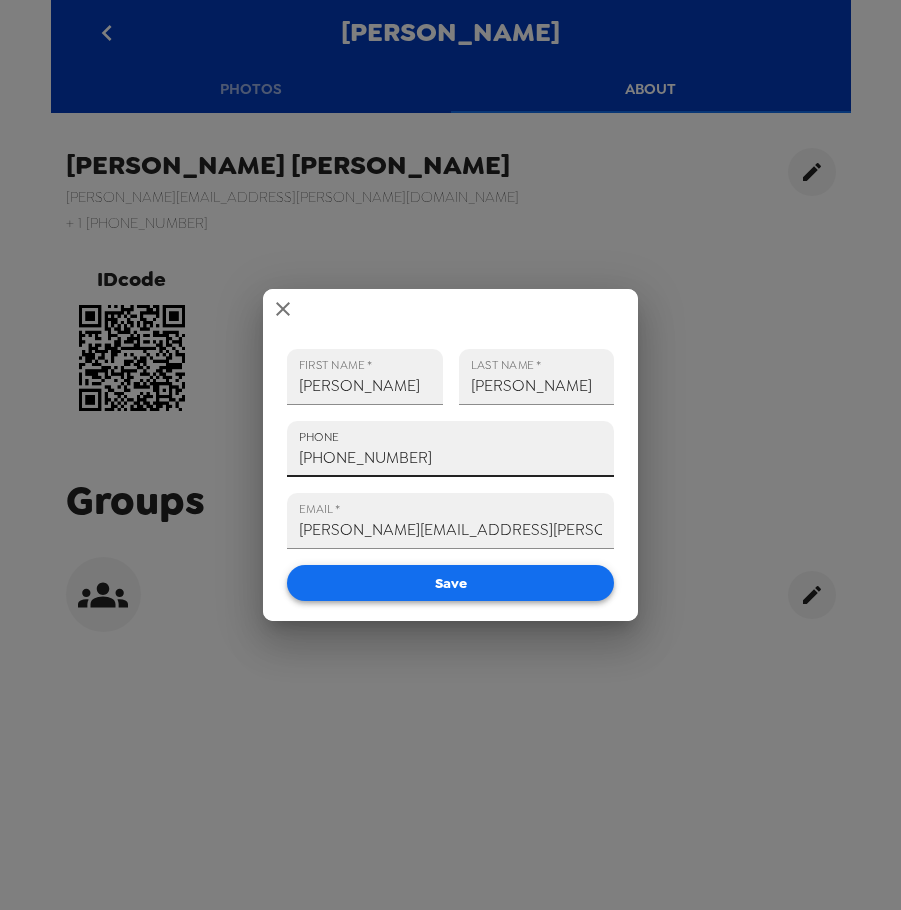 paste on "516) 996-1395" 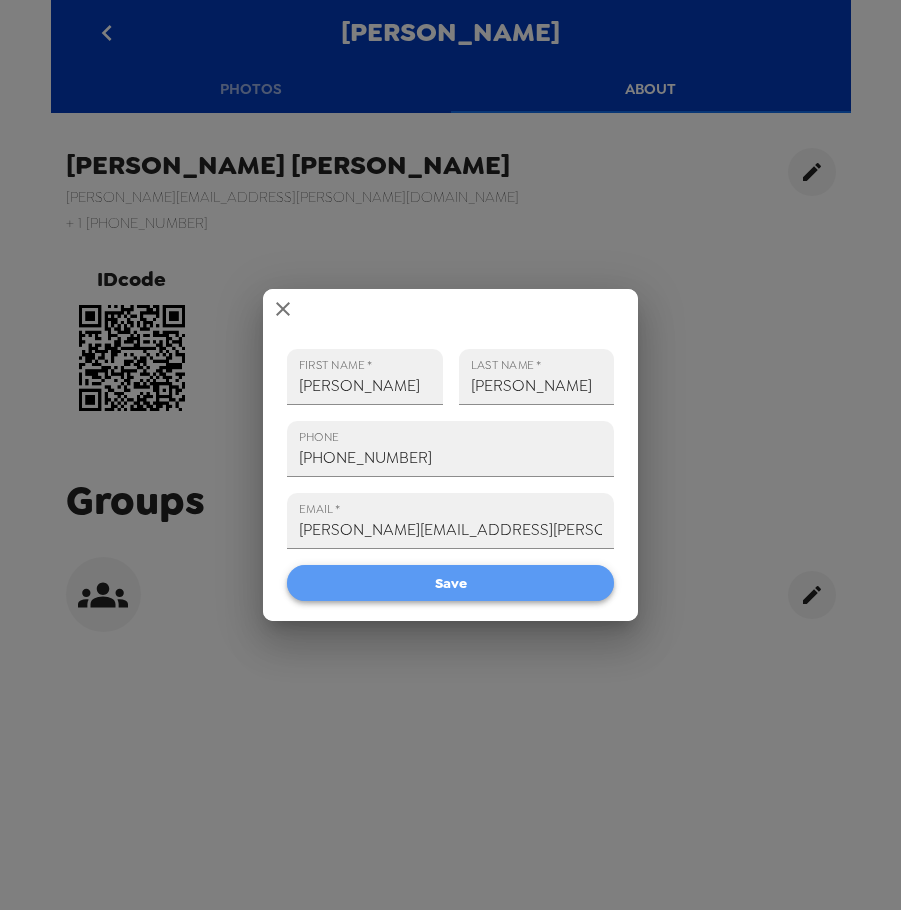 click on "Save" at bounding box center [450, 583] 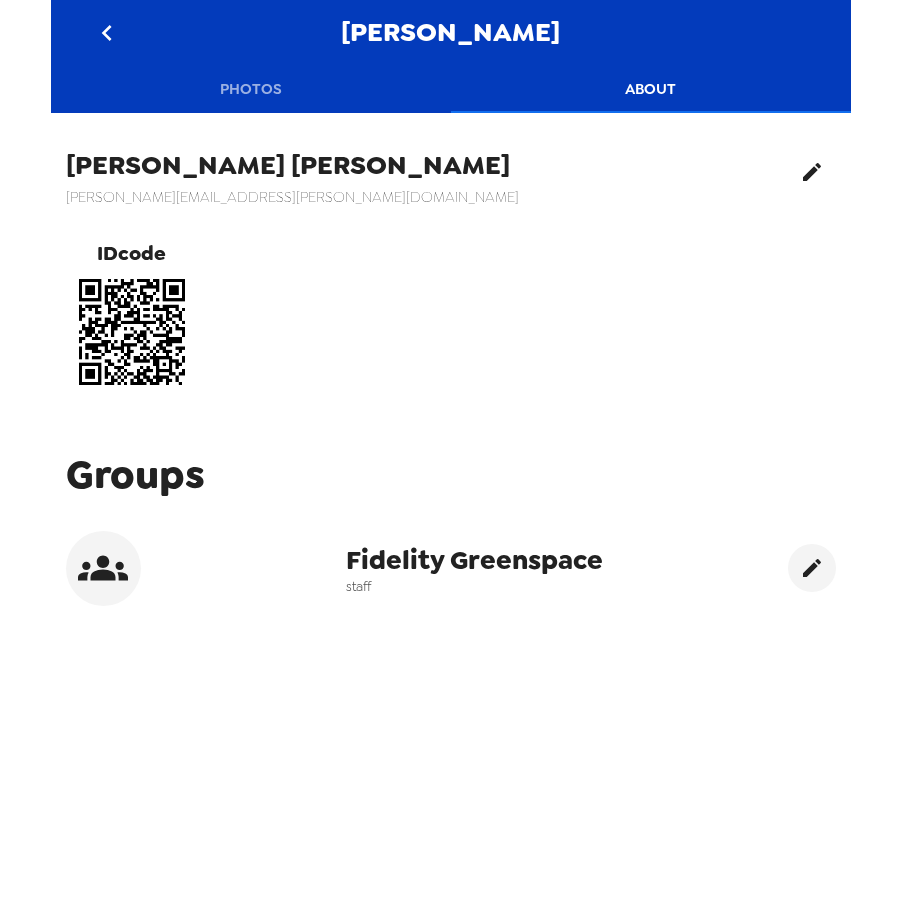 click at bounding box center (812, 172) 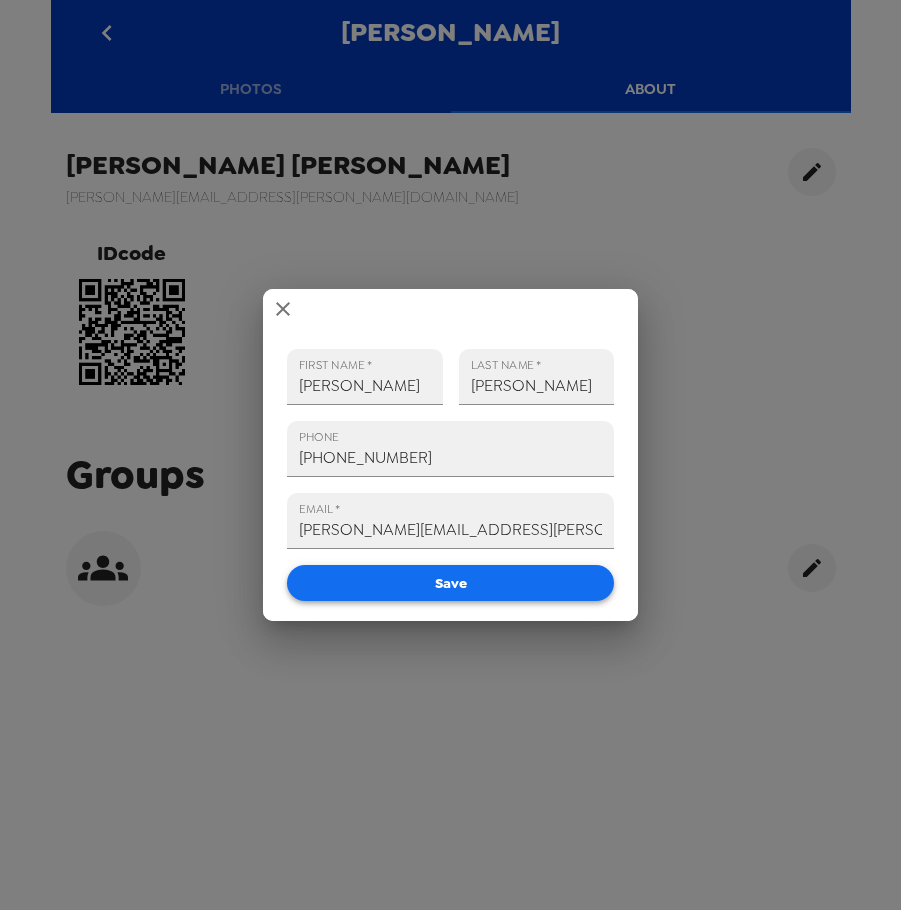 click on "Save" at bounding box center (450, 583) 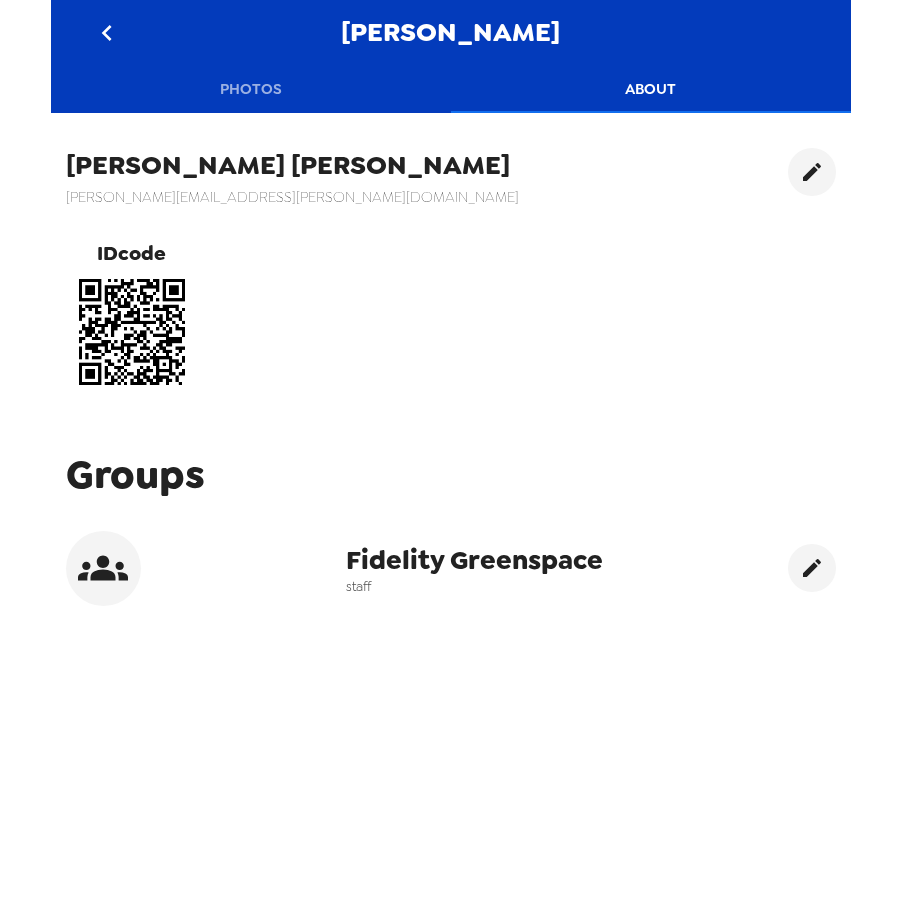 click at bounding box center (107, 32) 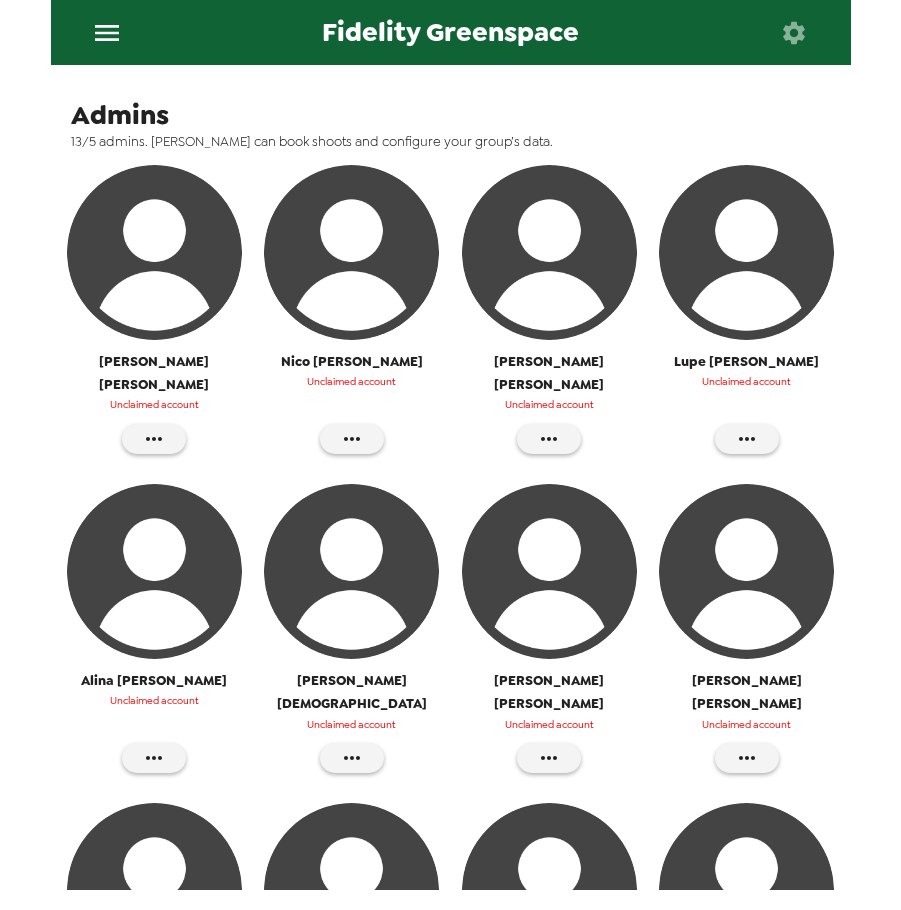 scroll, scrollTop: 700, scrollLeft: 0, axis: vertical 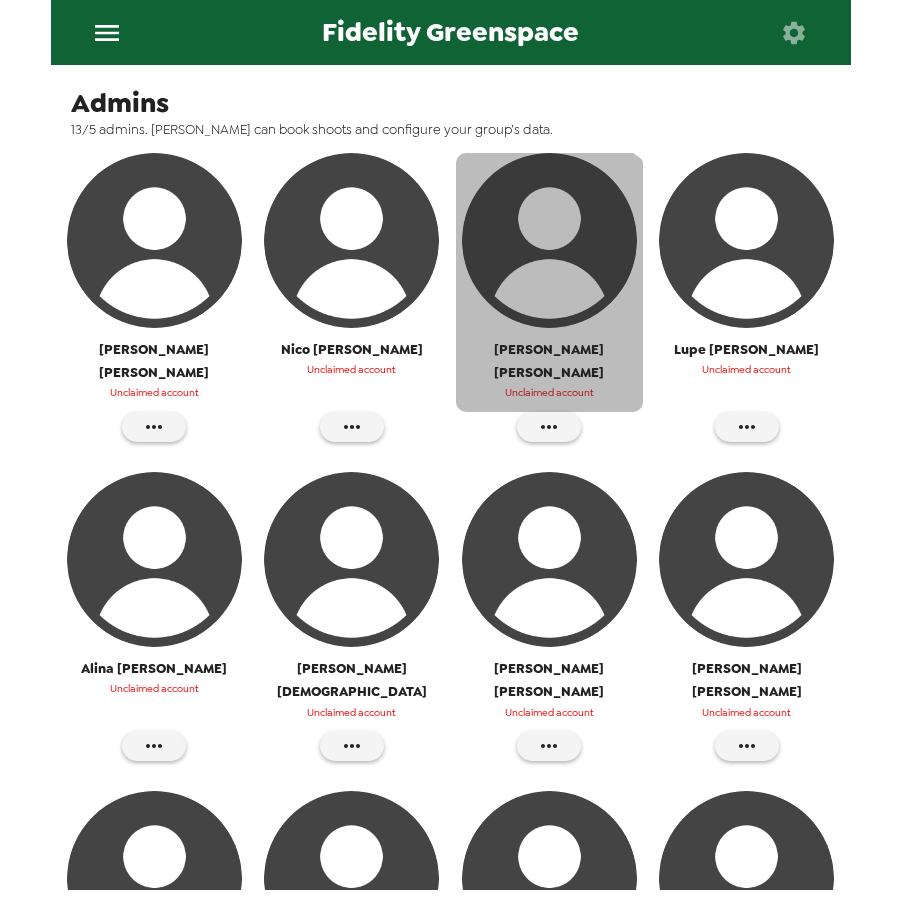 click at bounding box center (549, 240) 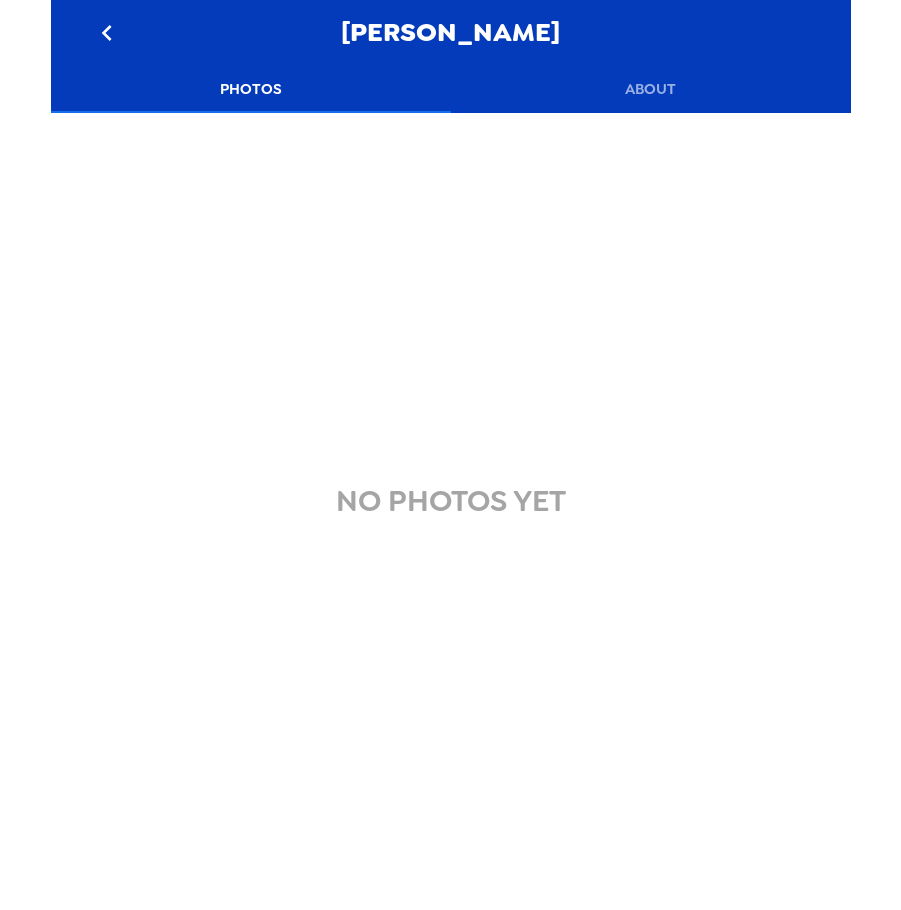 click on "About" at bounding box center [651, 89] 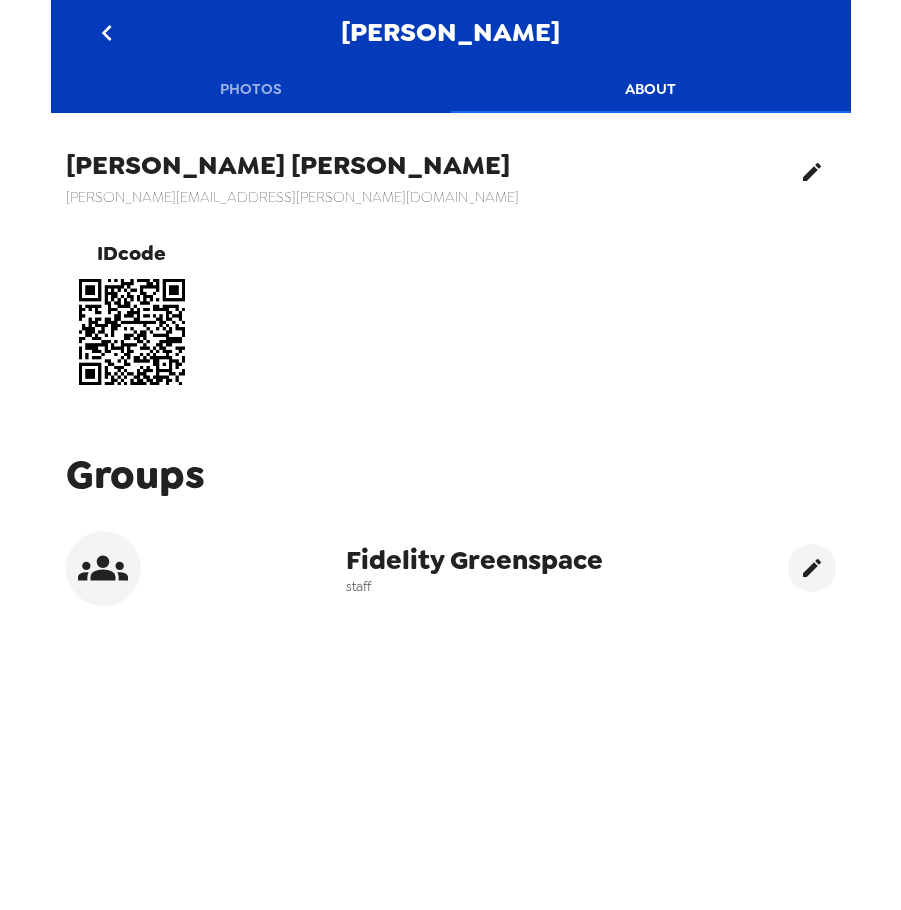 click 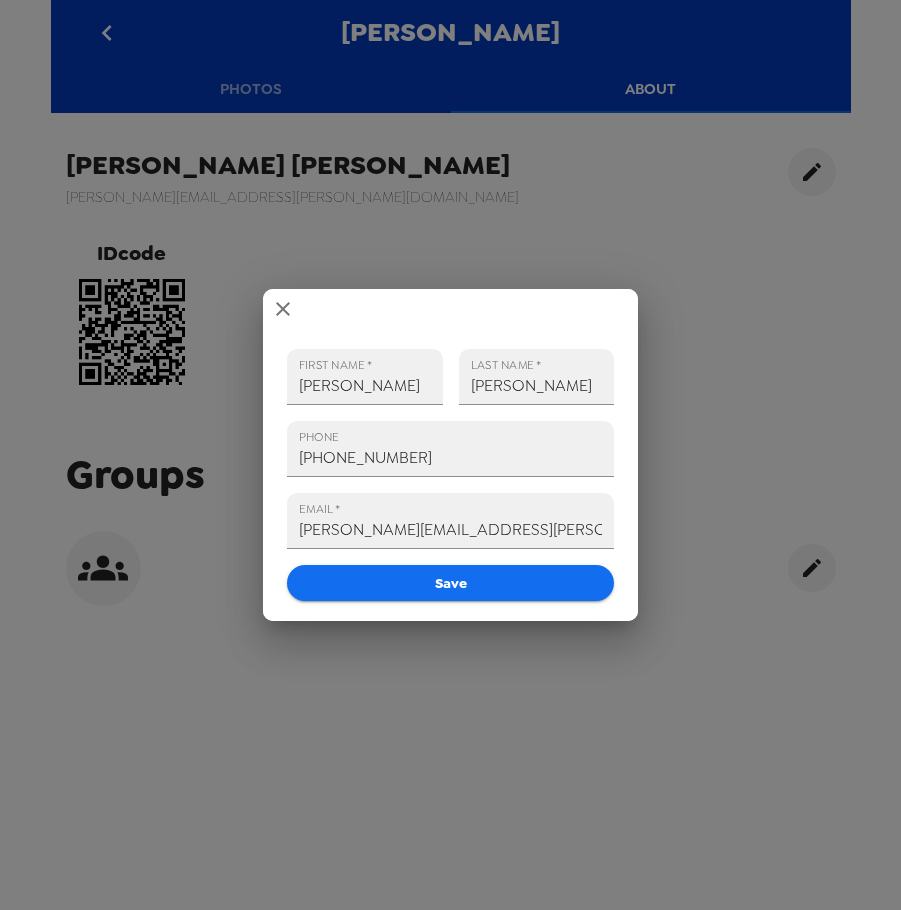 click on "FIRST NAME   * Michael LAST NAME   * Kryger PHONE +1 (516) 996-1395 EMAIL   * michael.kryger@fmr.com Save" at bounding box center (450, 455) 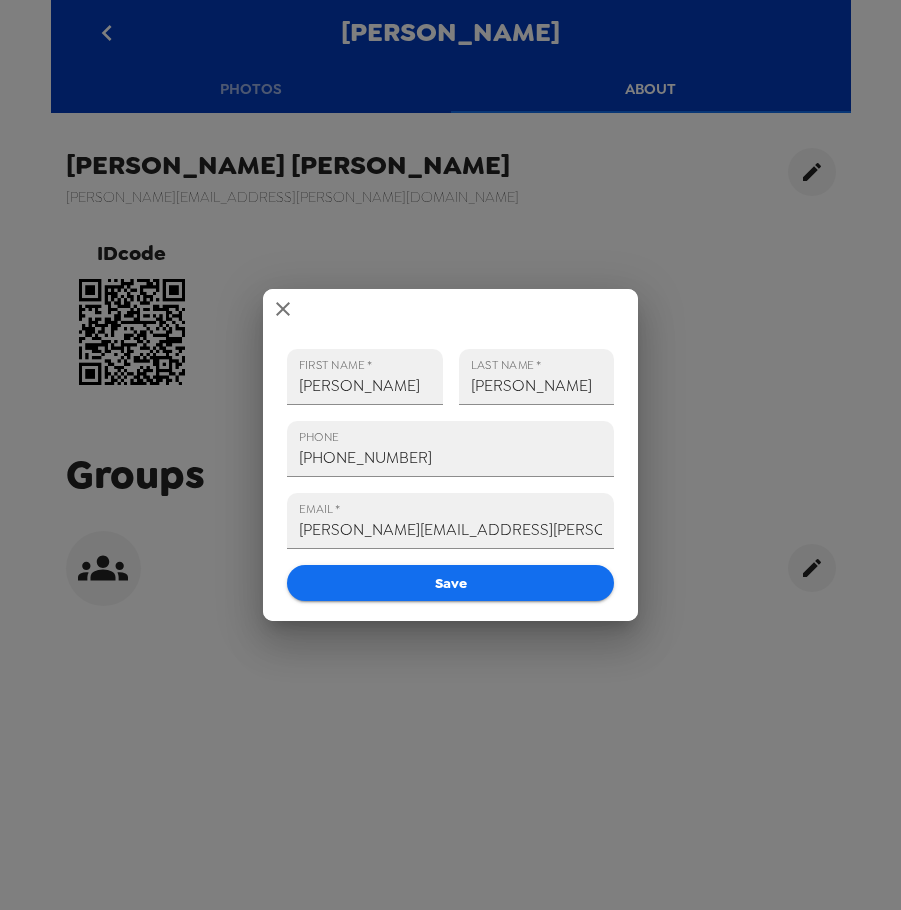 click 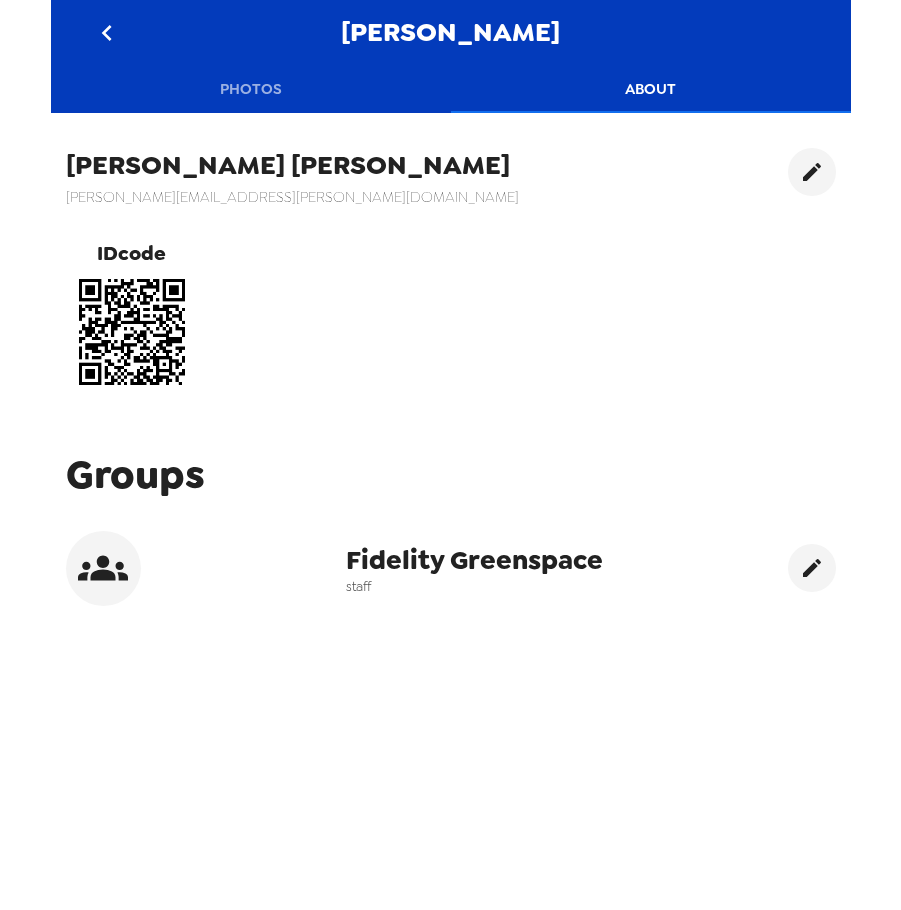 click 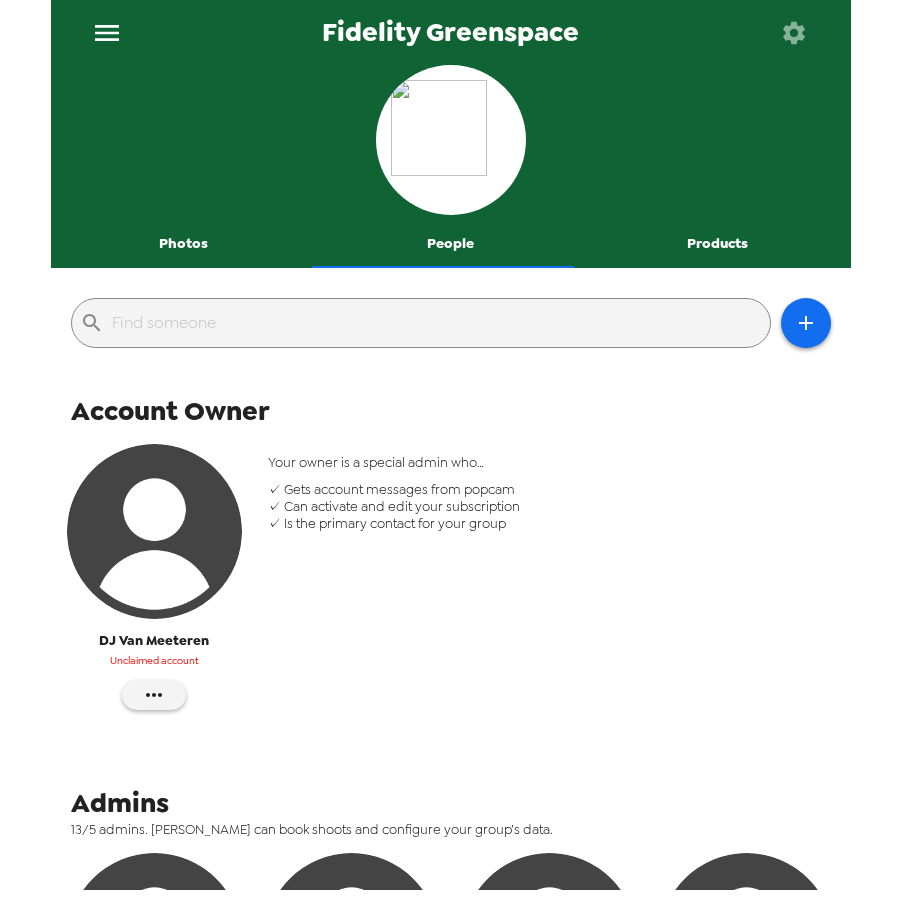 click on "Photos" at bounding box center [184, 244] 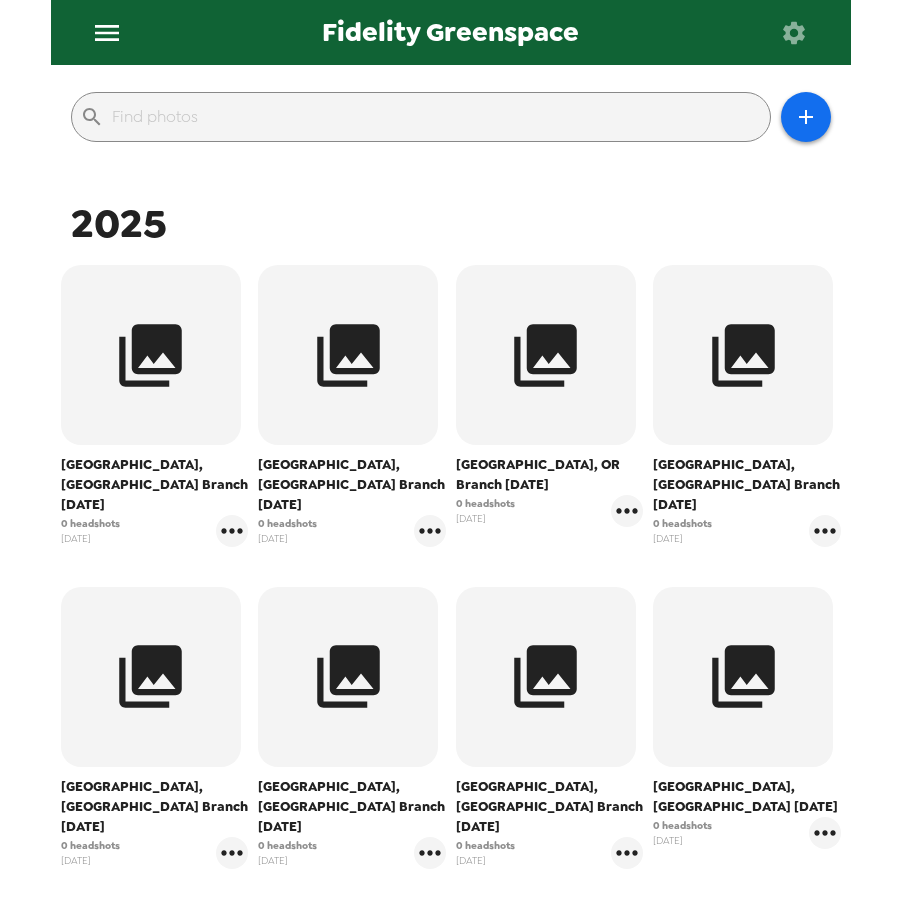 scroll, scrollTop: 647, scrollLeft: 0, axis: vertical 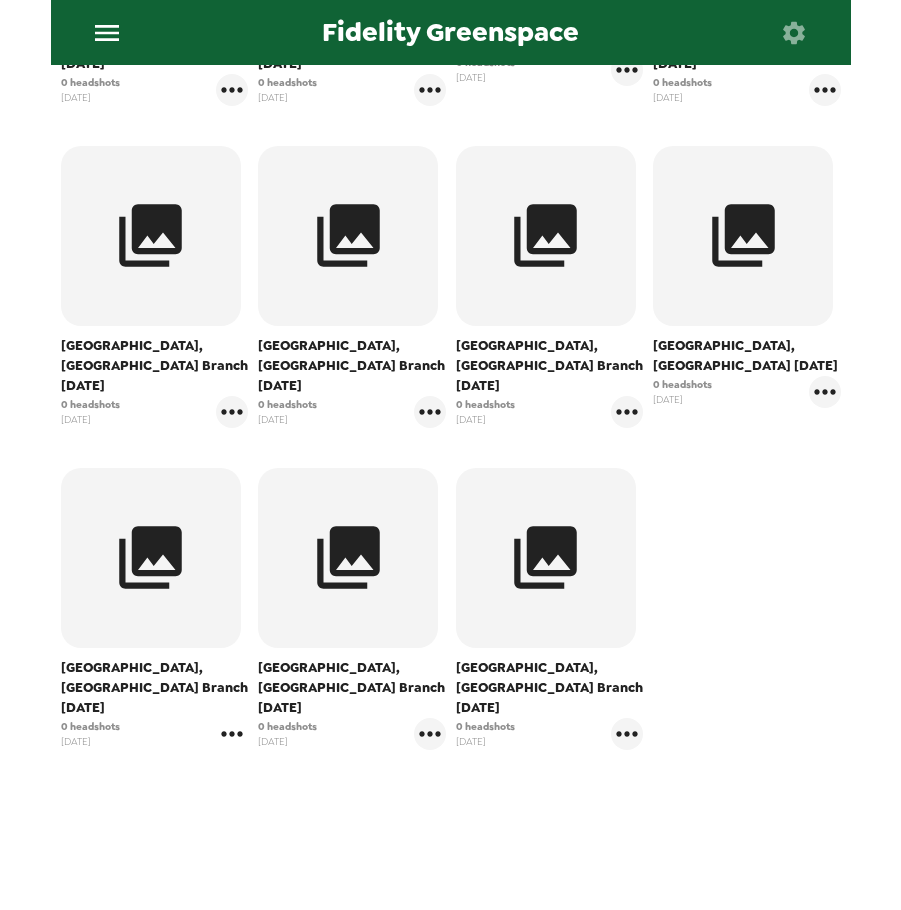 click 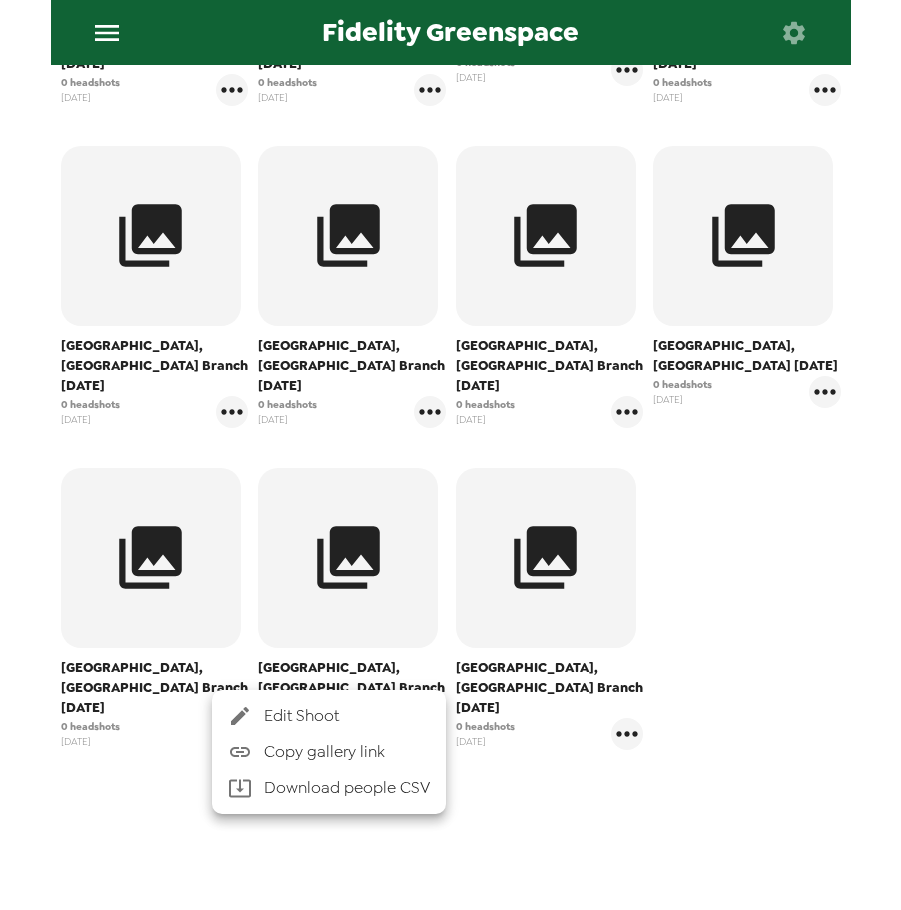 click on "Edit Shoot" at bounding box center (347, 716) 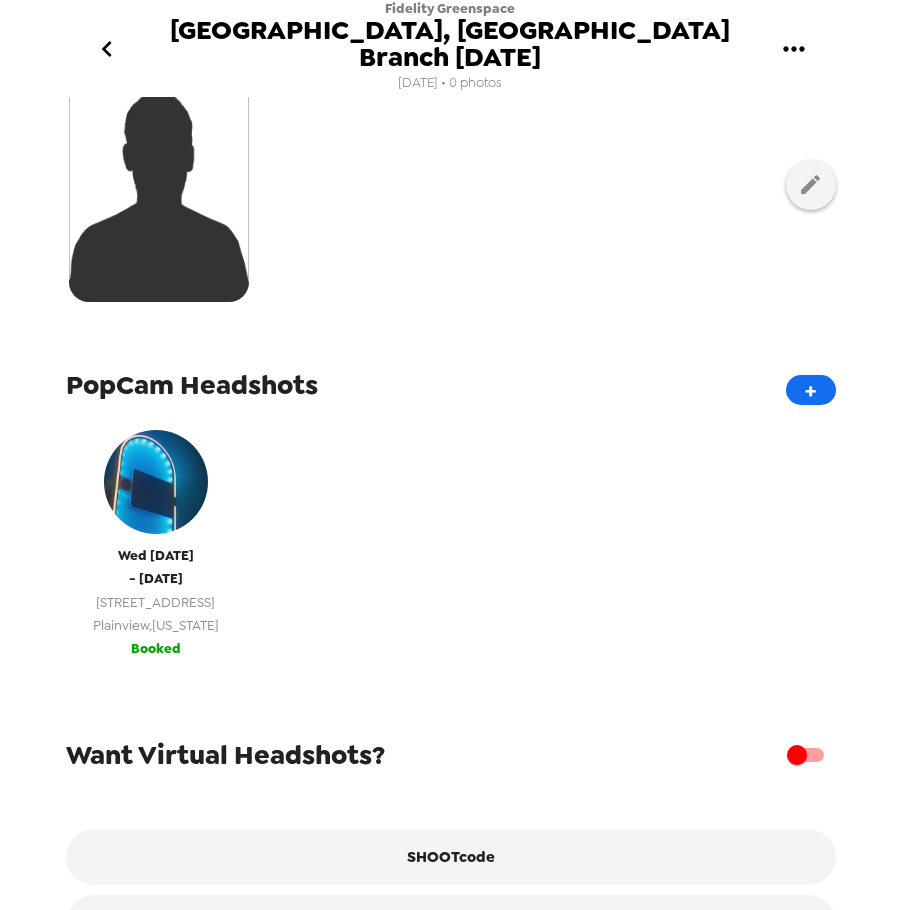 scroll, scrollTop: 222, scrollLeft: 0, axis: vertical 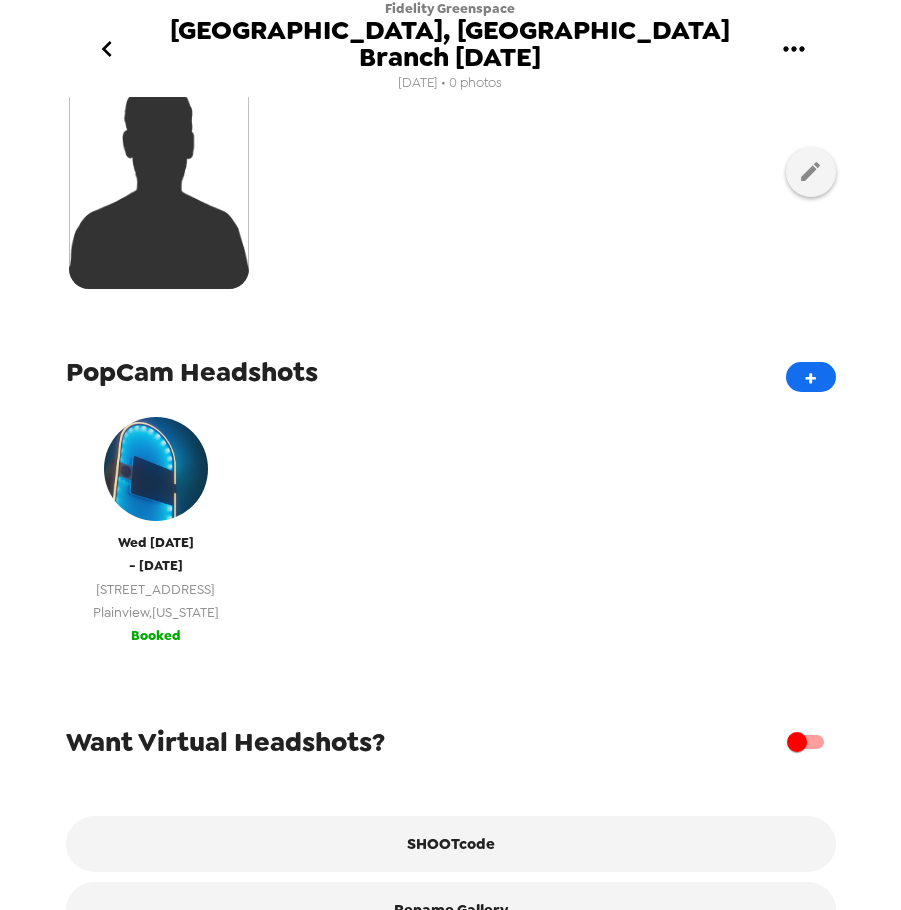 click on "1551 Old Country Rd" at bounding box center (156, 589) 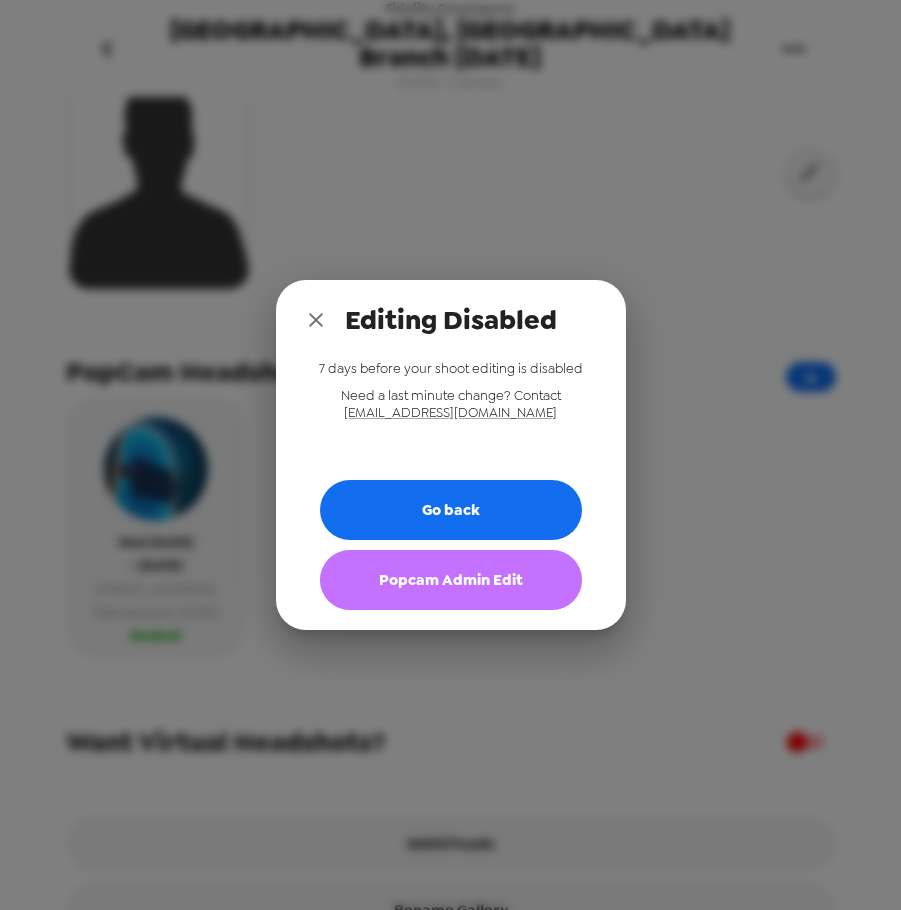 click on "Popcam Admin Edit" at bounding box center (451, 580) 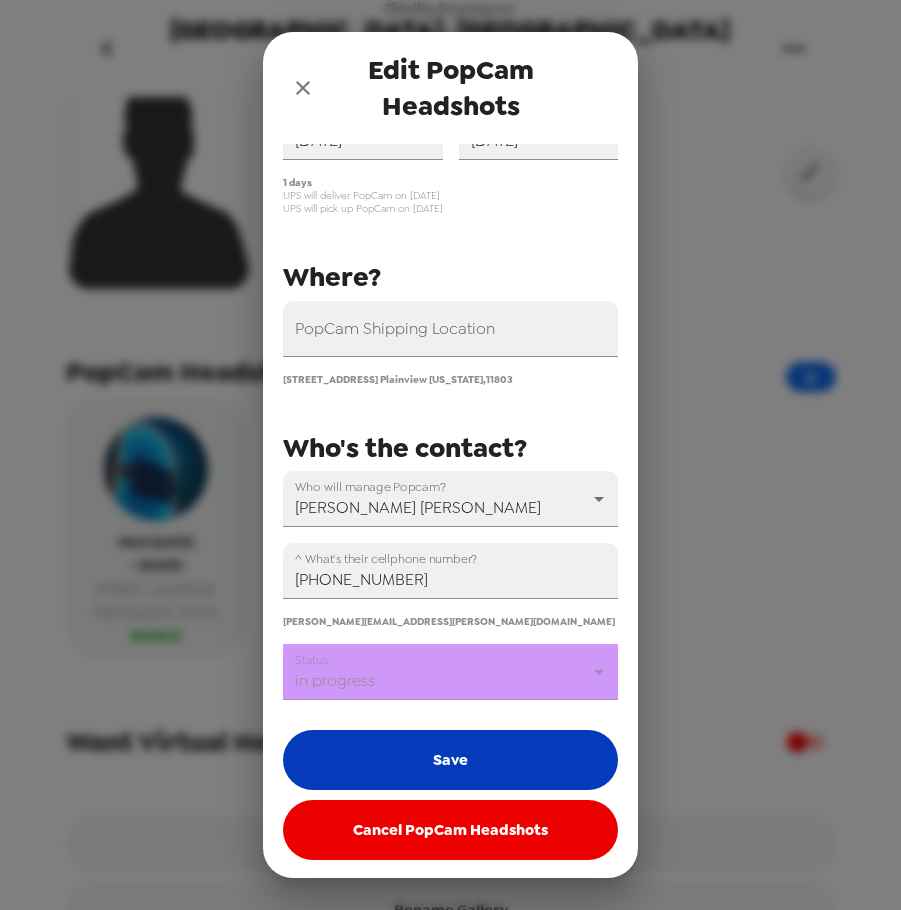 scroll, scrollTop: 120, scrollLeft: 0, axis: vertical 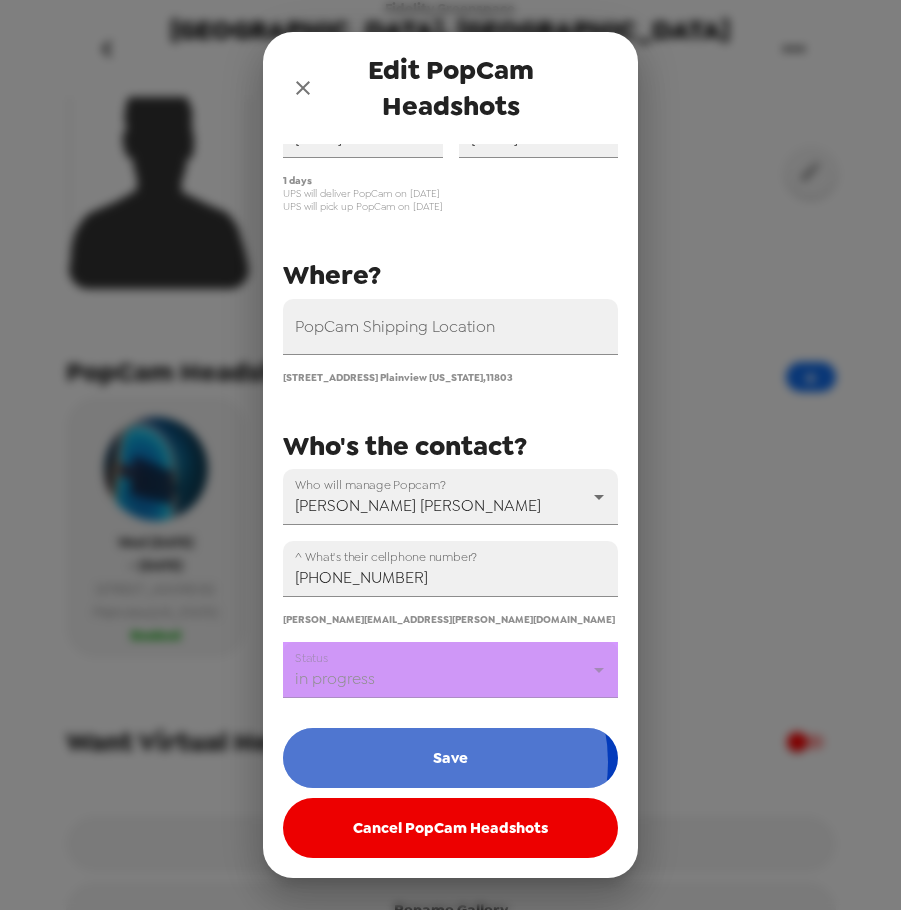 click on "Save" at bounding box center (450, 758) 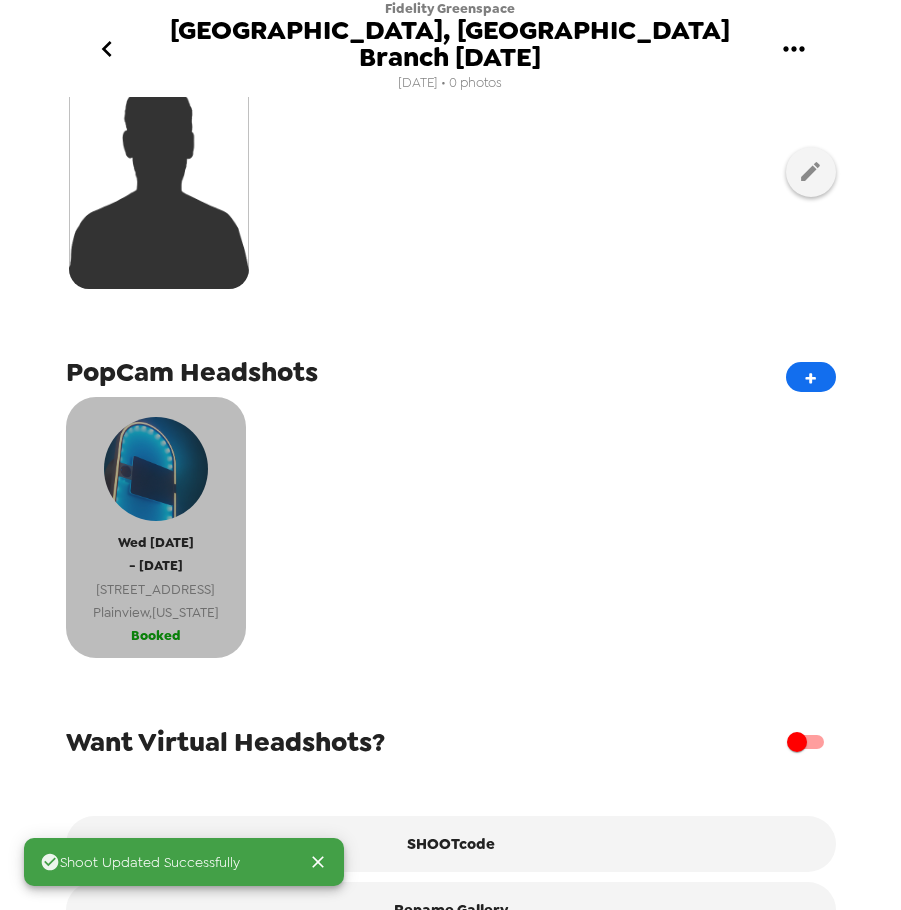 click on "Wed   7/23/25  - Wed 7/23/25 1551 Old Country Rd Plainview ,  New York Booked" at bounding box center (156, 527) 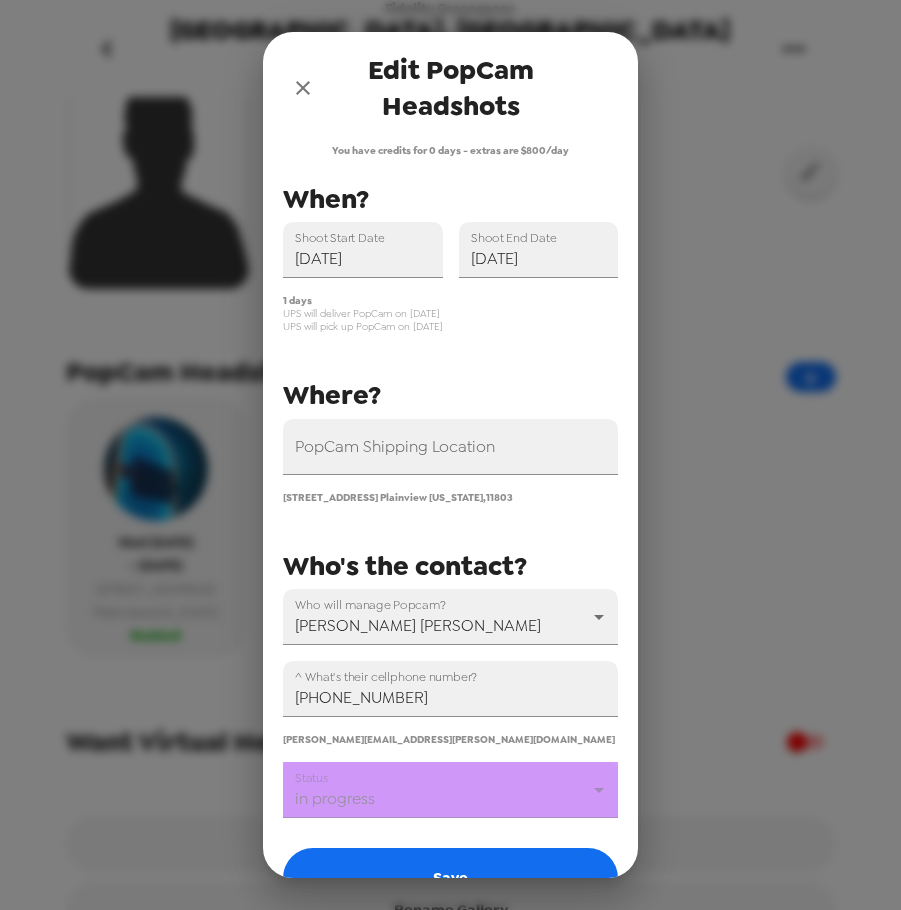 click on "Edit PopCam Headshots" at bounding box center [450, 88] 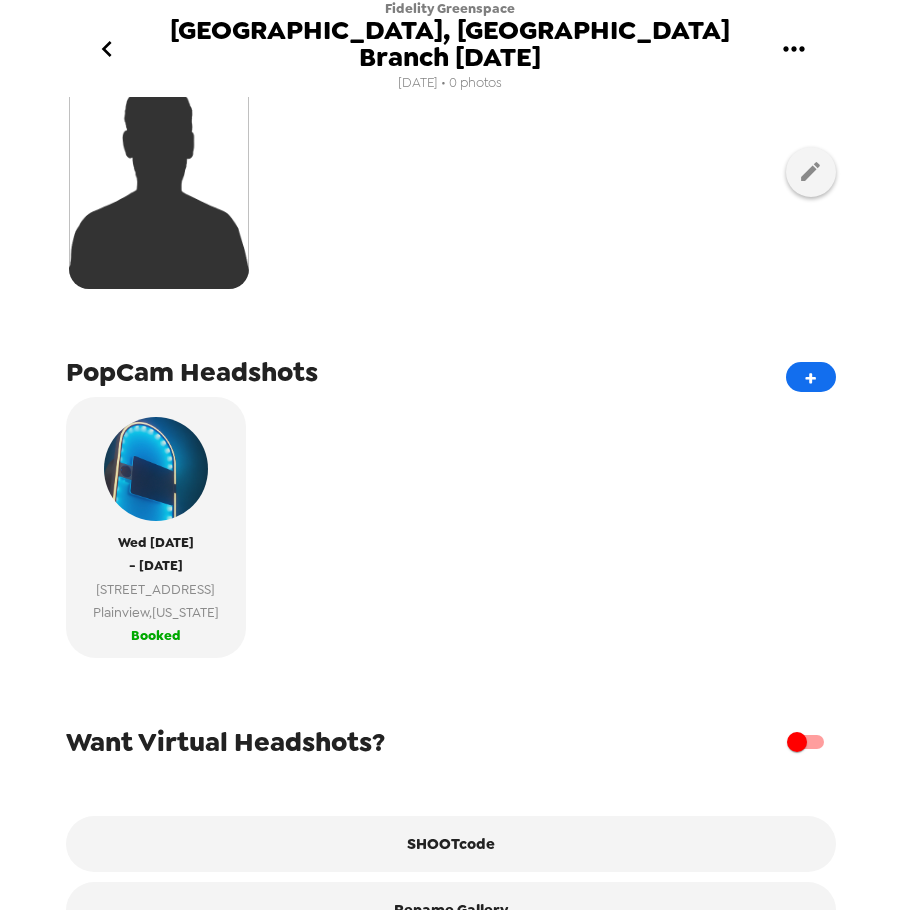 click 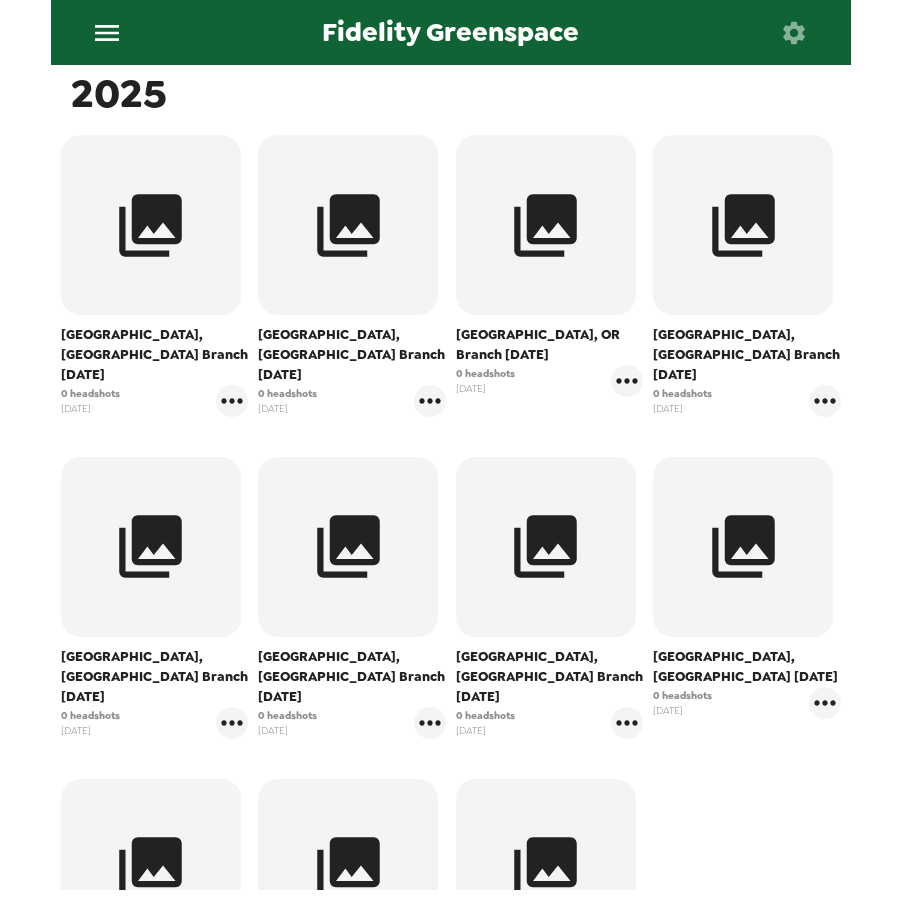 scroll, scrollTop: 0, scrollLeft: 0, axis: both 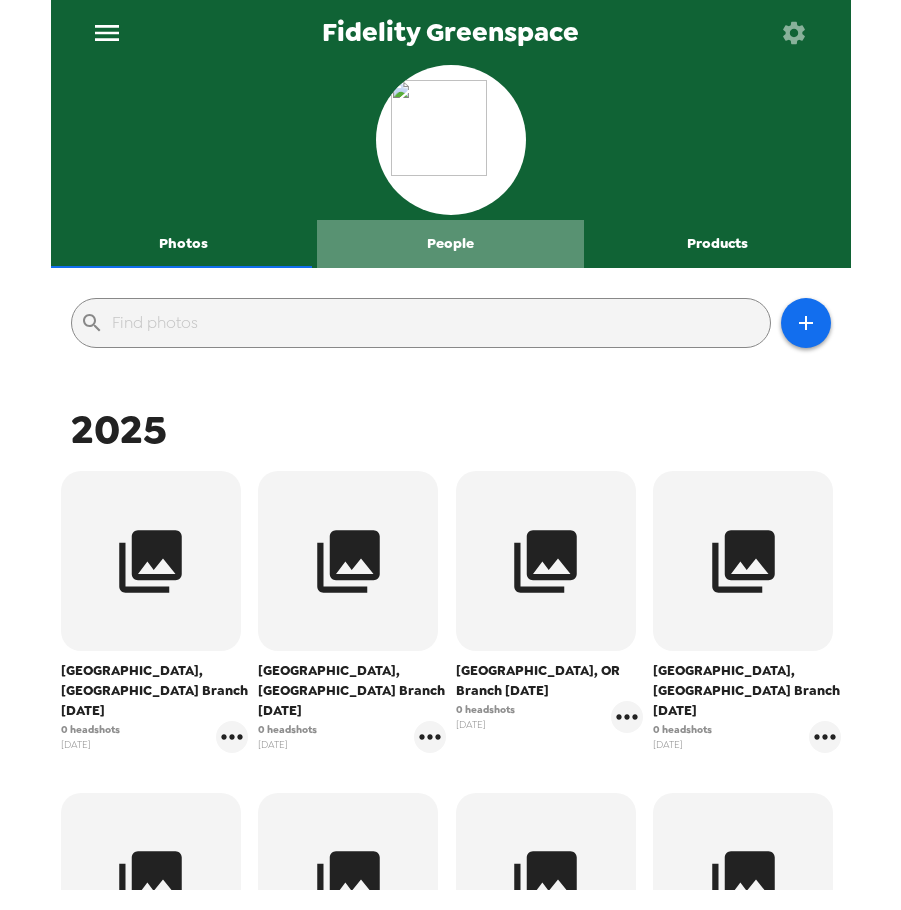 click on "People" at bounding box center (450, 244) 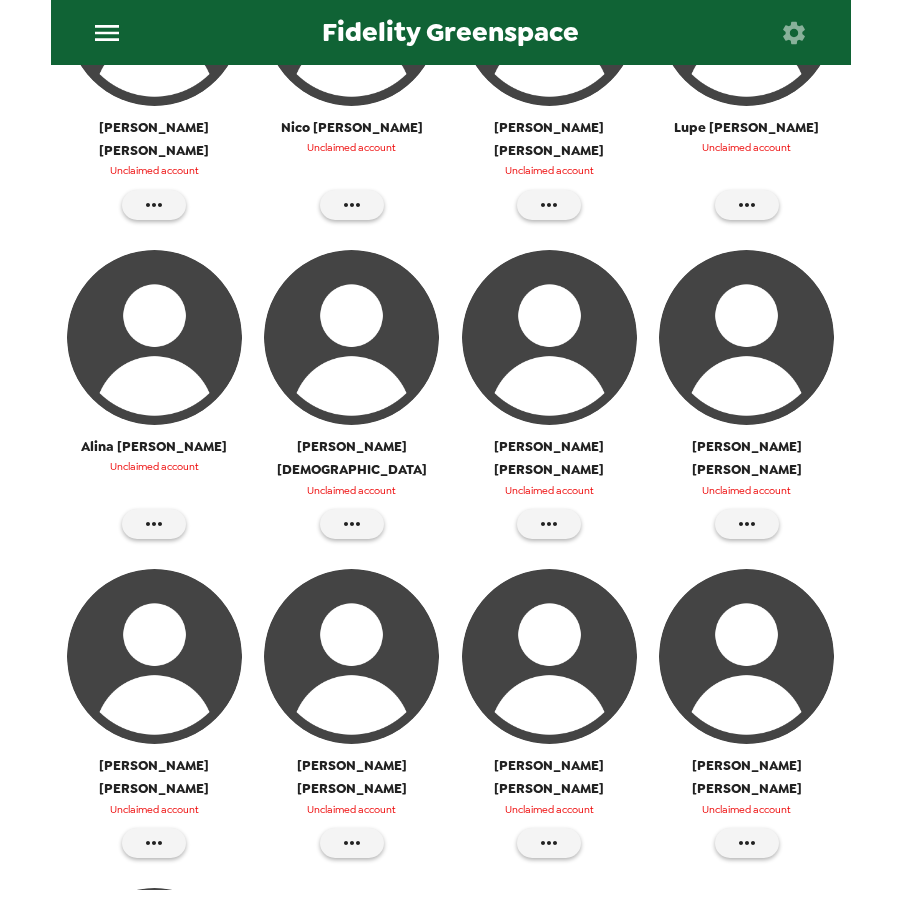 scroll, scrollTop: 782, scrollLeft: 0, axis: vertical 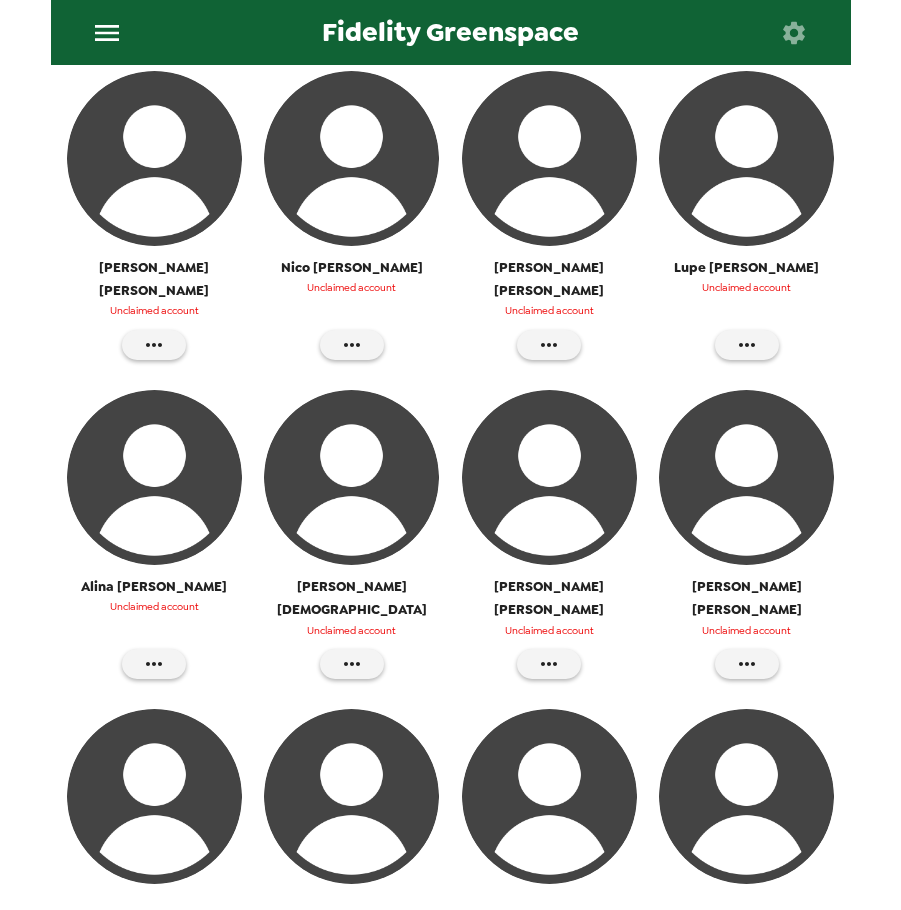 click at bounding box center [746, 158] 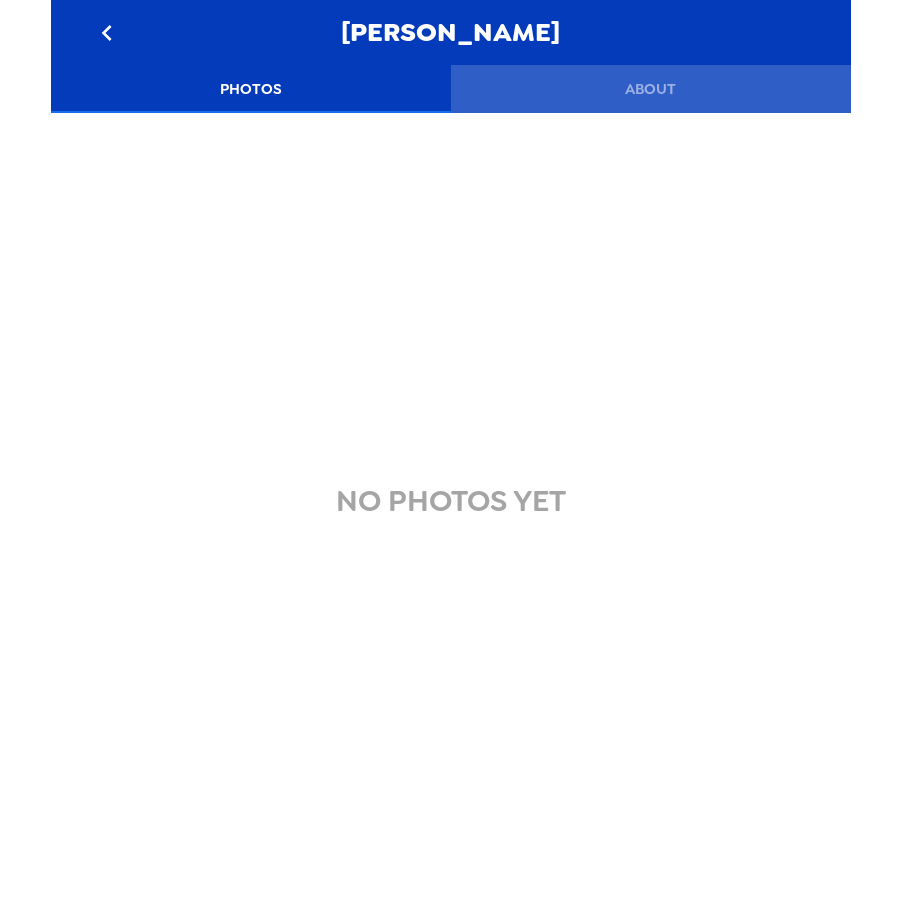 click on "About" at bounding box center (651, 89) 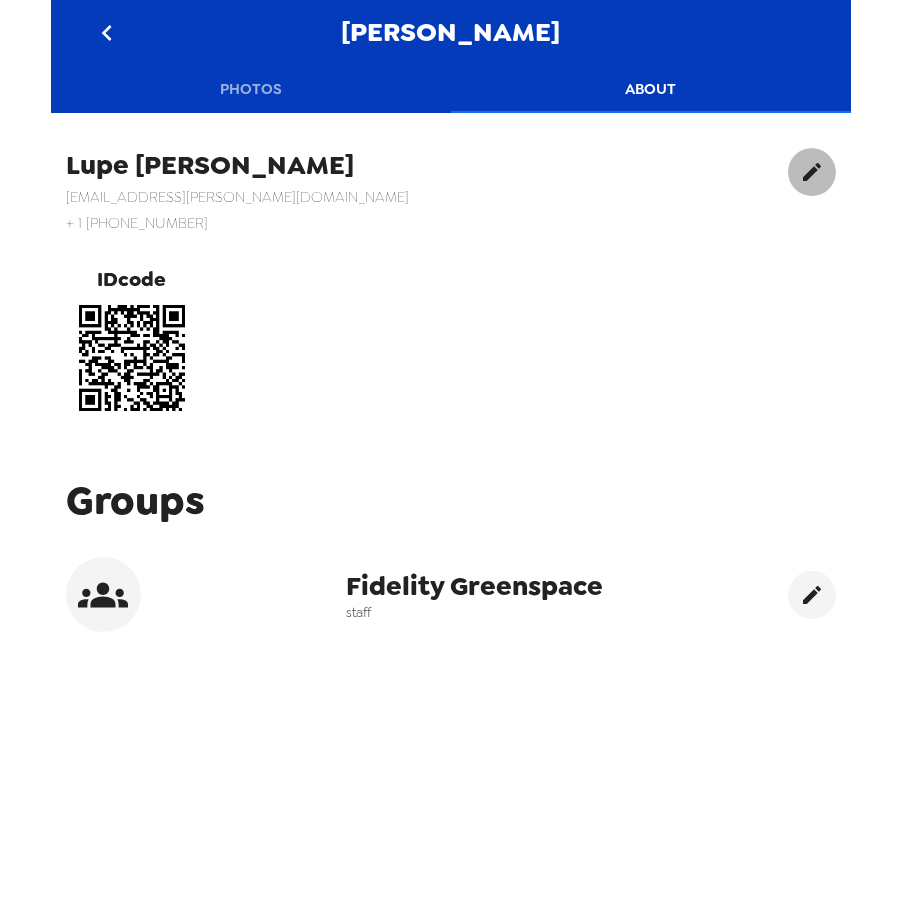 click 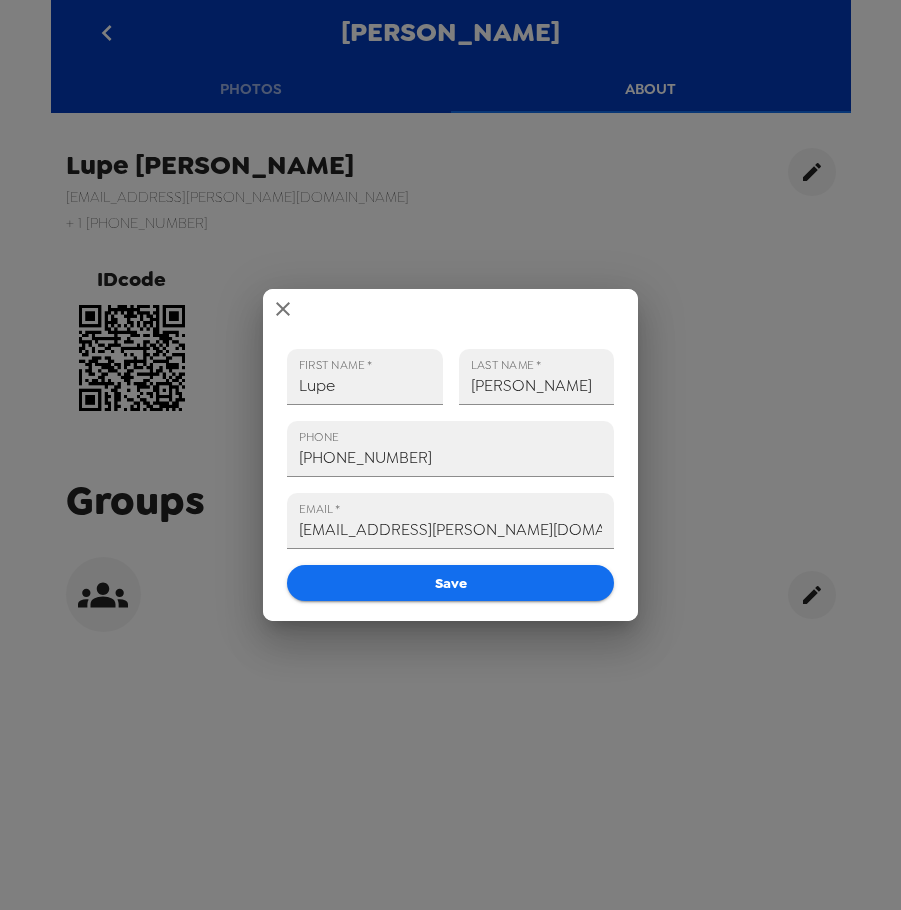 drag, startPoint x: 436, startPoint y: 467, endPoint x: 155, endPoint y: 462, distance: 281.0445 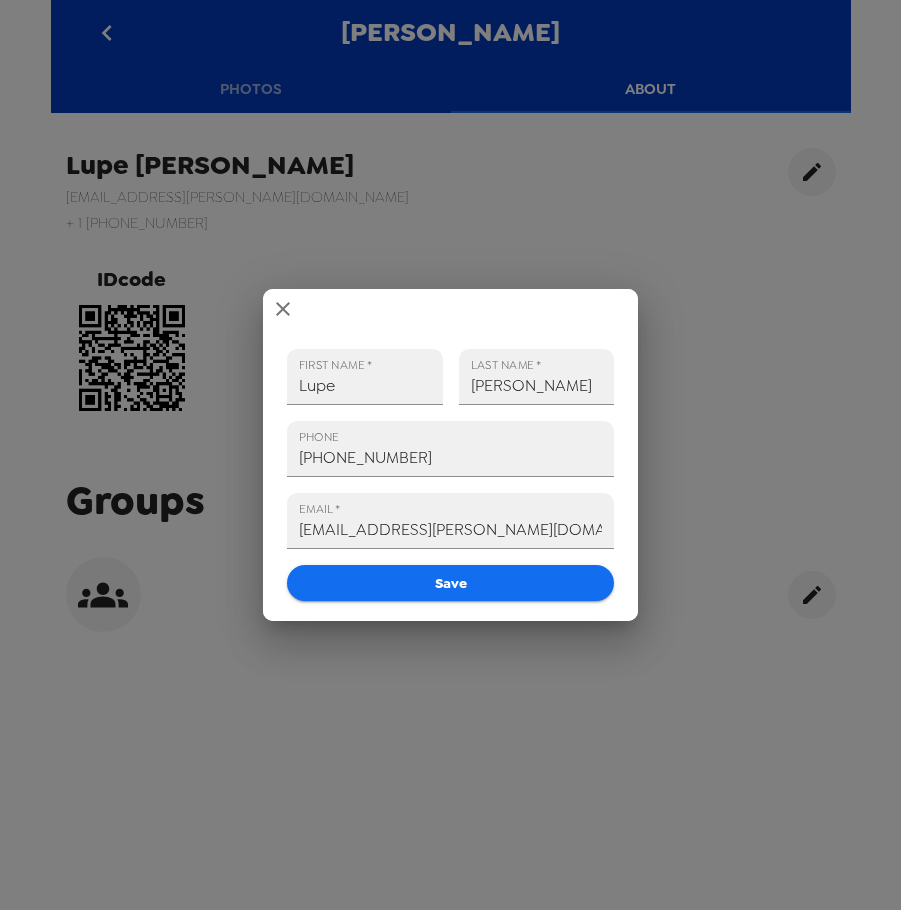 click on "FIRST NAME   * Lupe LAST NAME   * Rosales PHONE +1 (310) 557-1934 EMAIL   * lupe.rosales@fmr.com Save" at bounding box center [450, 455] 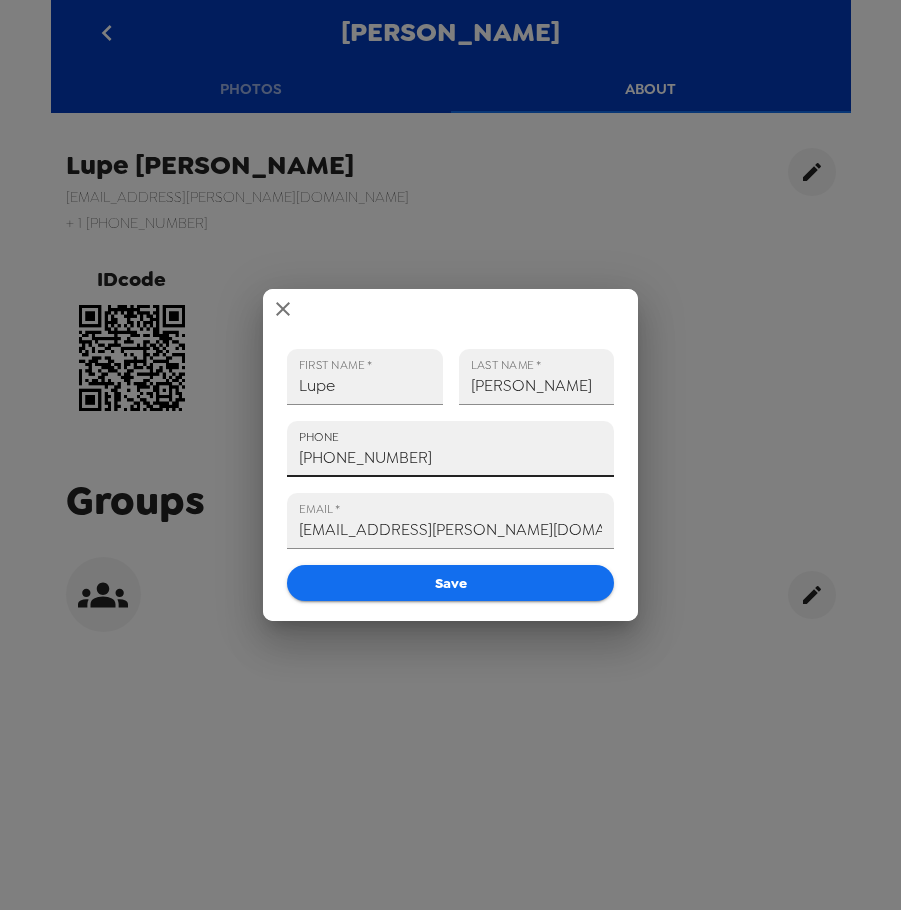 paste on "213) 700-6932" 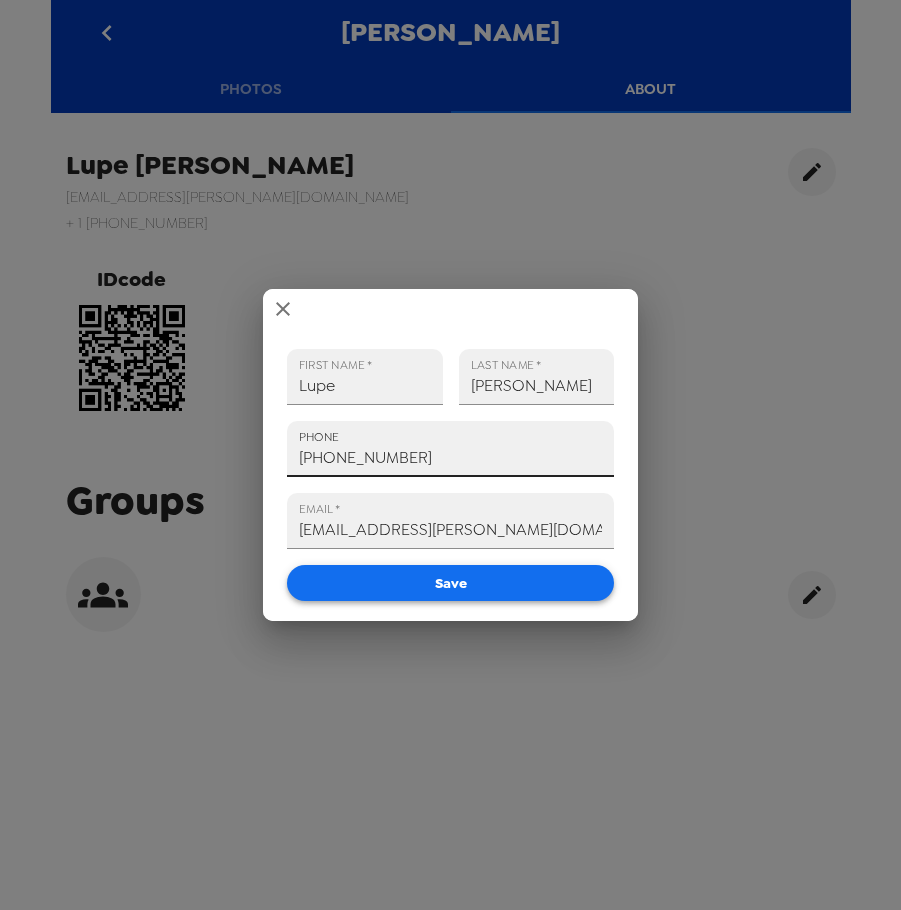type on "+1 (213) 700-6932" 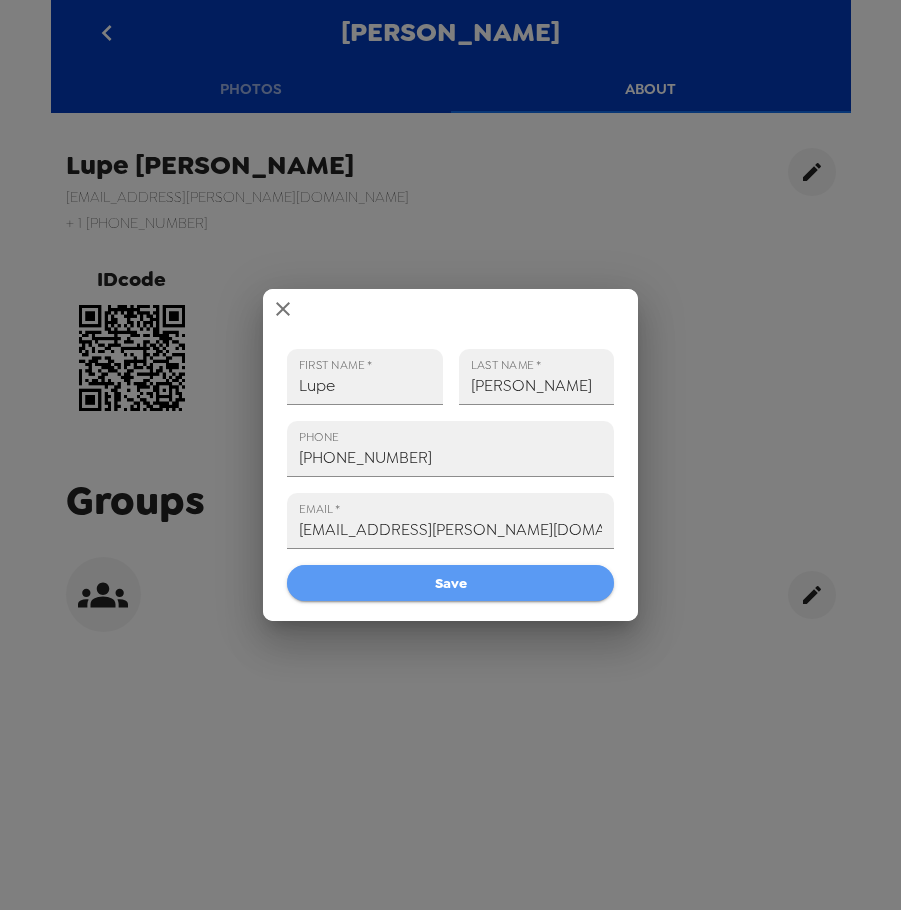 click on "Save" at bounding box center (450, 583) 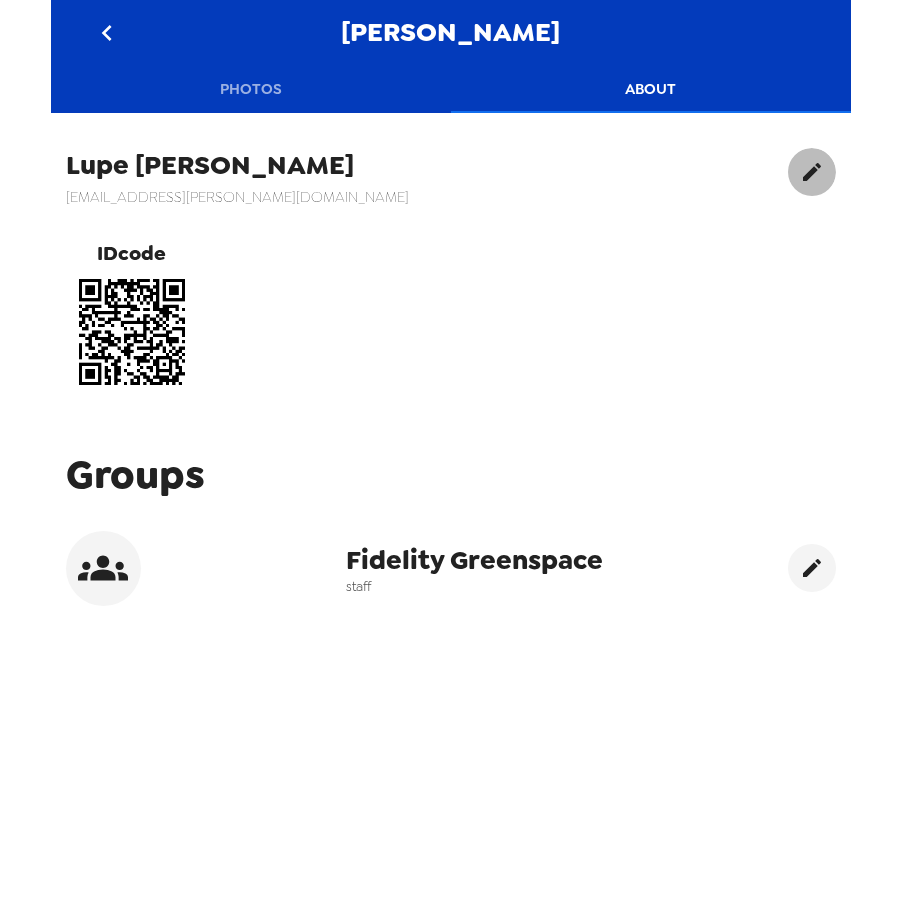 click at bounding box center [812, 172] 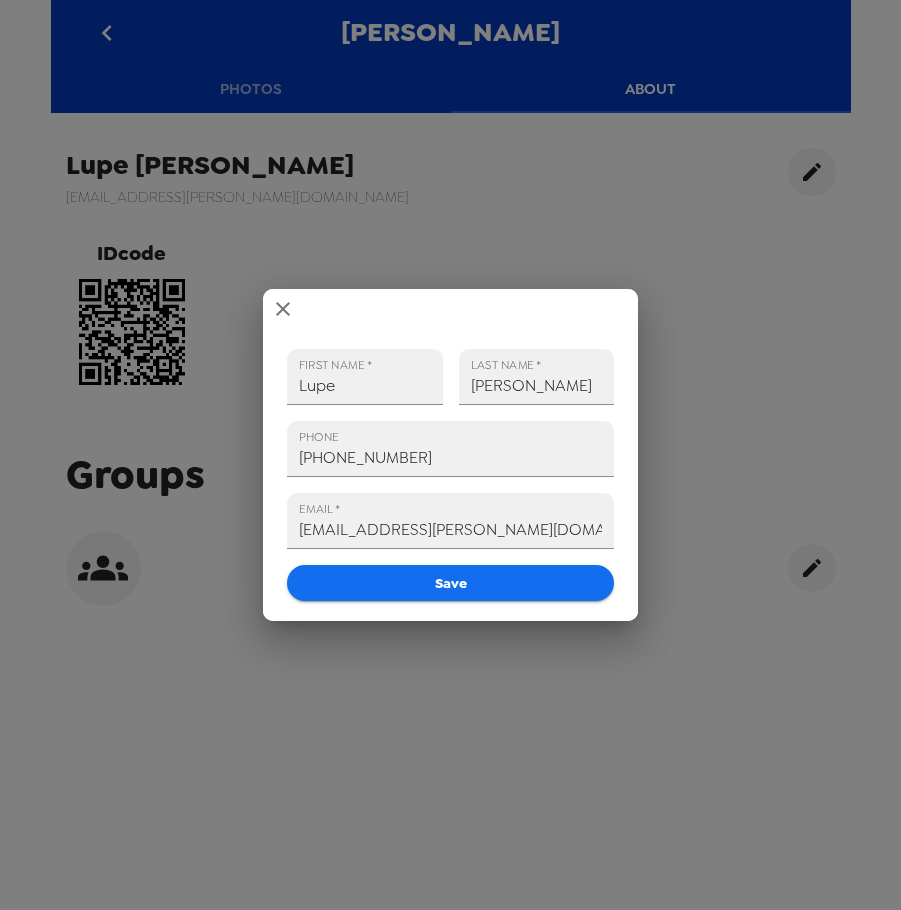 click 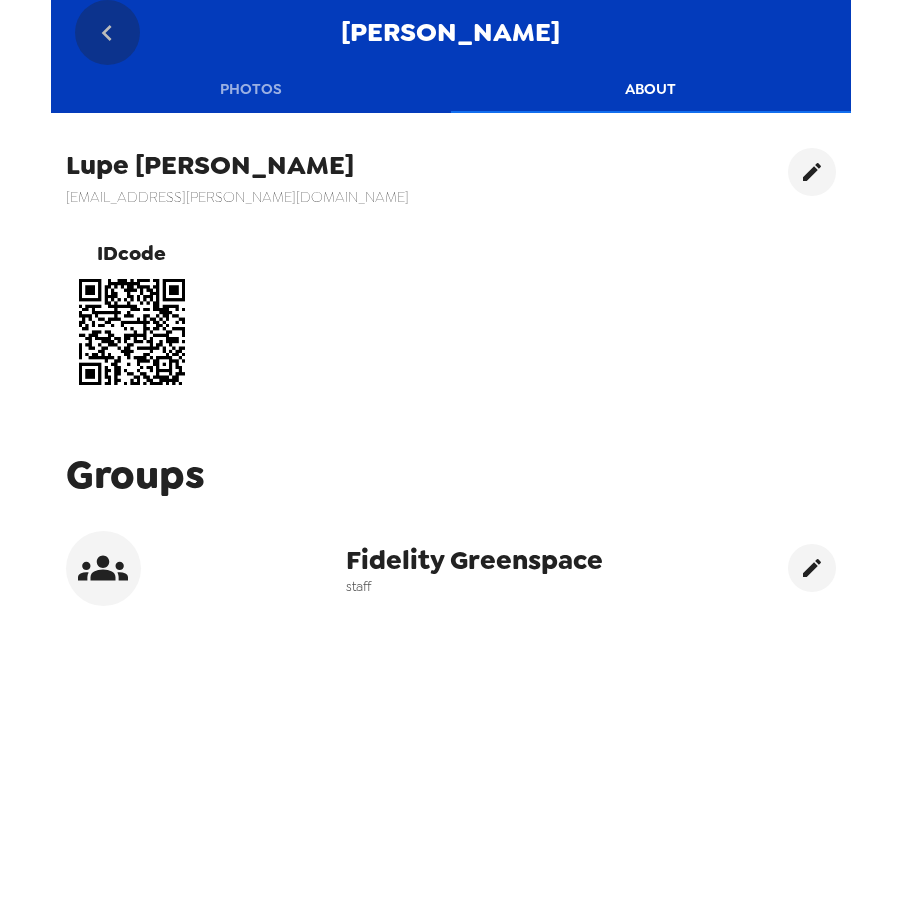 click 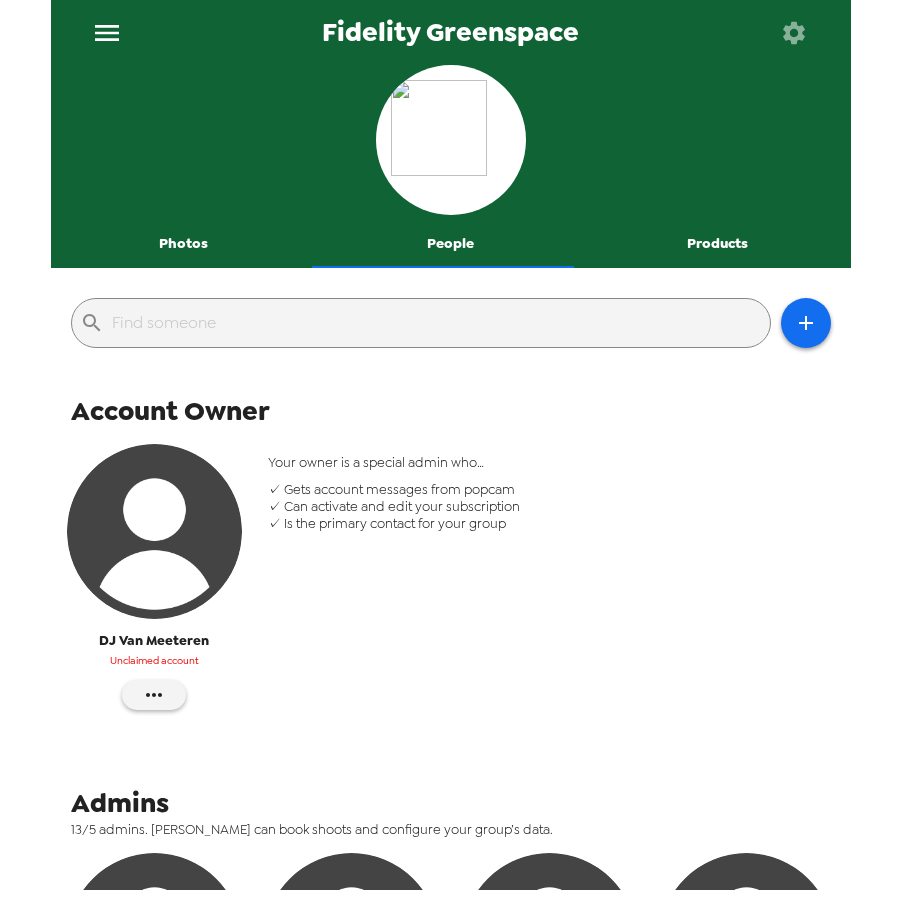 click on "Photos" at bounding box center [184, 244] 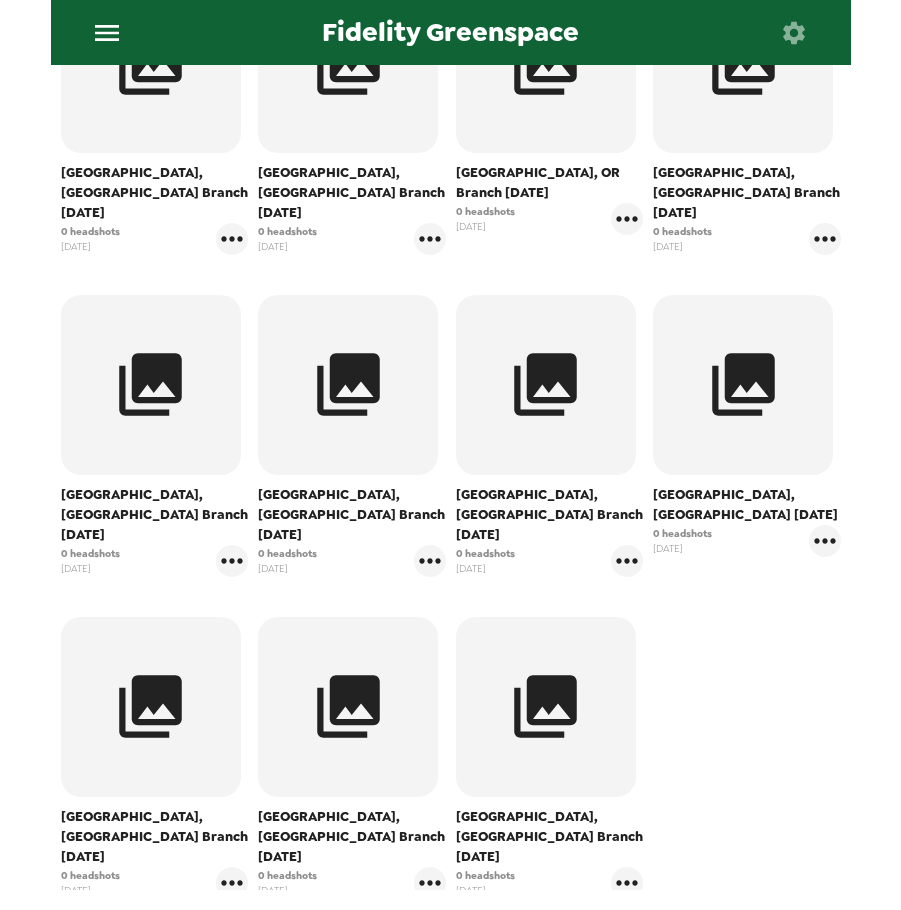scroll, scrollTop: 500, scrollLeft: 0, axis: vertical 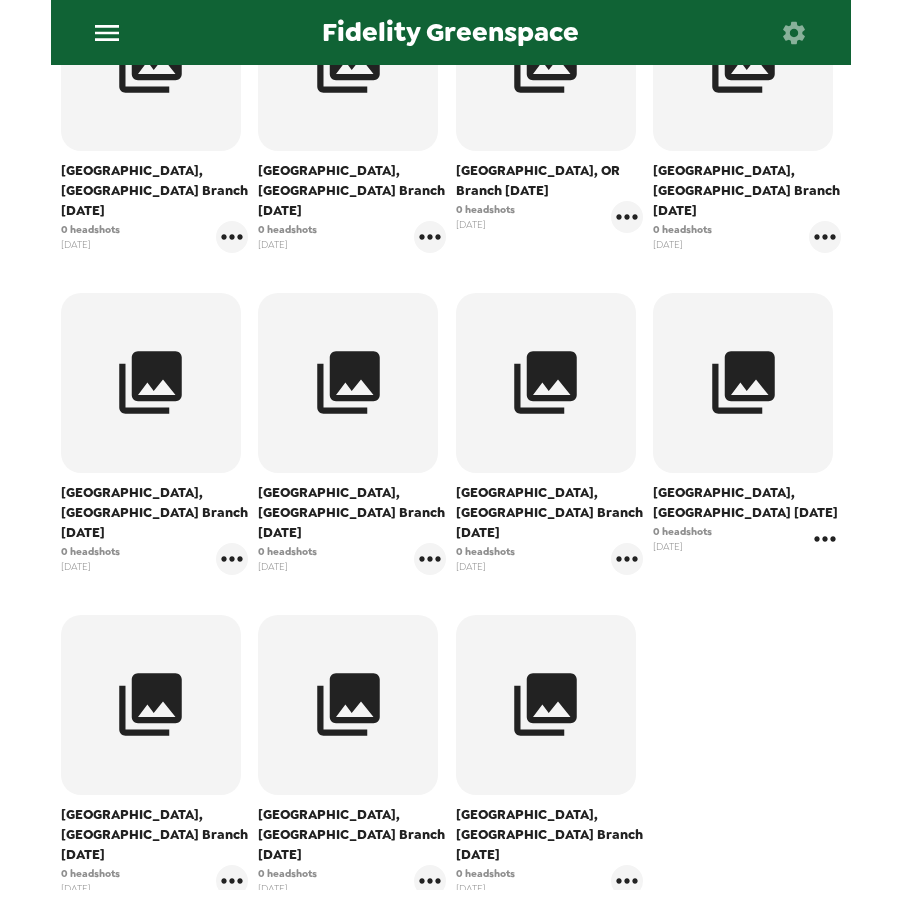 click 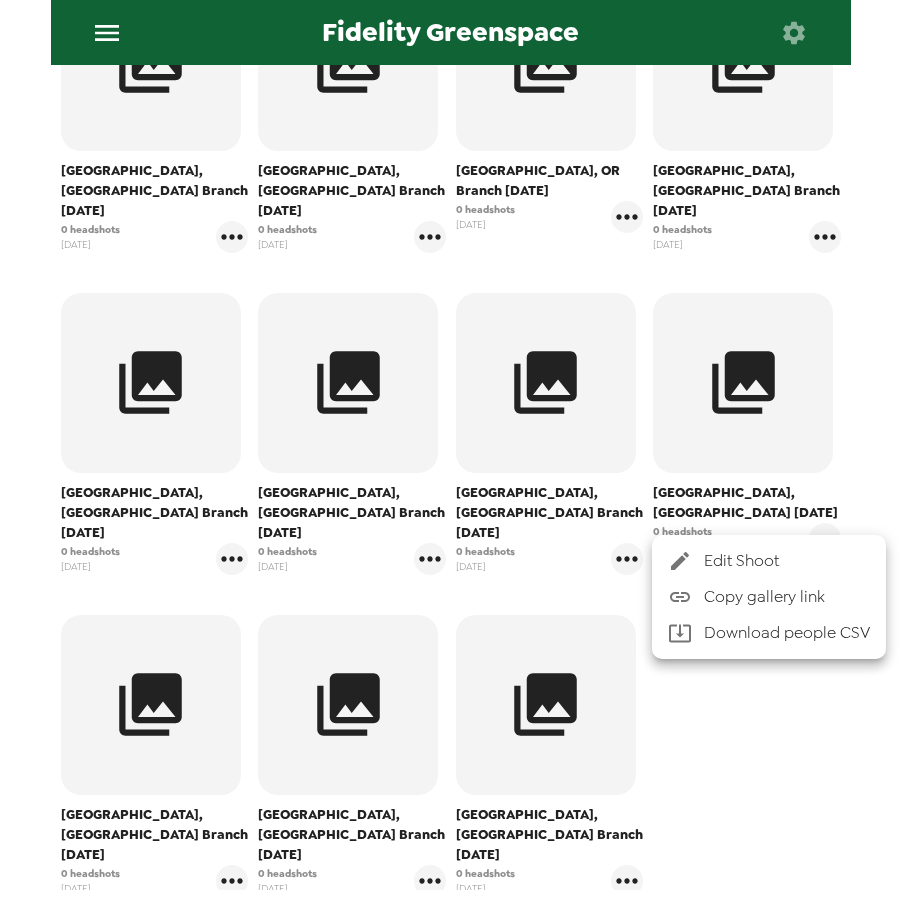 click on "Edit Shoot" at bounding box center (787, 561) 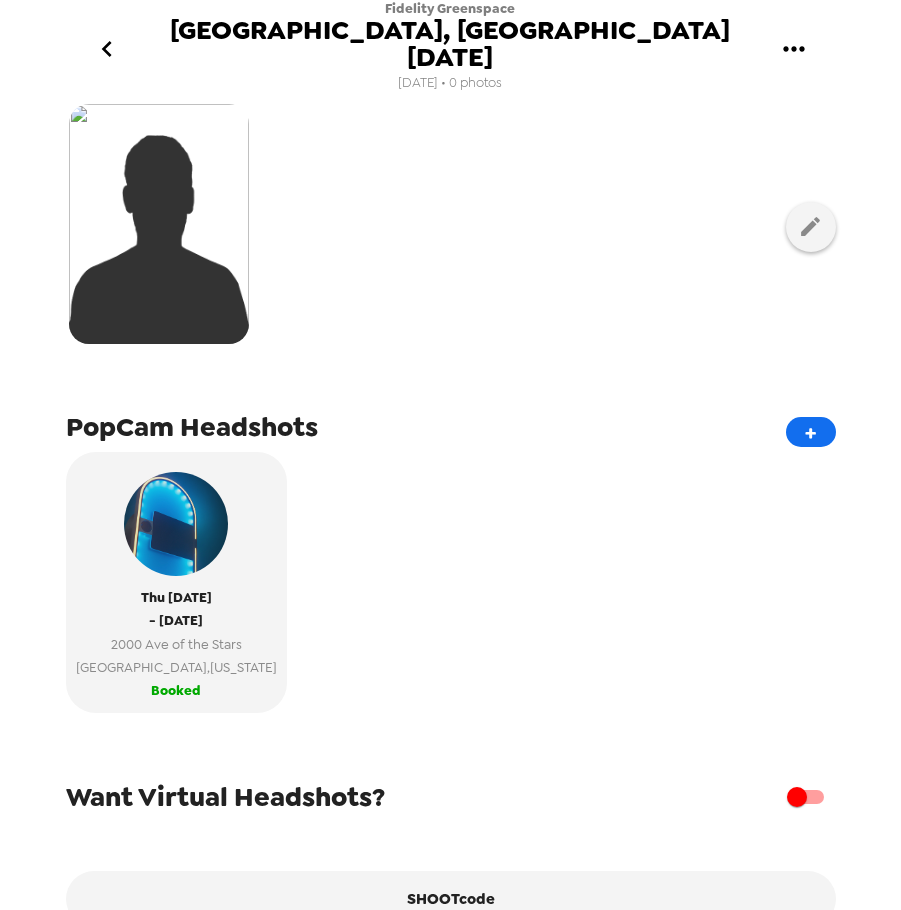 scroll, scrollTop: 268, scrollLeft: 0, axis: vertical 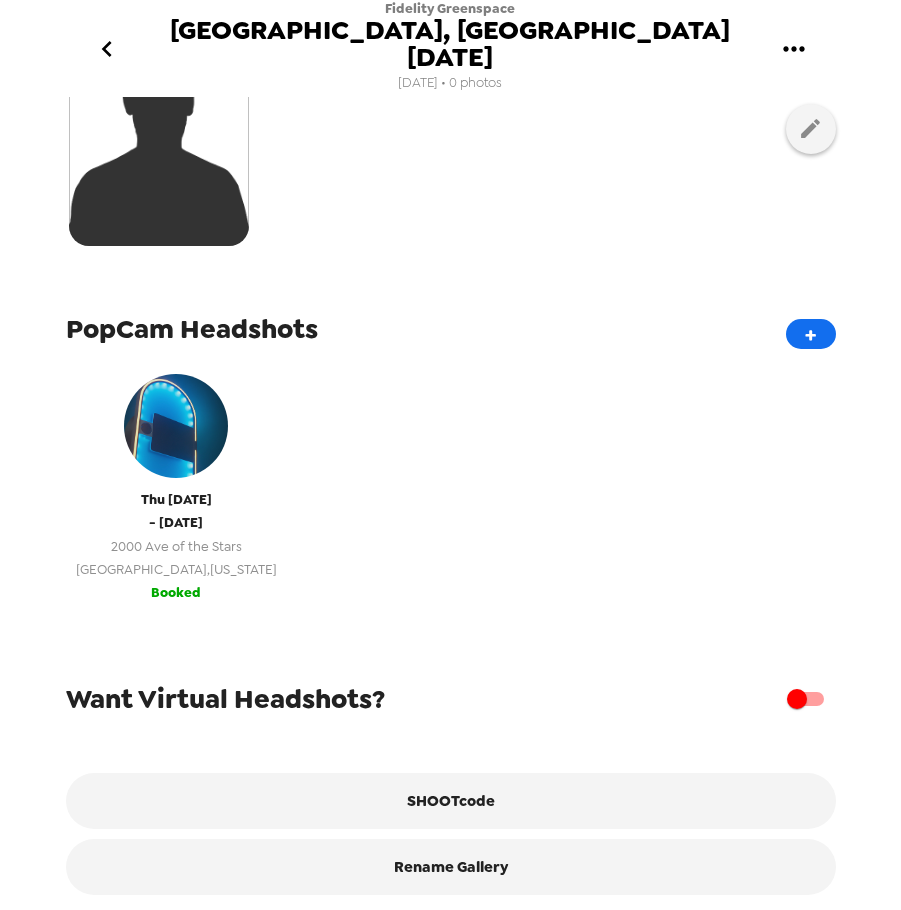 click on "Thu   7/24/25  - Thu 7/24/25 2000 Ave of the Stars Los Angeles ,  California" at bounding box center (176, 472) 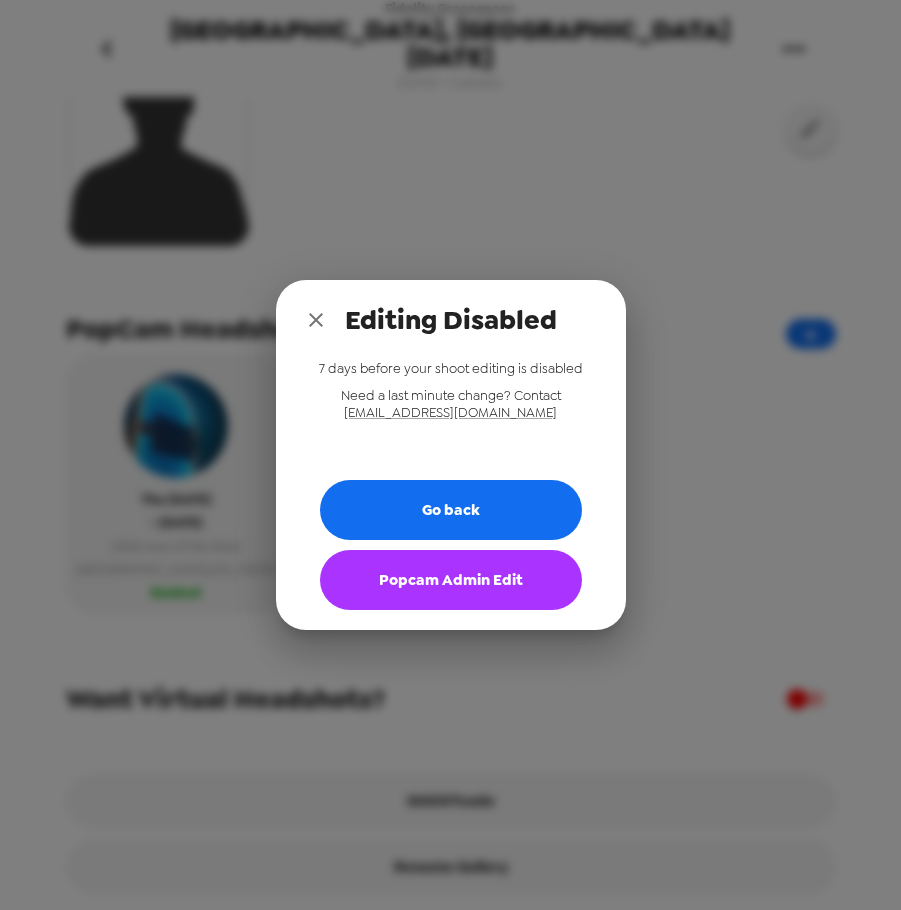 click on "Popcam Admin Edit" at bounding box center (451, 580) 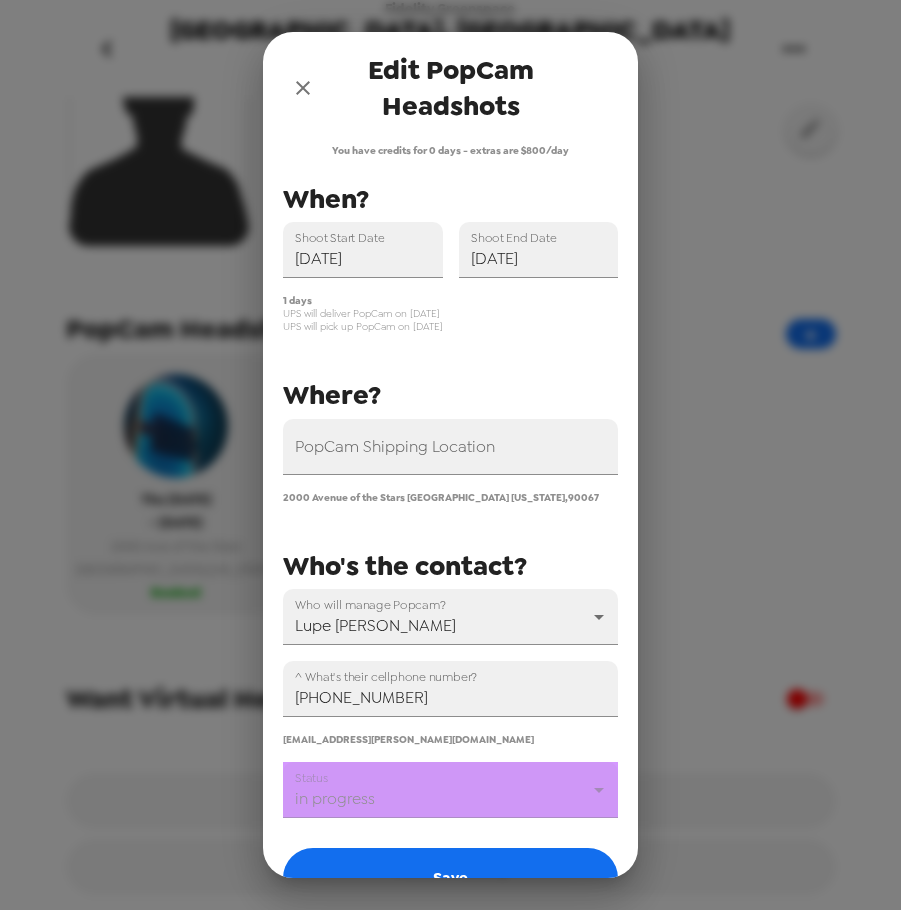 click 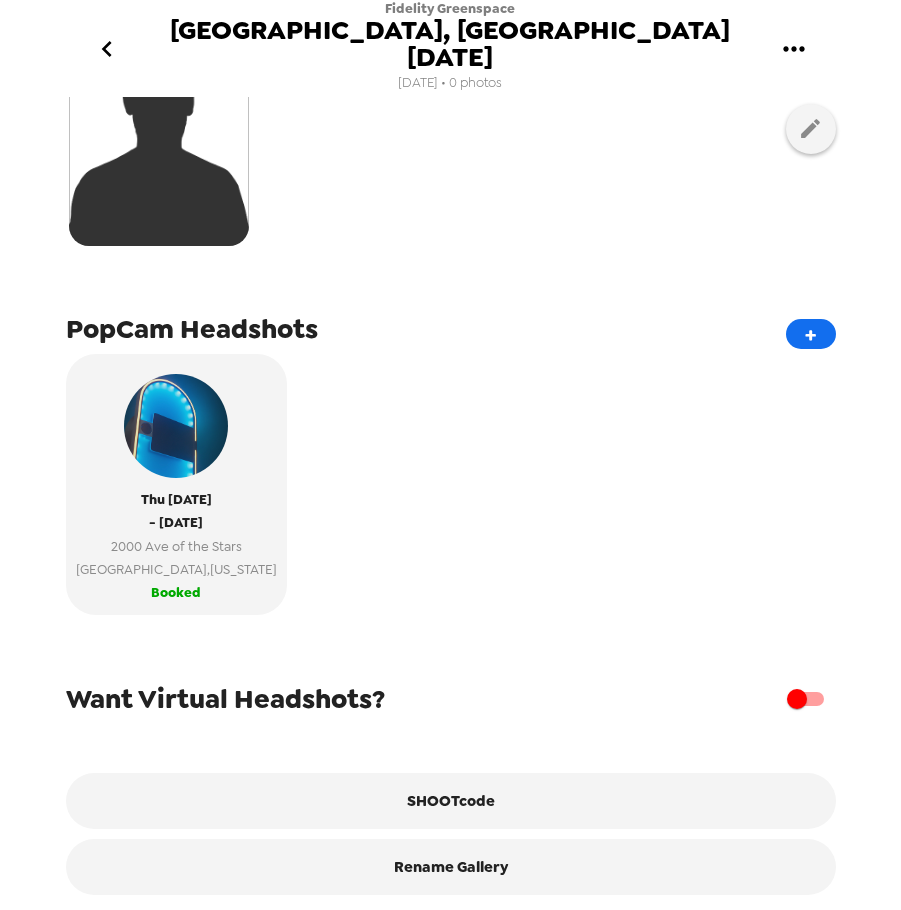 click 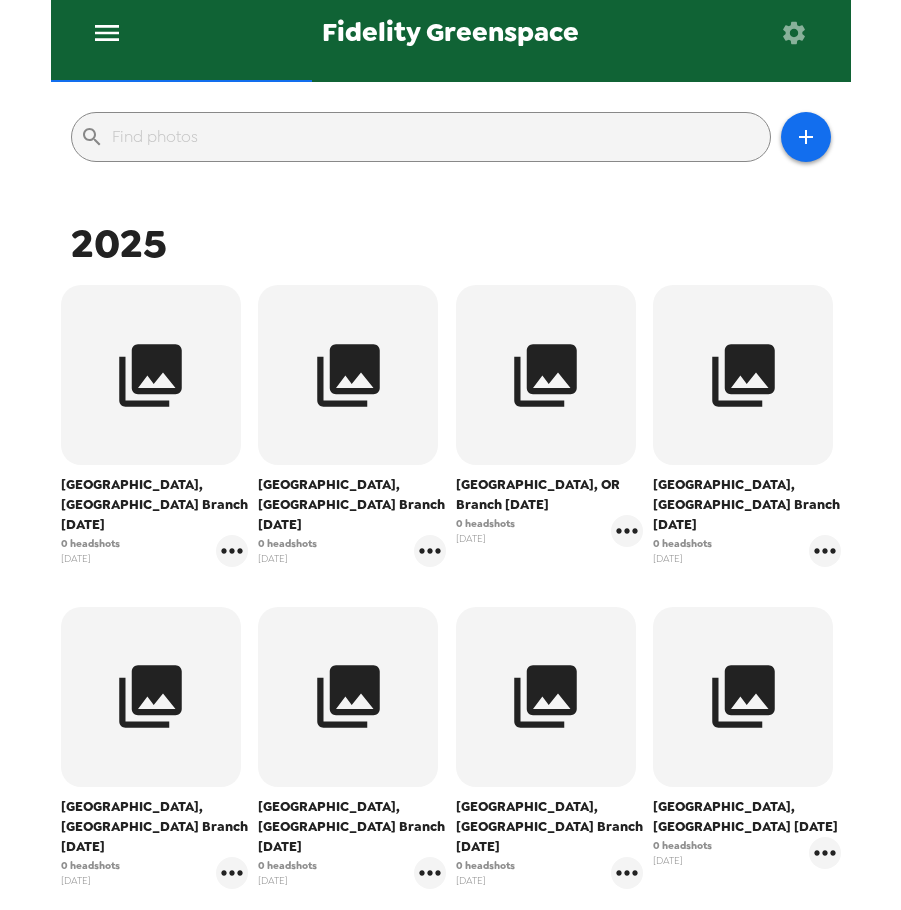 scroll, scrollTop: 0, scrollLeft: 0, axis: both 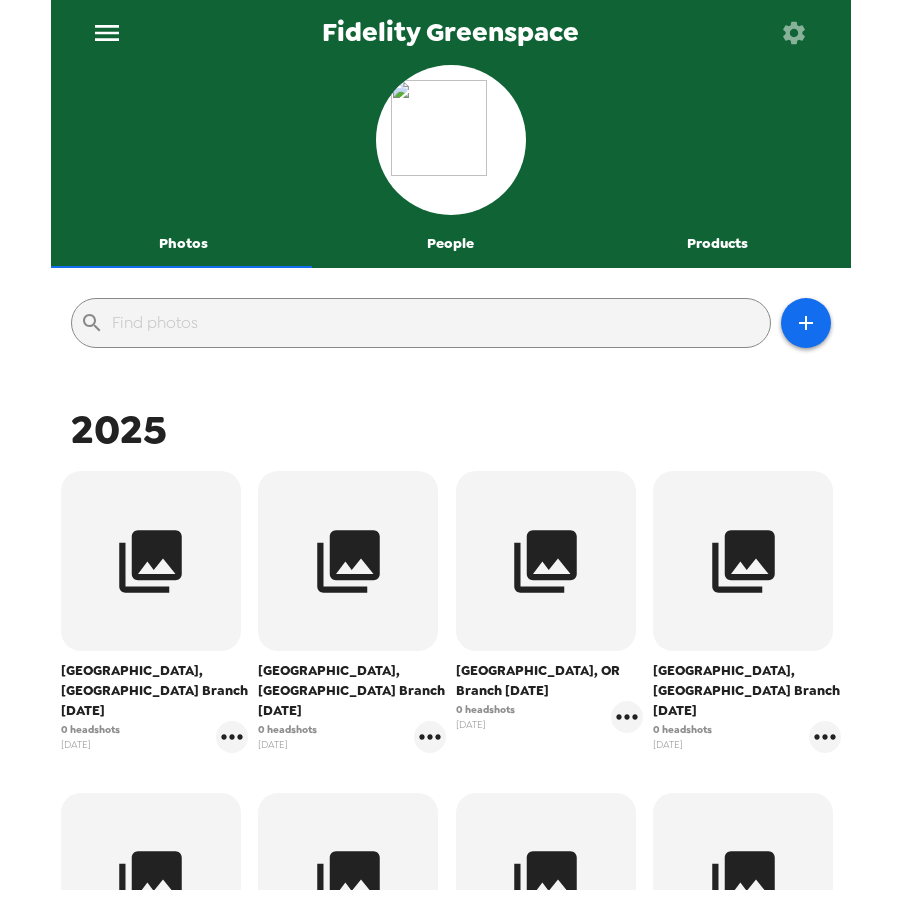 click on "People" at bounding box center (450, 244) 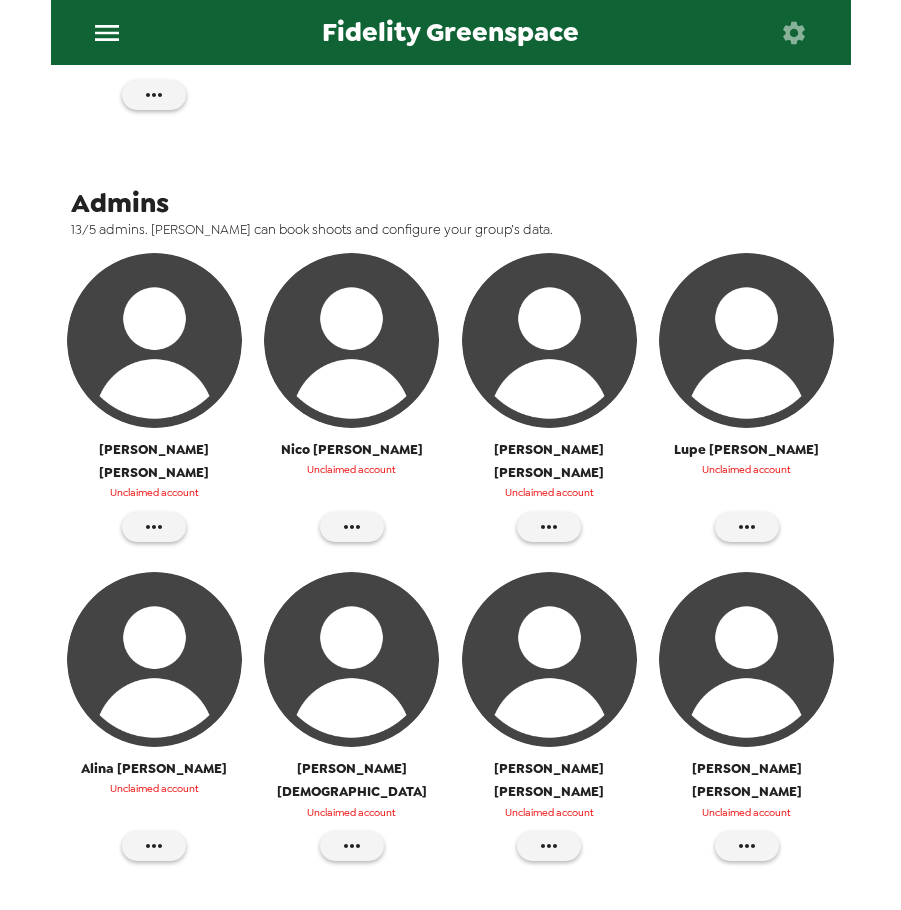 scroll, scrollTop: 800, scrollLeft: 0, axis: vertical 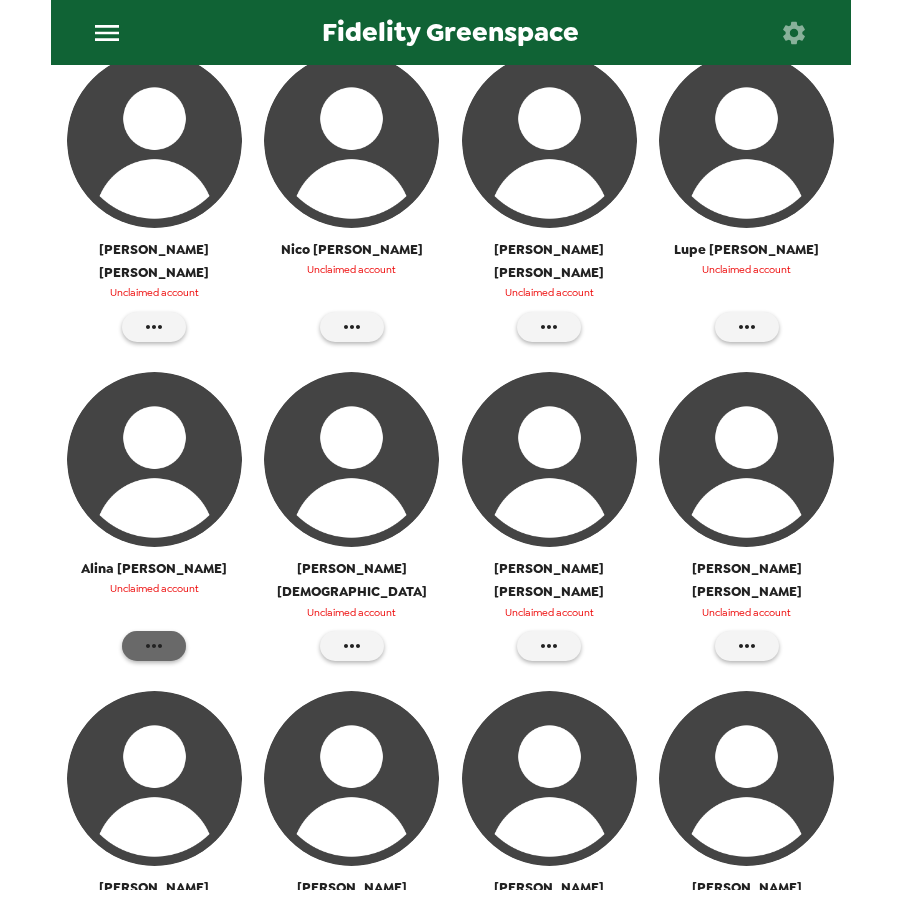 click 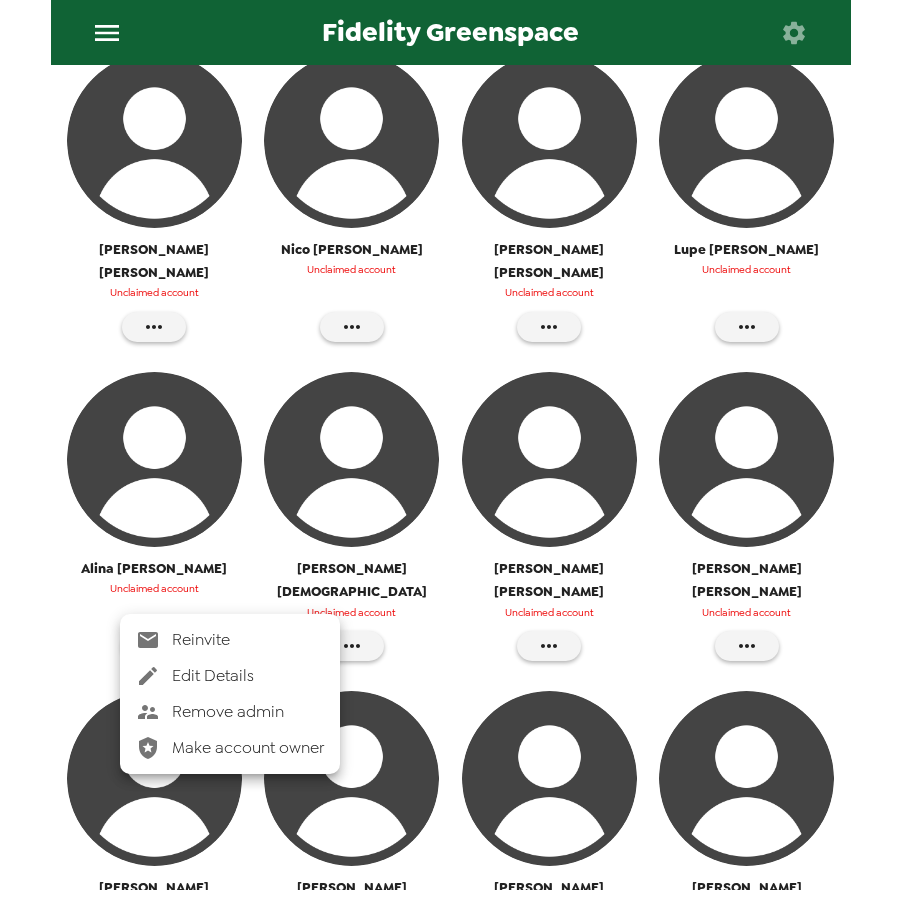 click at bounding box center [450, 455] 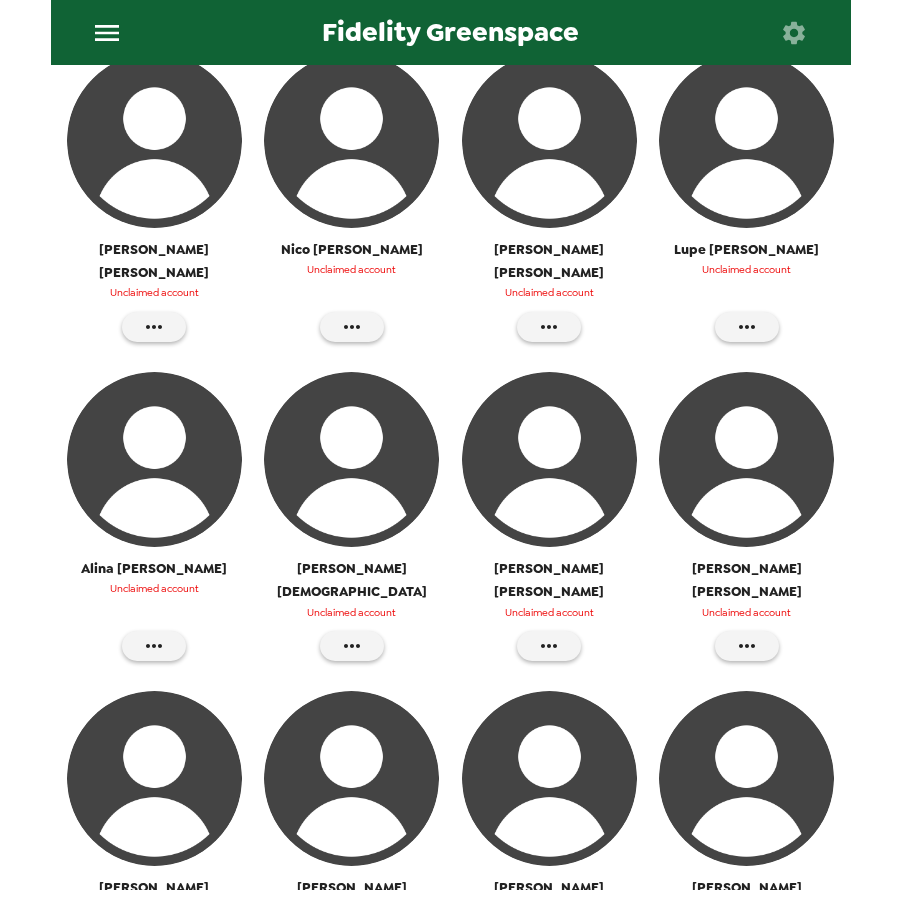 click at bounding box center (154, 459) 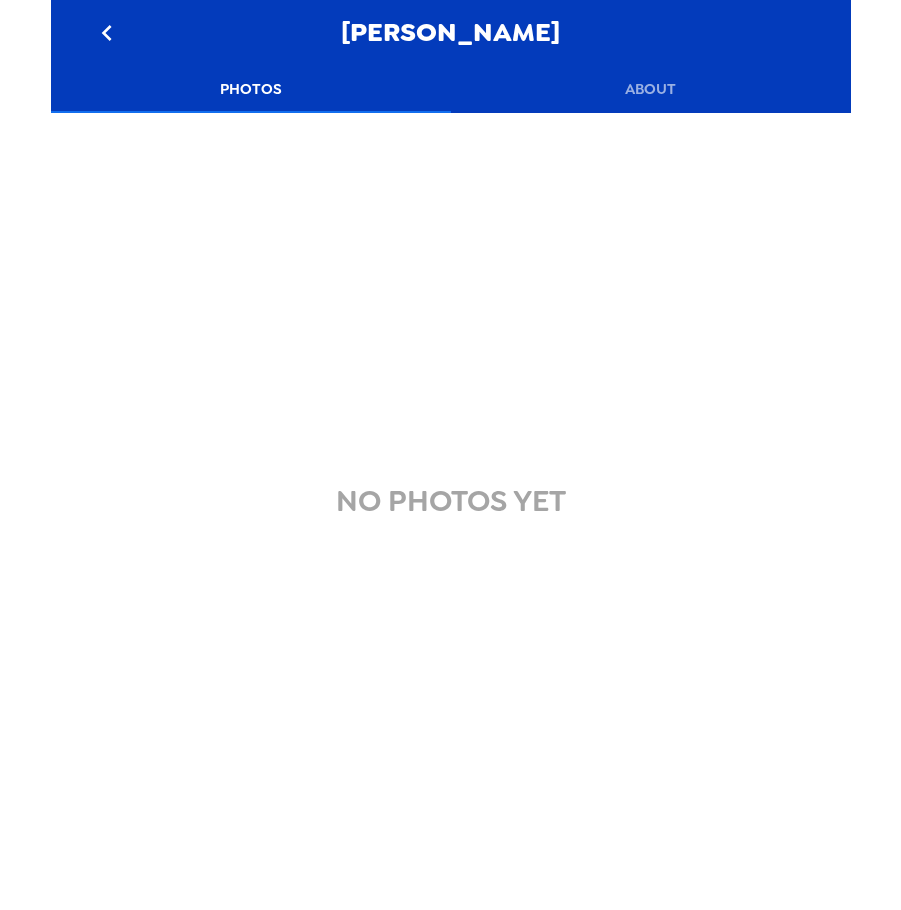 click on "About" at bounding box center (651, 89) 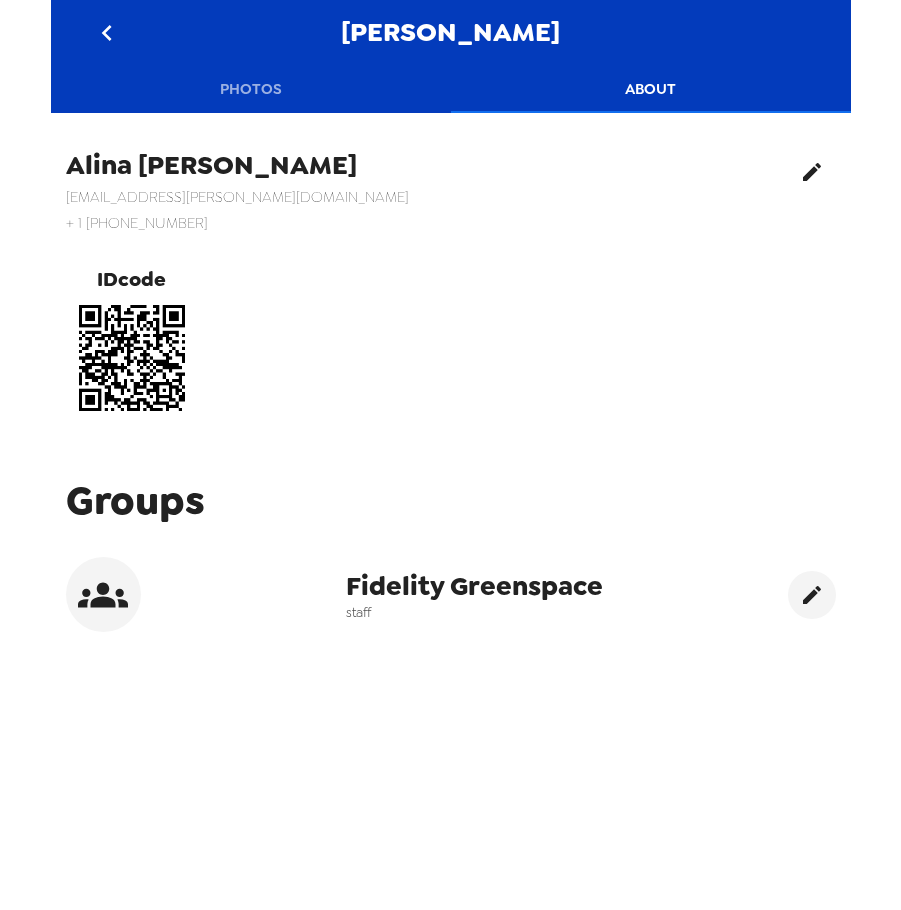 click at bounding box center (812, 172) 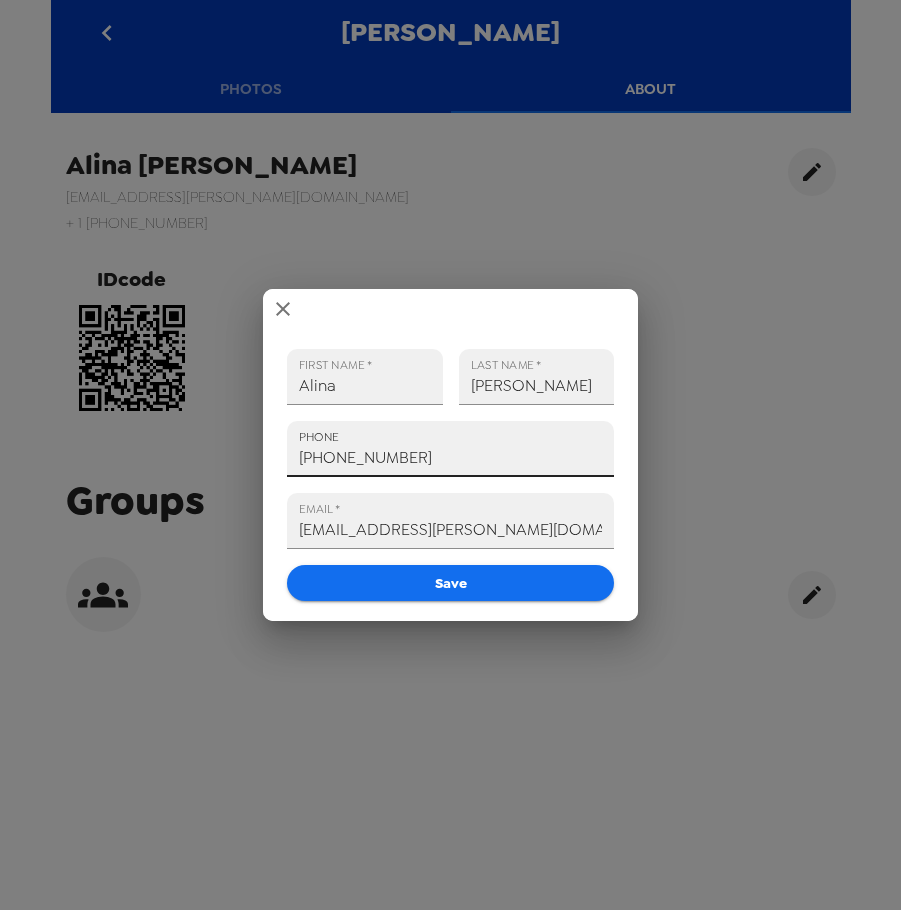 drag, startPoint x: 304, startPoint y: 456, endPoint x: 236, endPoint y: 486, distance: 74.323616 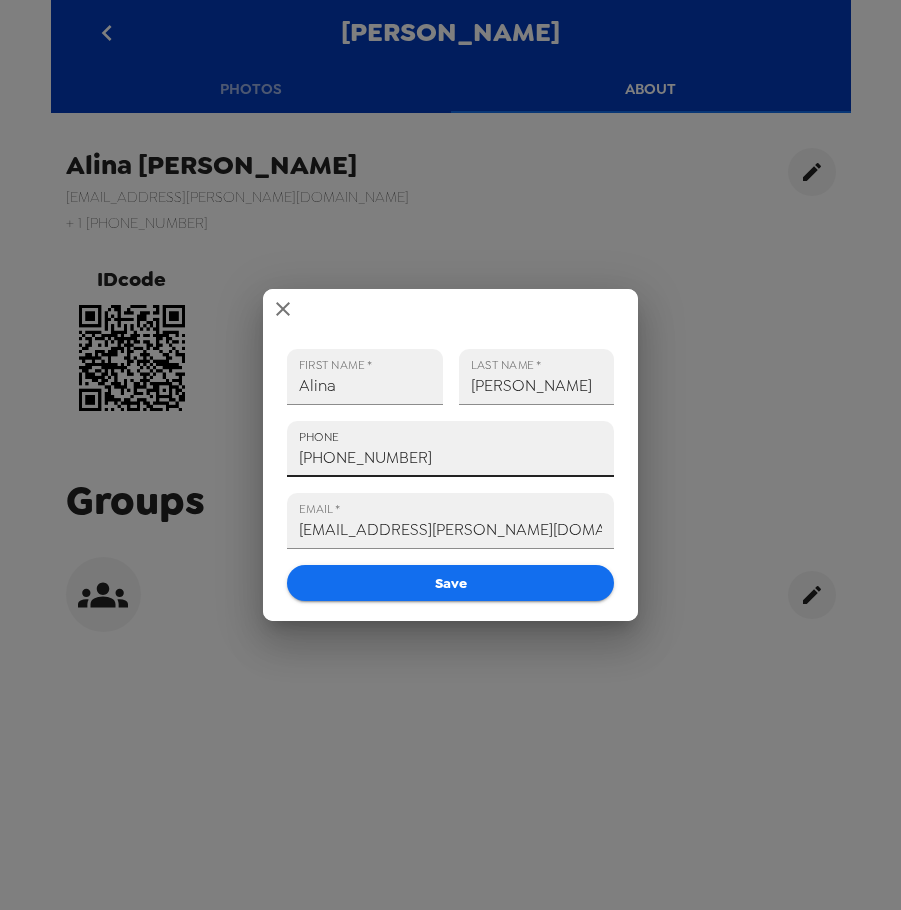 click on "FIRST NAME   * Alina LAST NAME   * Flagg PHONE +1 (800) 482-0271 EMAIL   * alina.flagg@fmr.com Save" at bounding box center [450, 455] 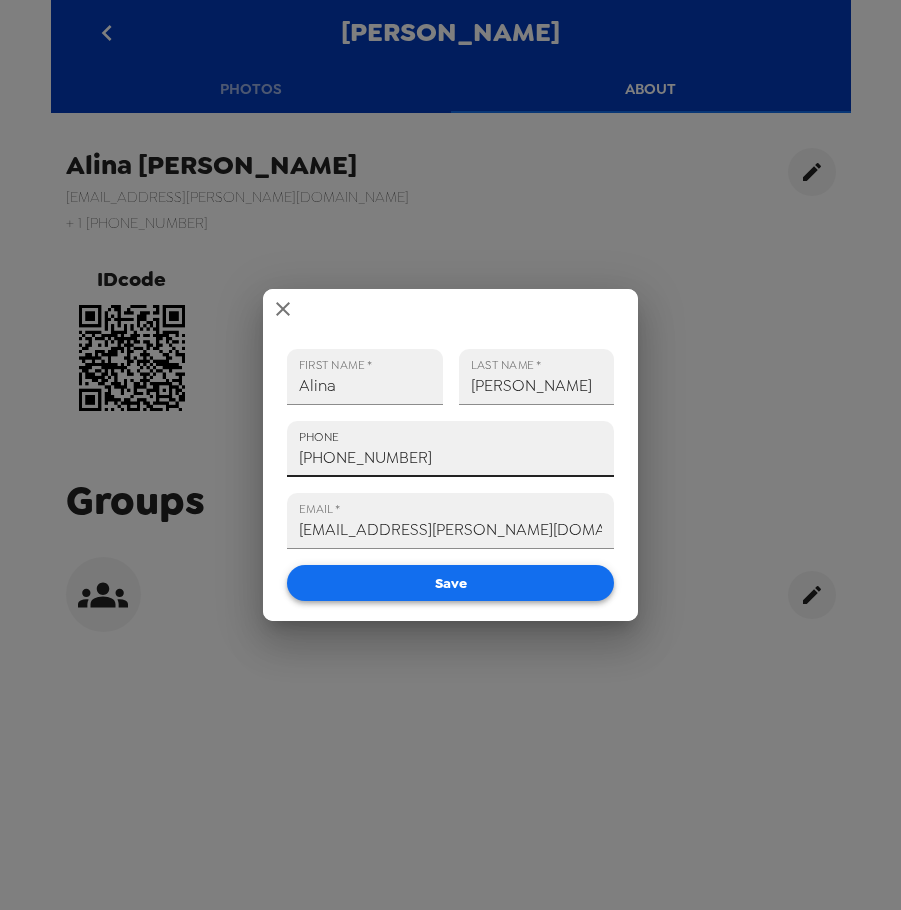 type on "+1 (312) 520-9770" 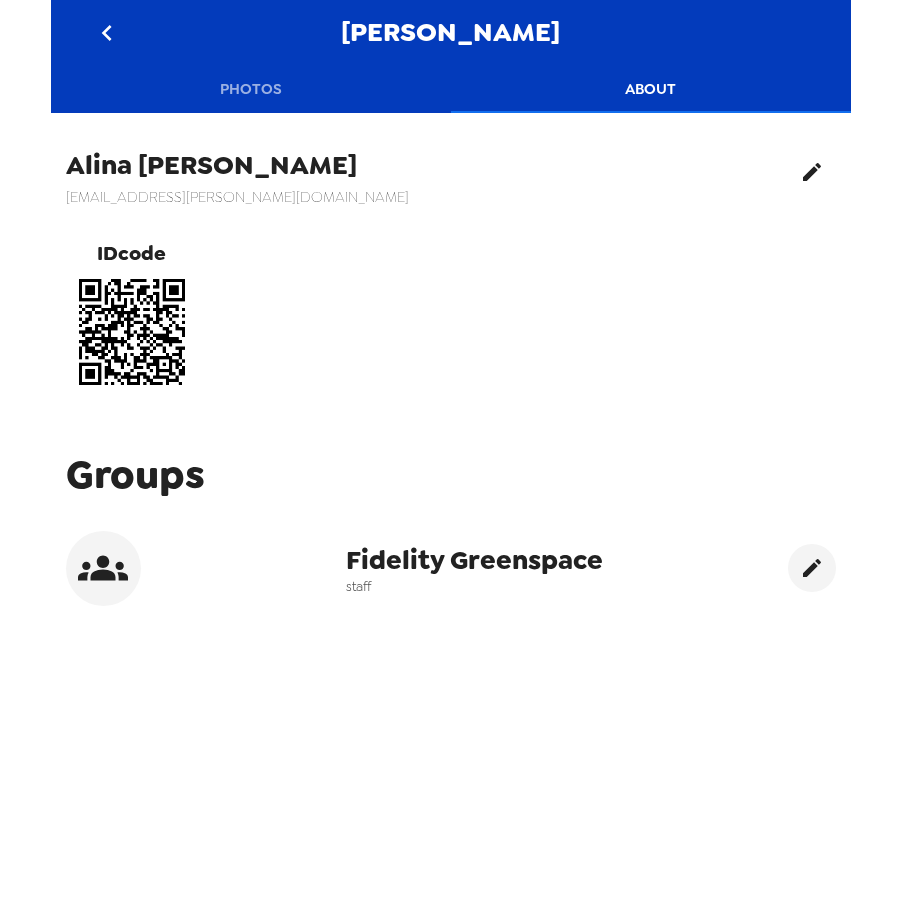 click at bounding box center [812, 172] 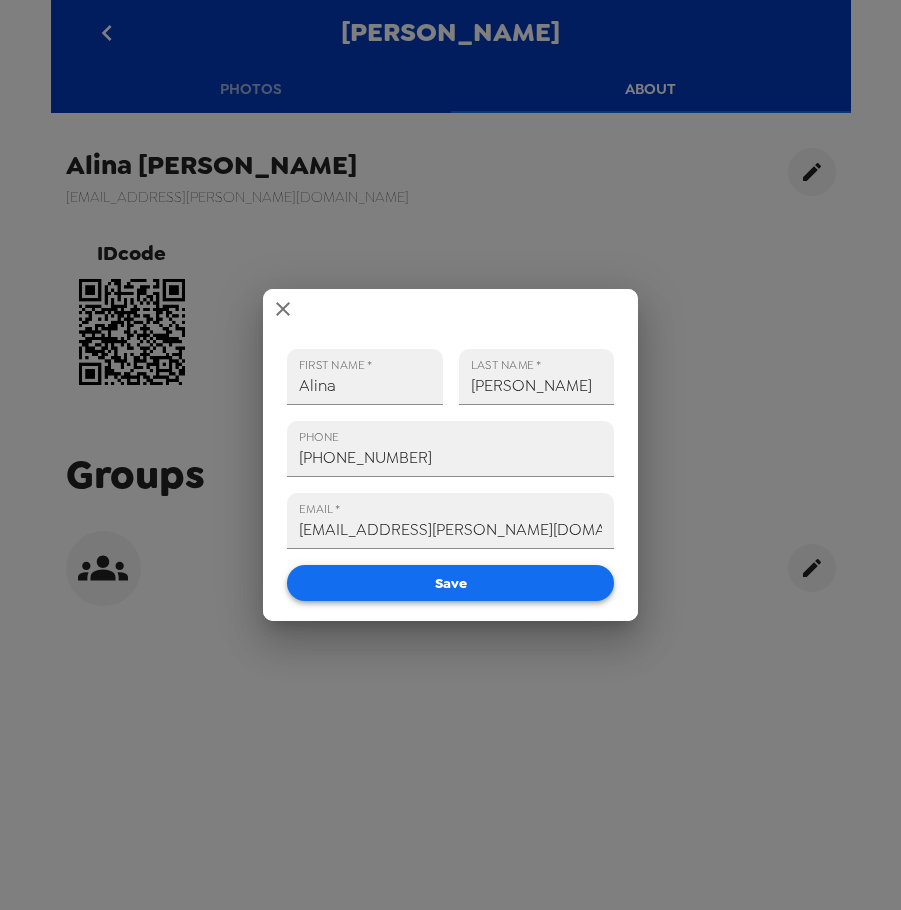 click on "Save" at bounding box center (450, 583) 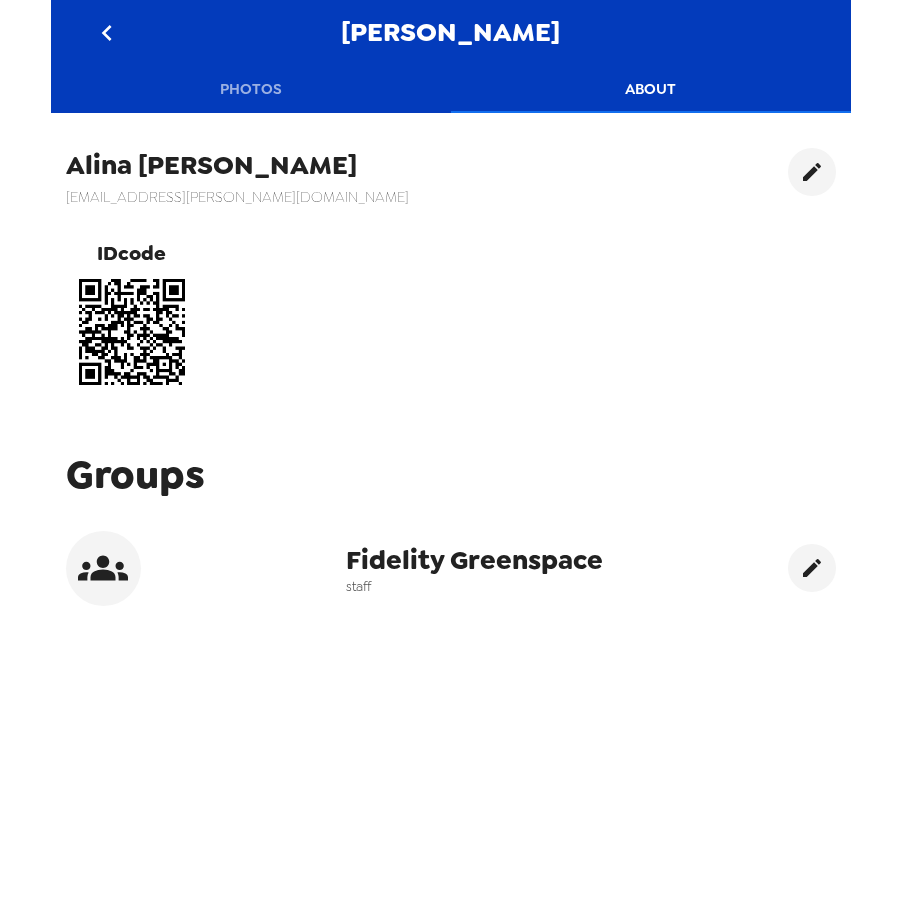 click 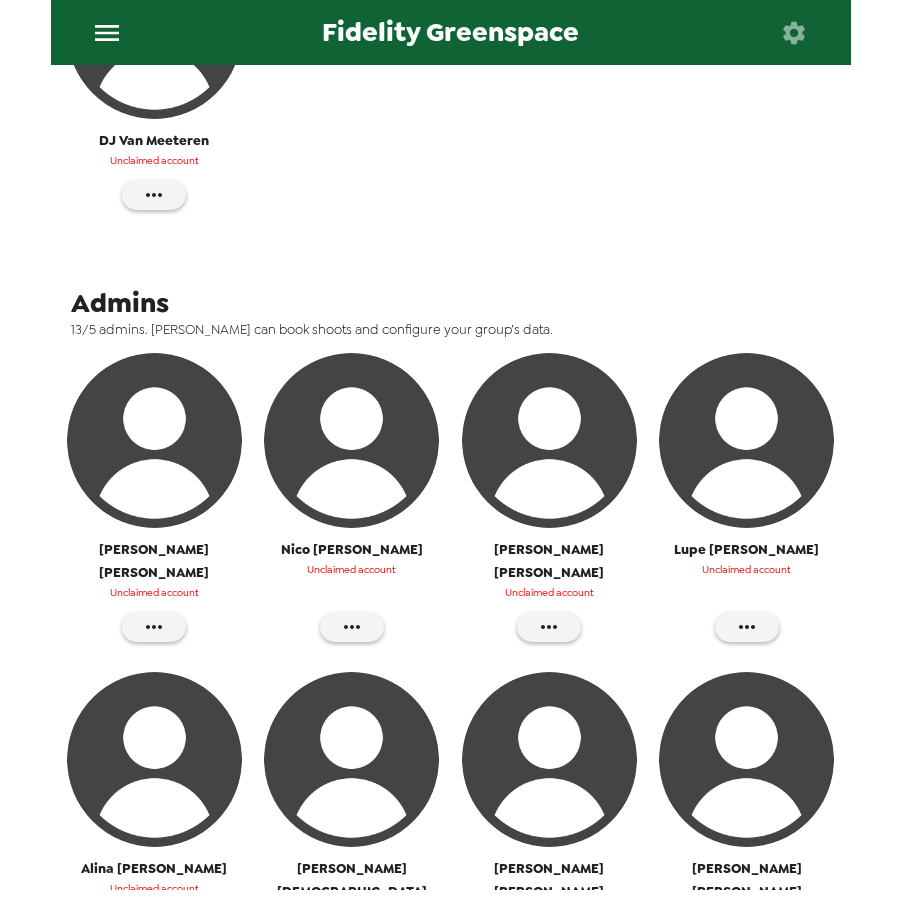 scroll, scrollTop: 600, scrollLeft: 0, axis: vertical 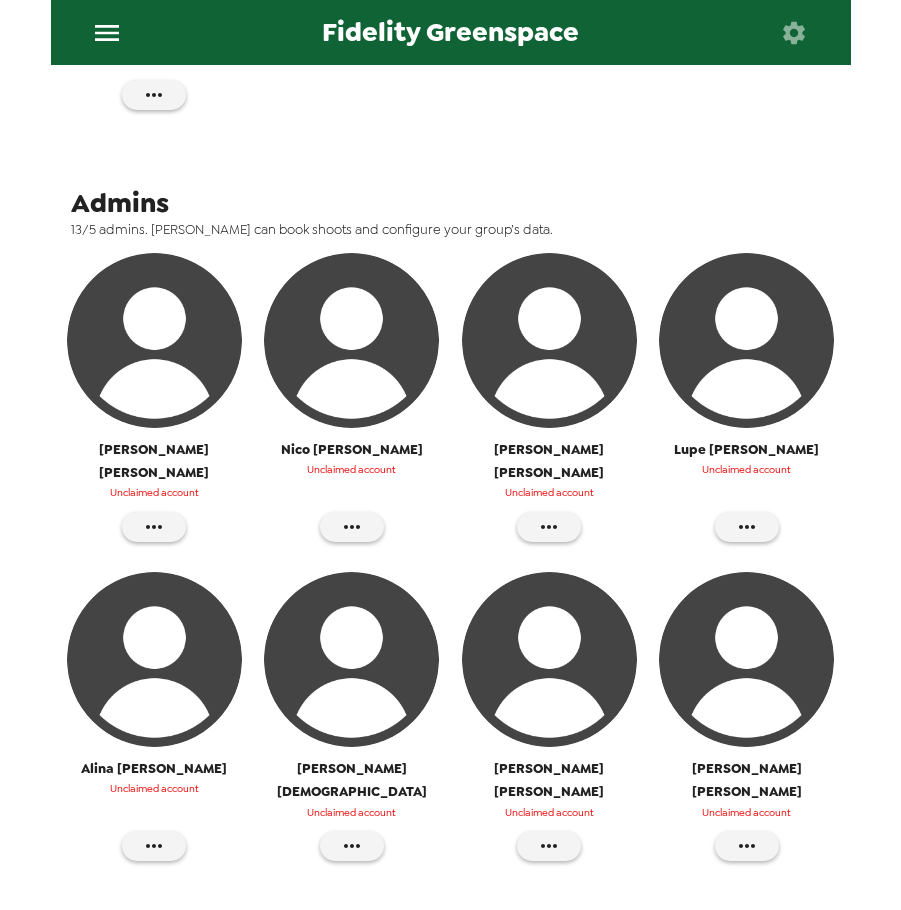 click at bounding box center [351, 659] 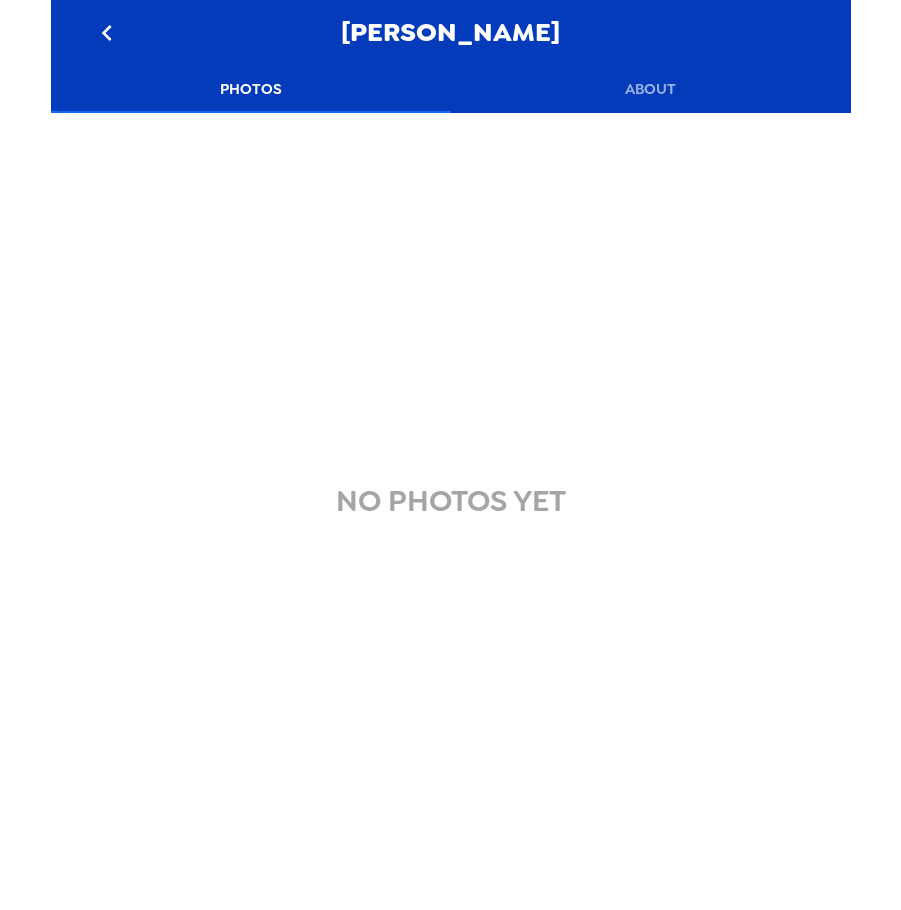click on "About" at bounding box center [651, 89] 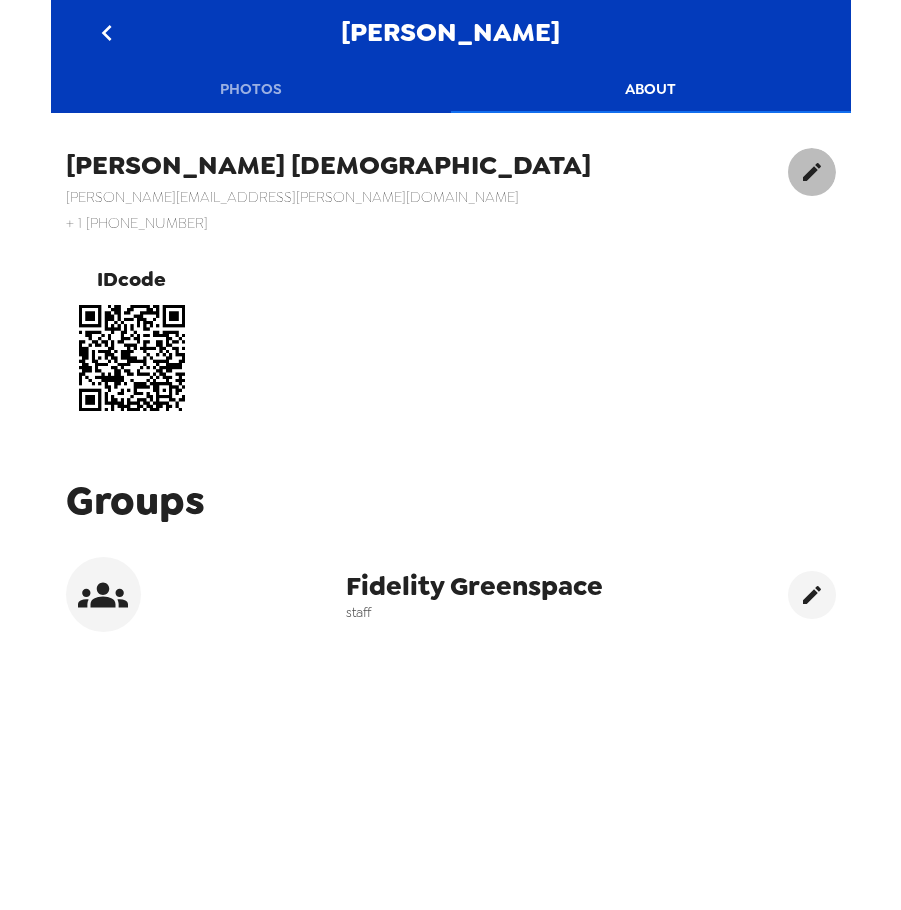 click 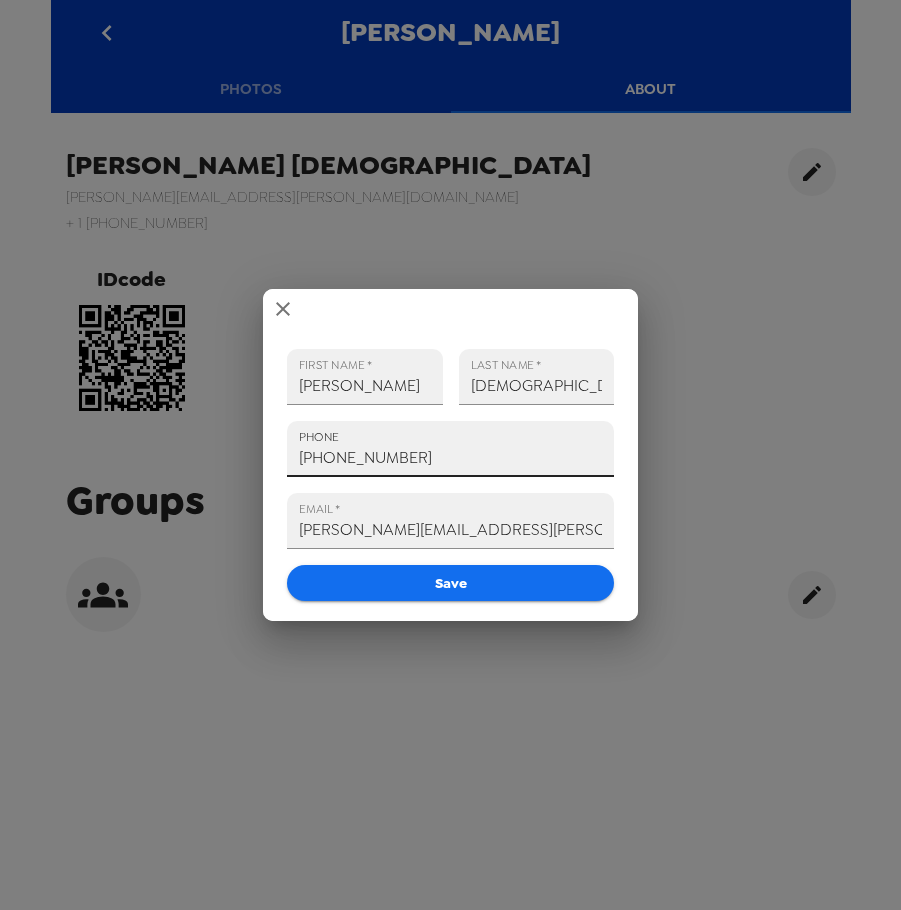 drag, startPoint x: 434, startPoint y: 457, endPoint x: 158, endPoint y: 447, distance: 276.1811 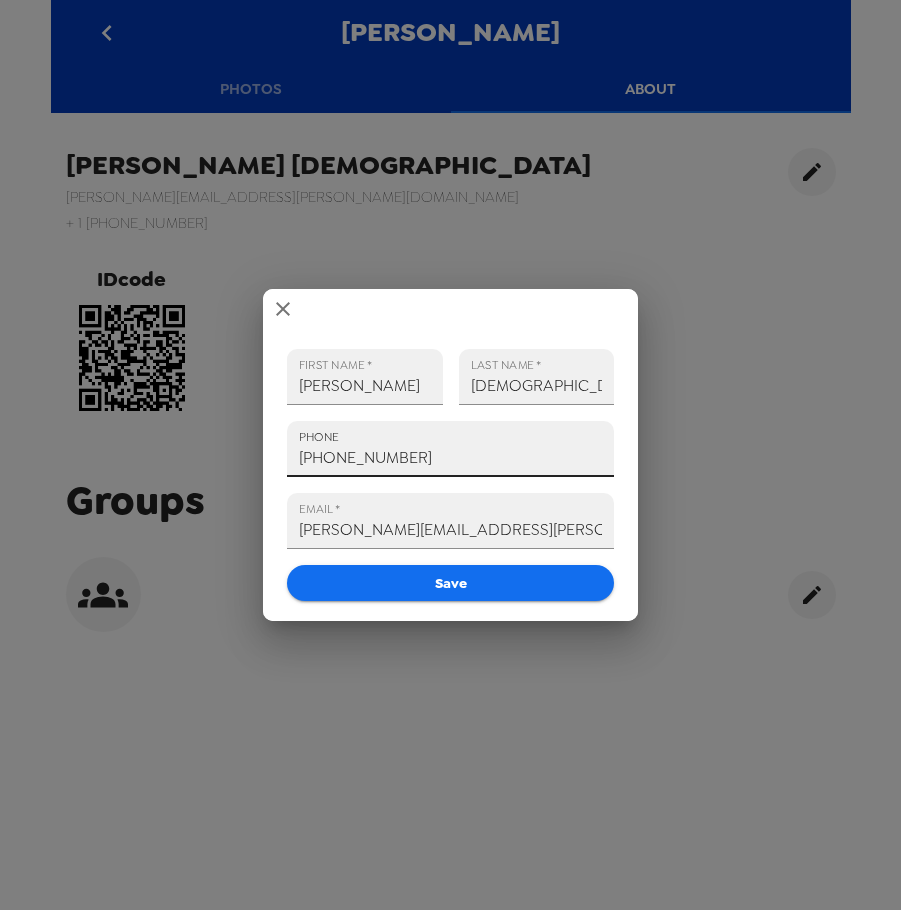 click on "FIRST NAME   * Richard LAST NAME   * Shaum PHONE +1 (916) 784-3649 EMAIL   * richard.shaum@fmr.com Save" at bounding box center (450, 455) 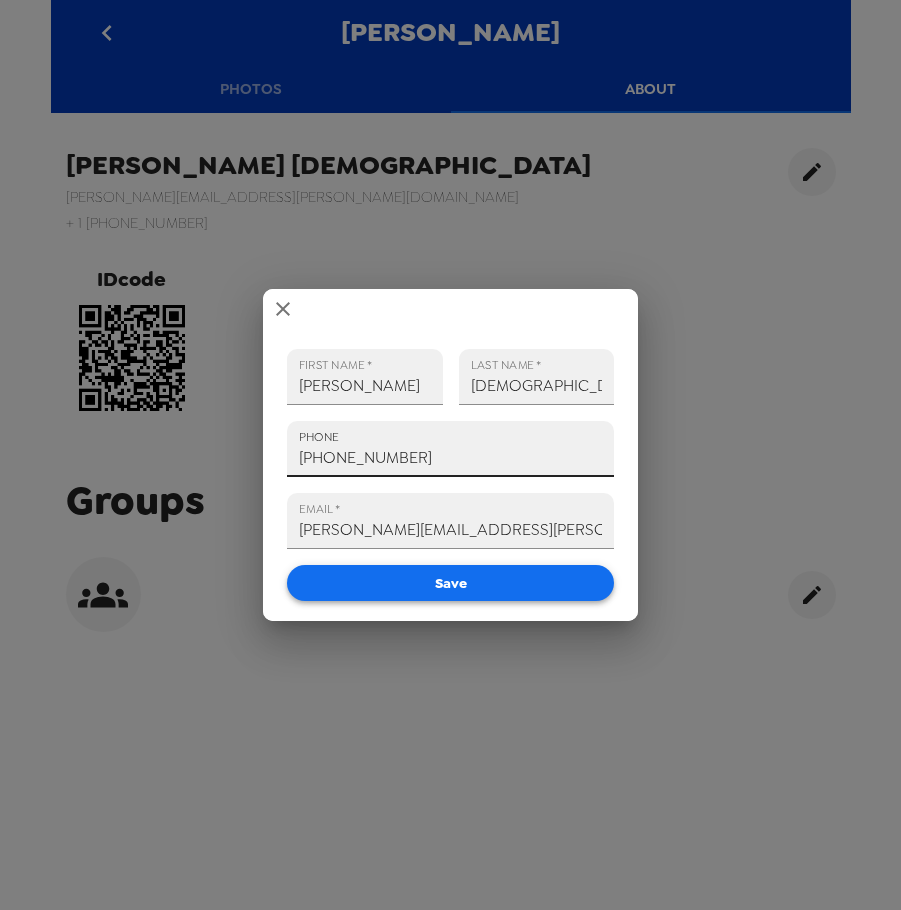 paste on "303) 981-4280" 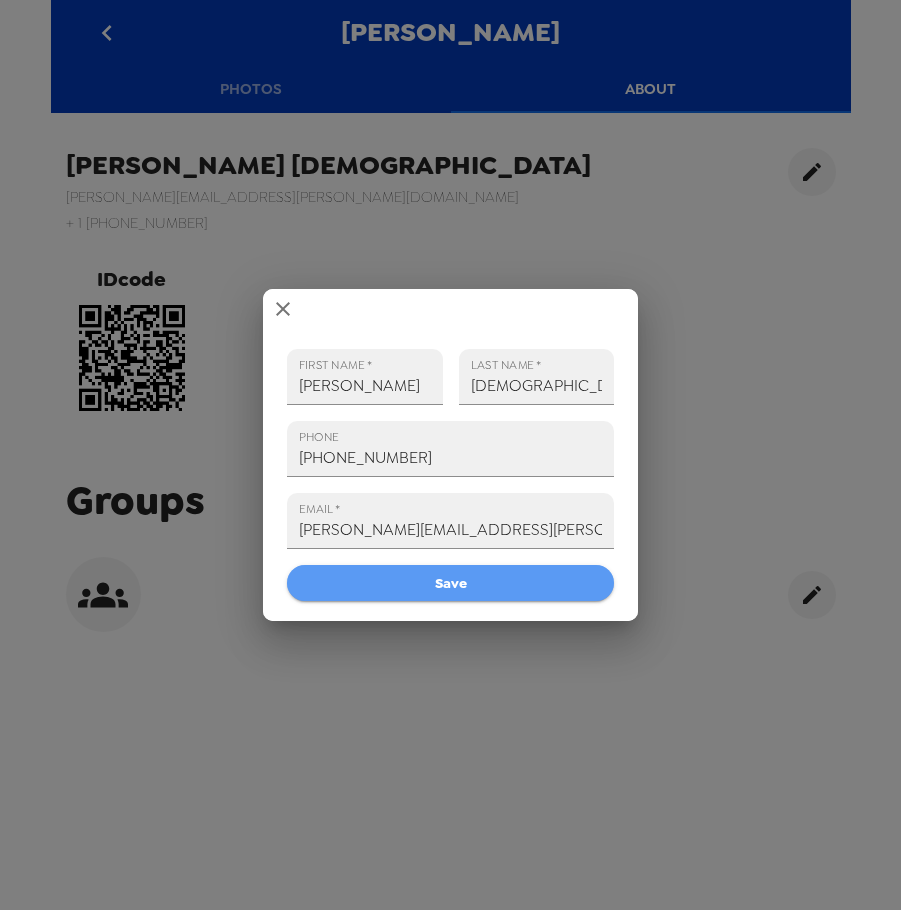 click on "Save" at bounding box center [450, 583] 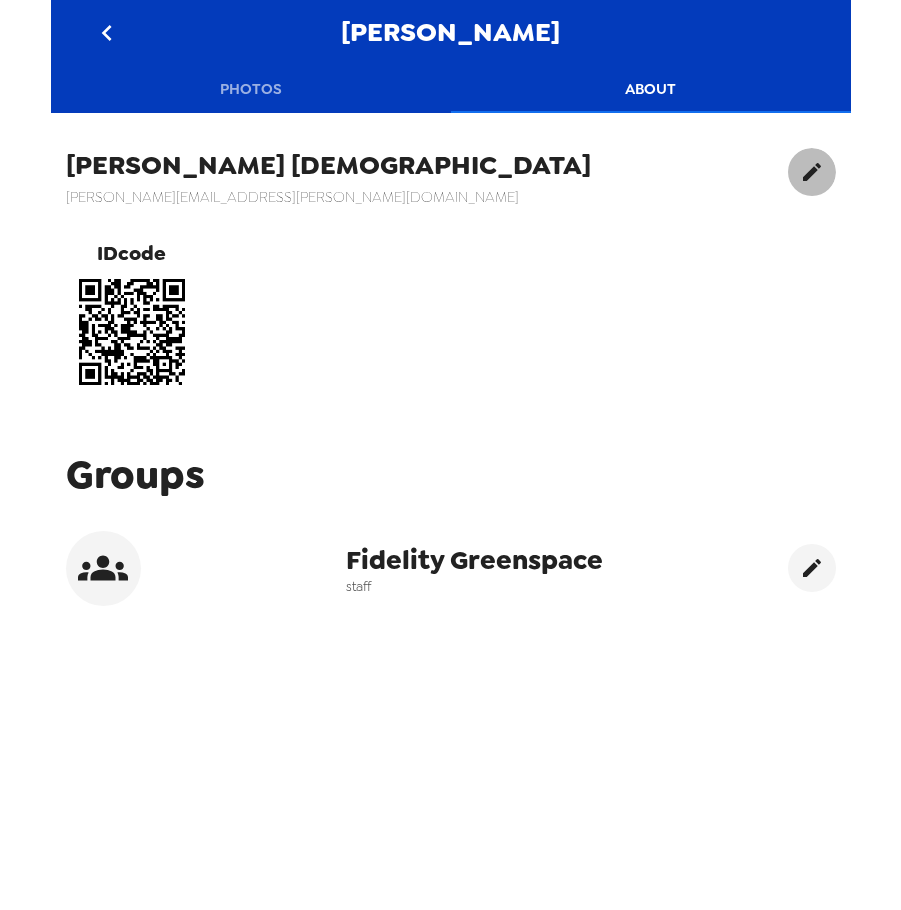 click 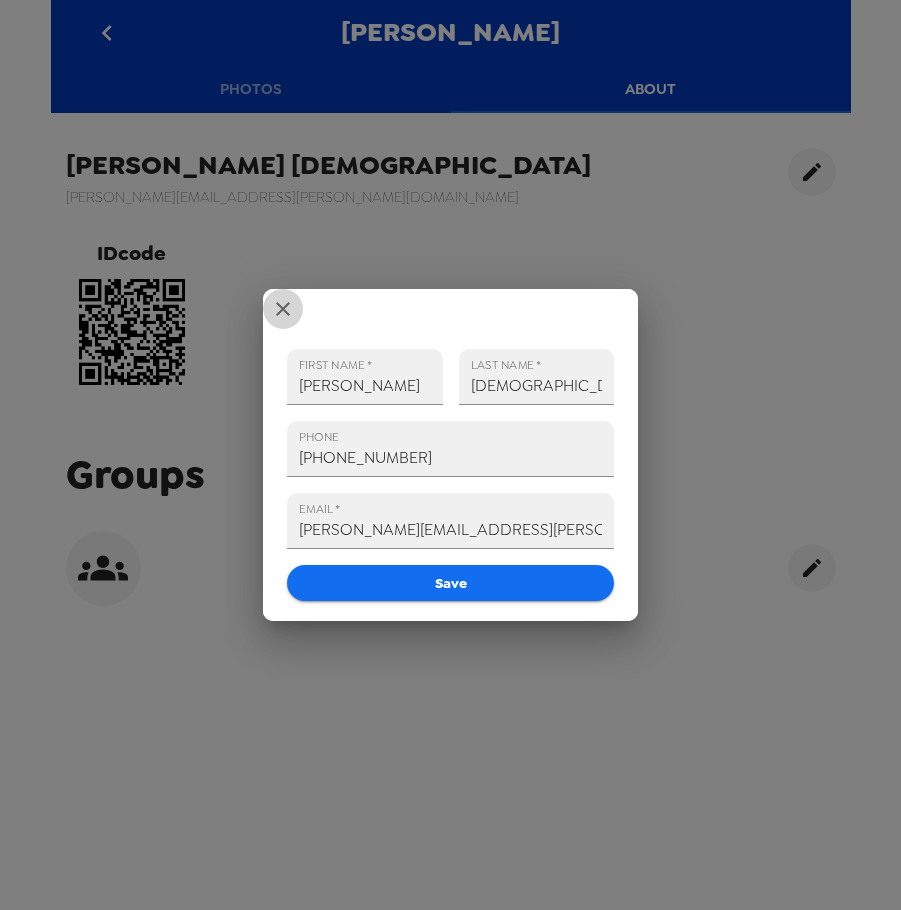 drag, startPoint x: 282, startPoint y: 323, endPoint x: 274, endPoint y: 308, distance: 17 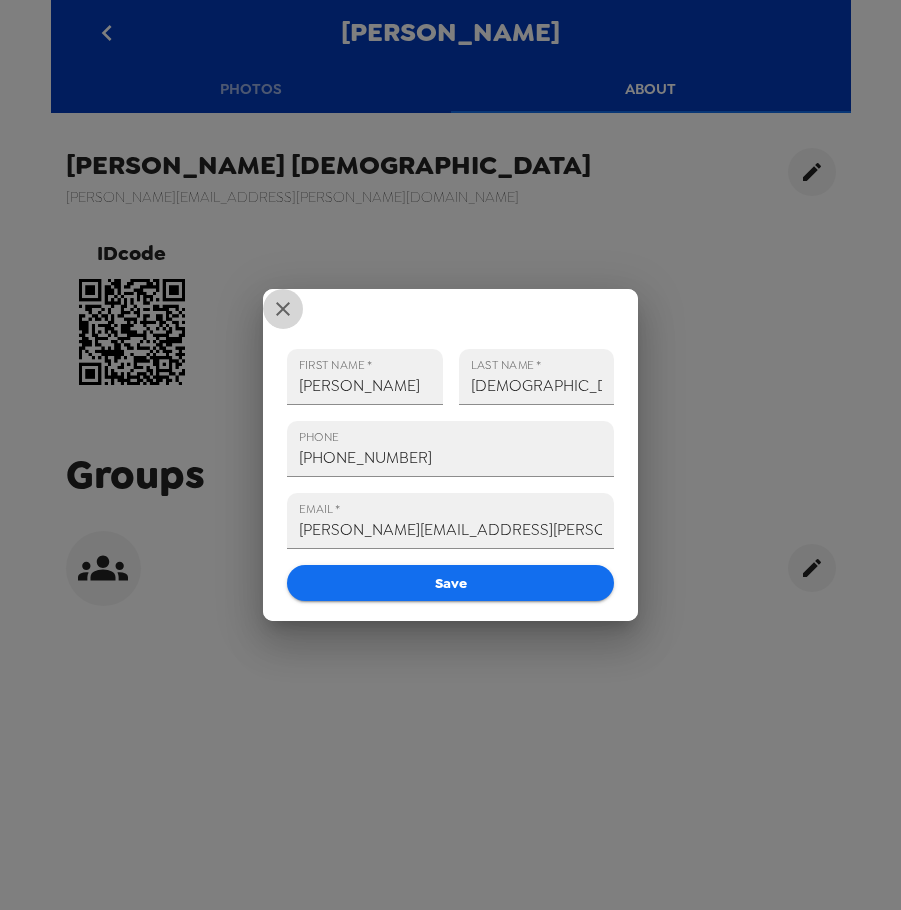 click at bounding box center [283, 309] 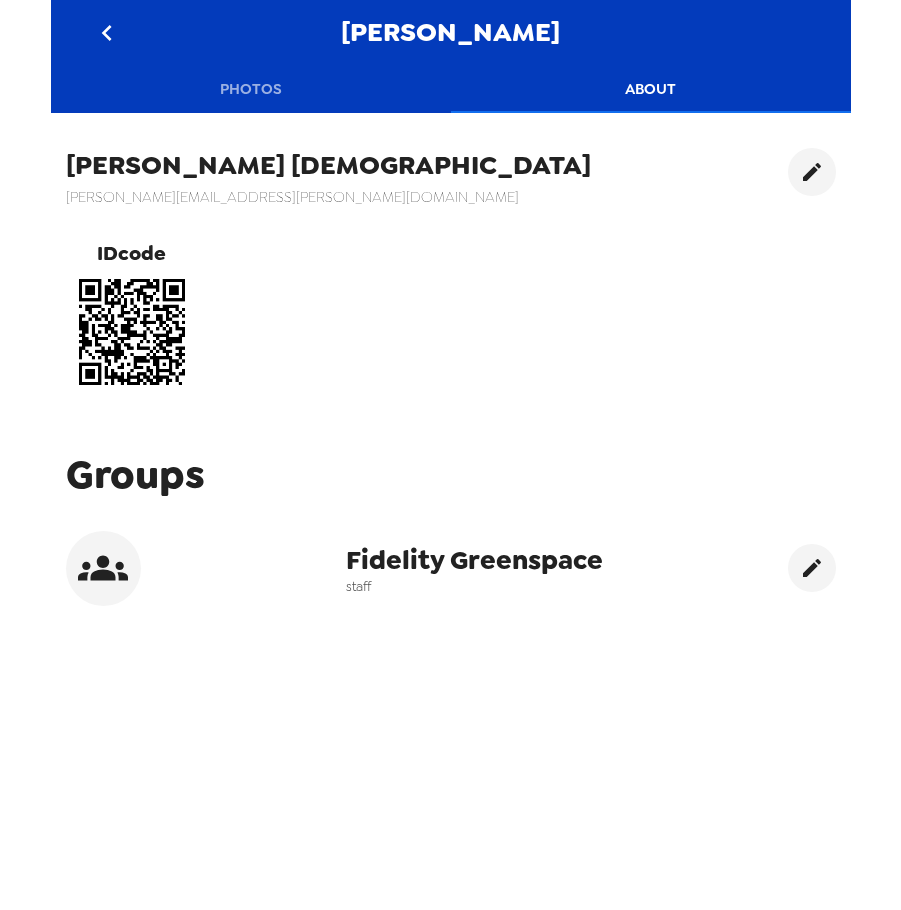 click 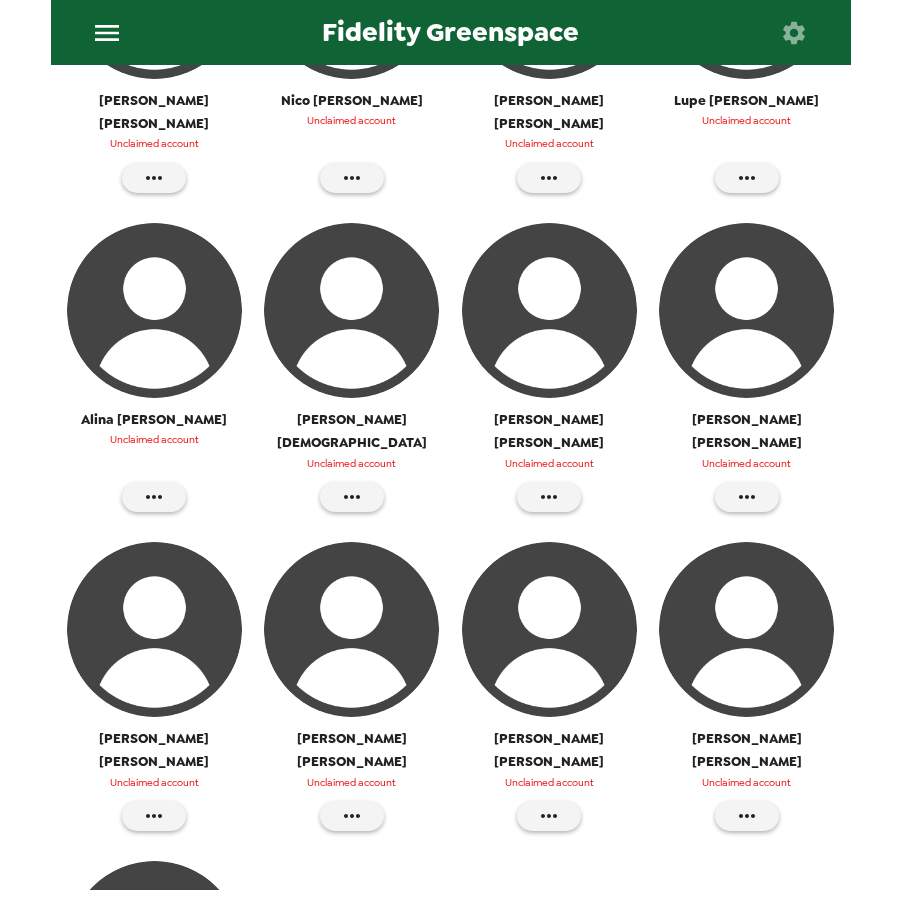 scroll, scrollTop: 900, scrollLeft: 0, axis: vertical 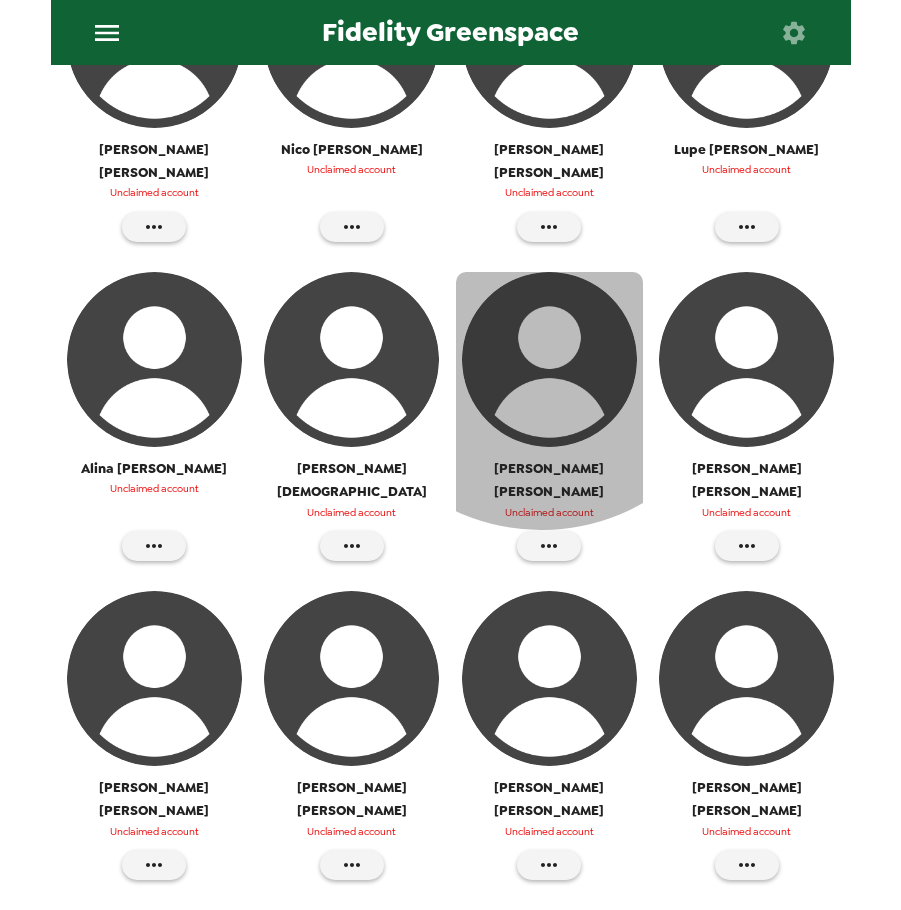 click at bounding box center (549, 359) 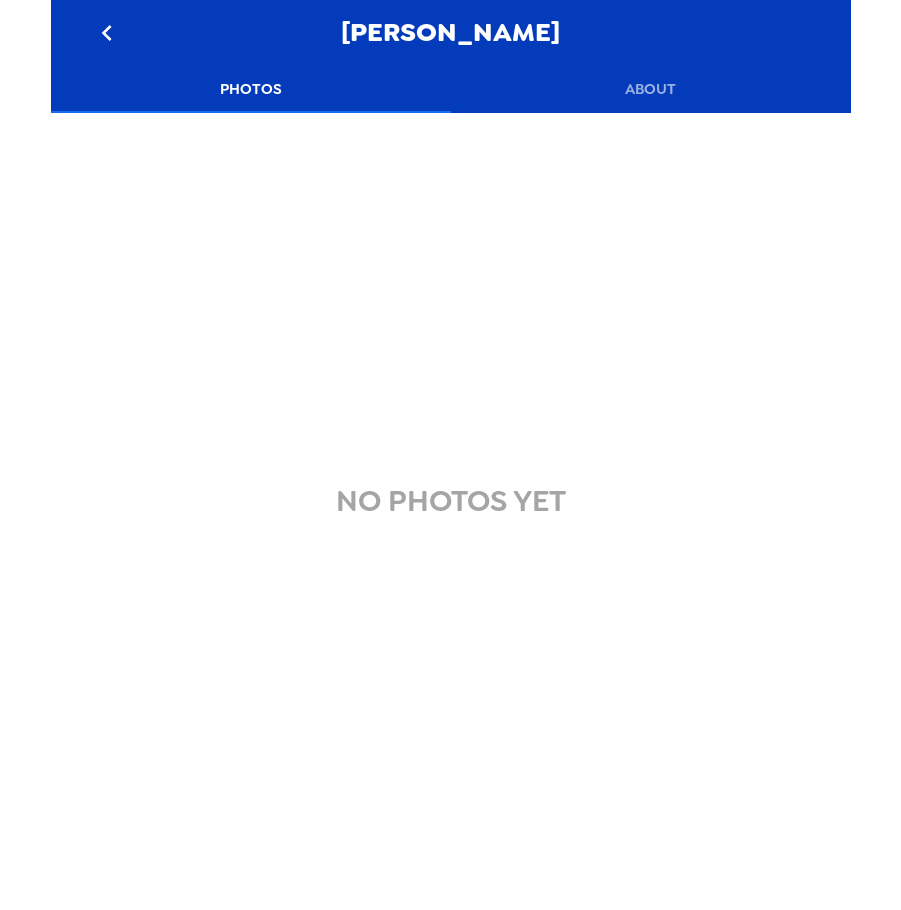 click on "About" at bounding box center (651, 89) 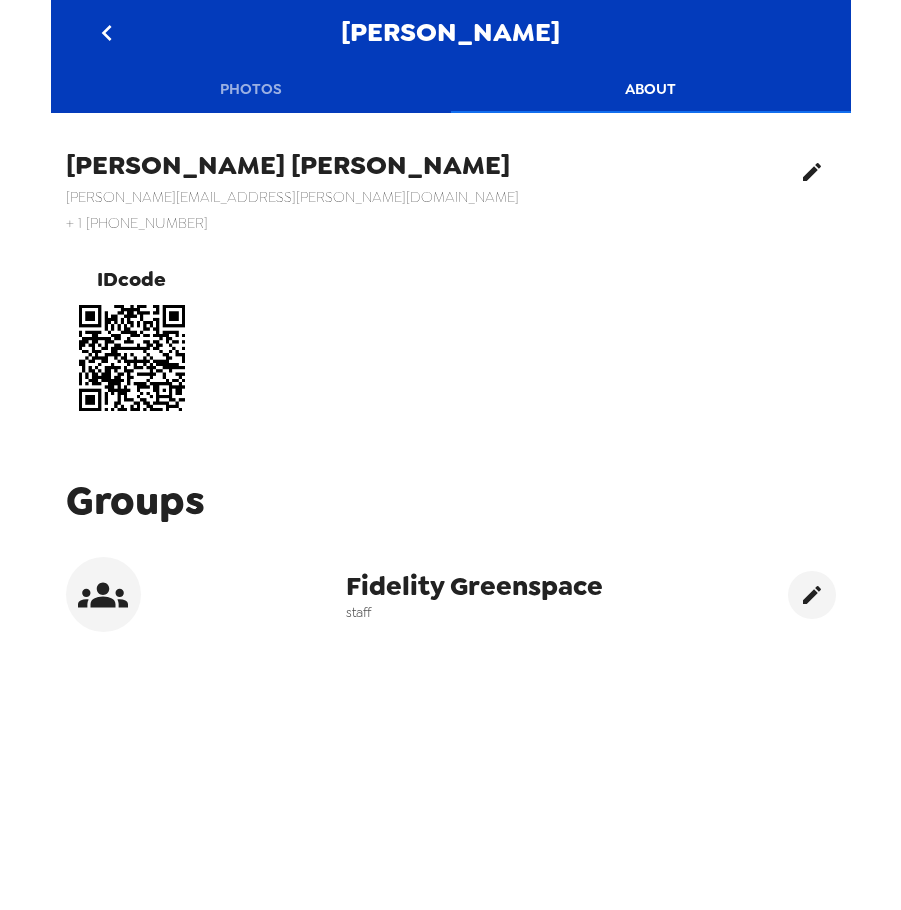click 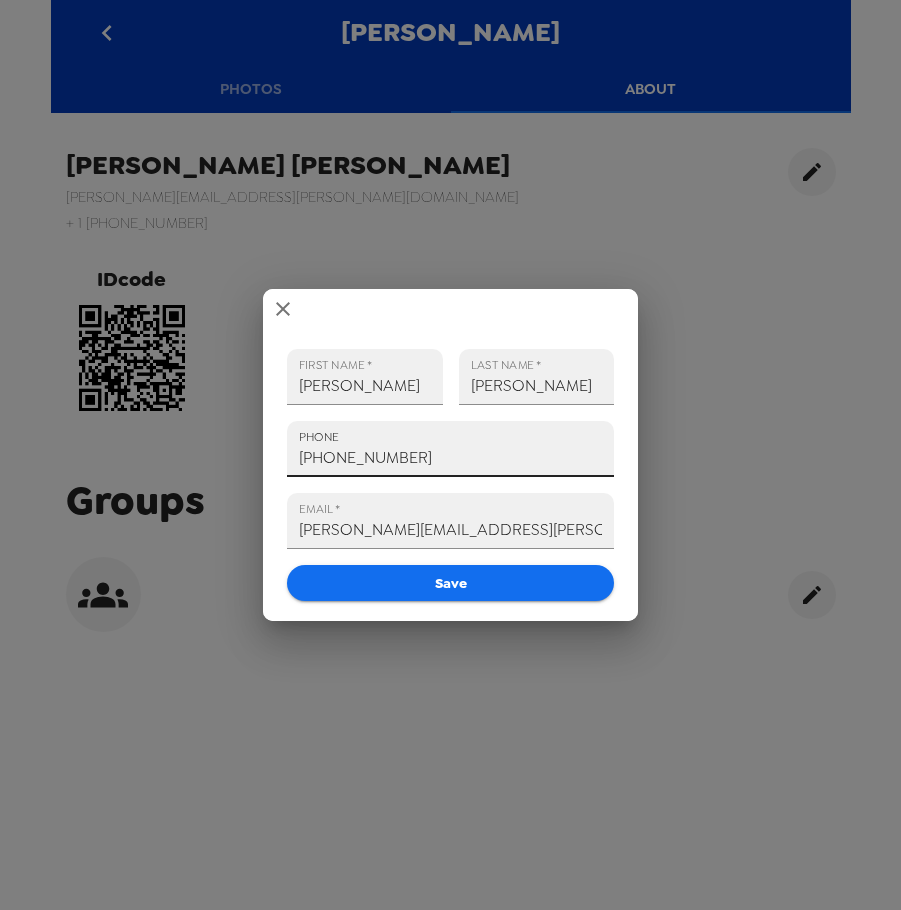 drag, startPoint x: 450, startPoint y: 450, endPoint x: 105, endPoint y: 441, distance: 345.11737 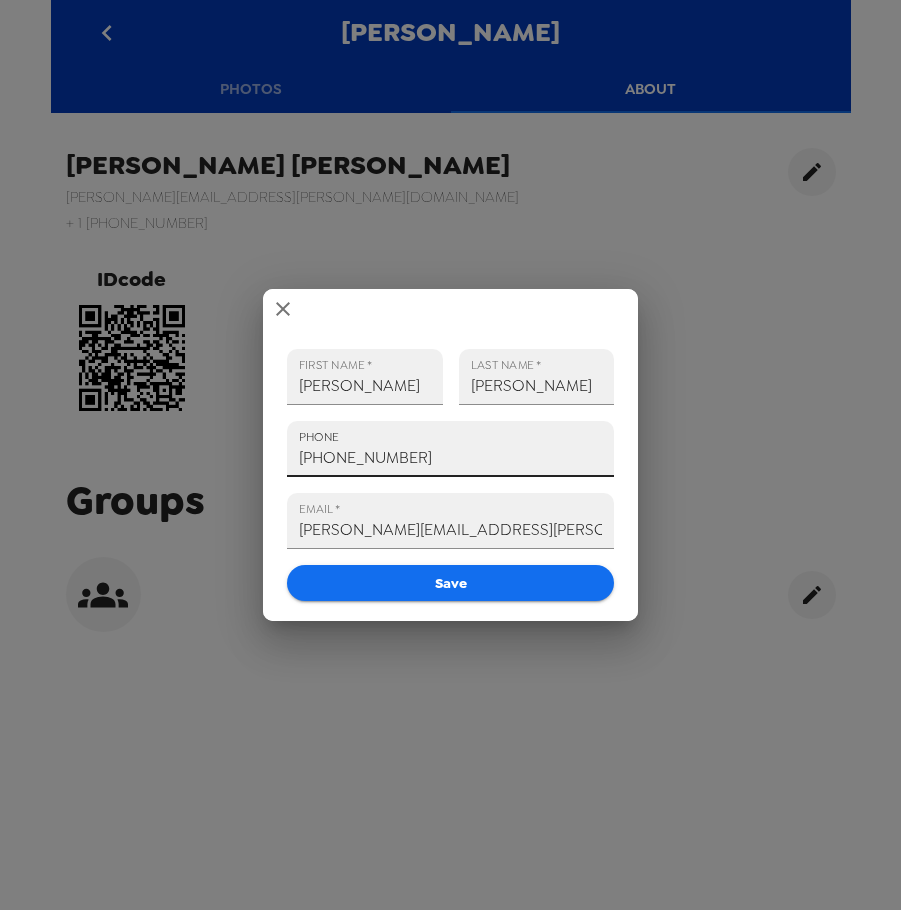 click on "FIRST NAME   * Lukas LAST NAME   * Graham PHONE +1 (404) 365-8104 EMAIL   * lukas.graham@fmr.com Save" at bounding box center (450, 455) 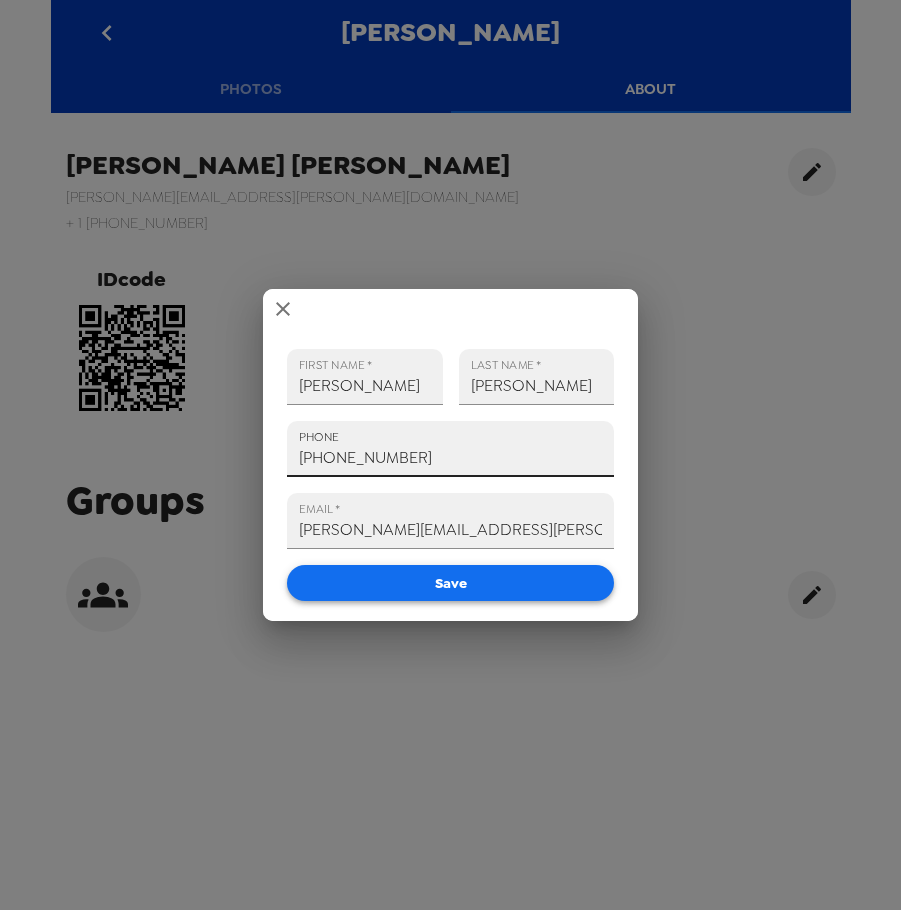 type on "+1 (513) 673-8663" 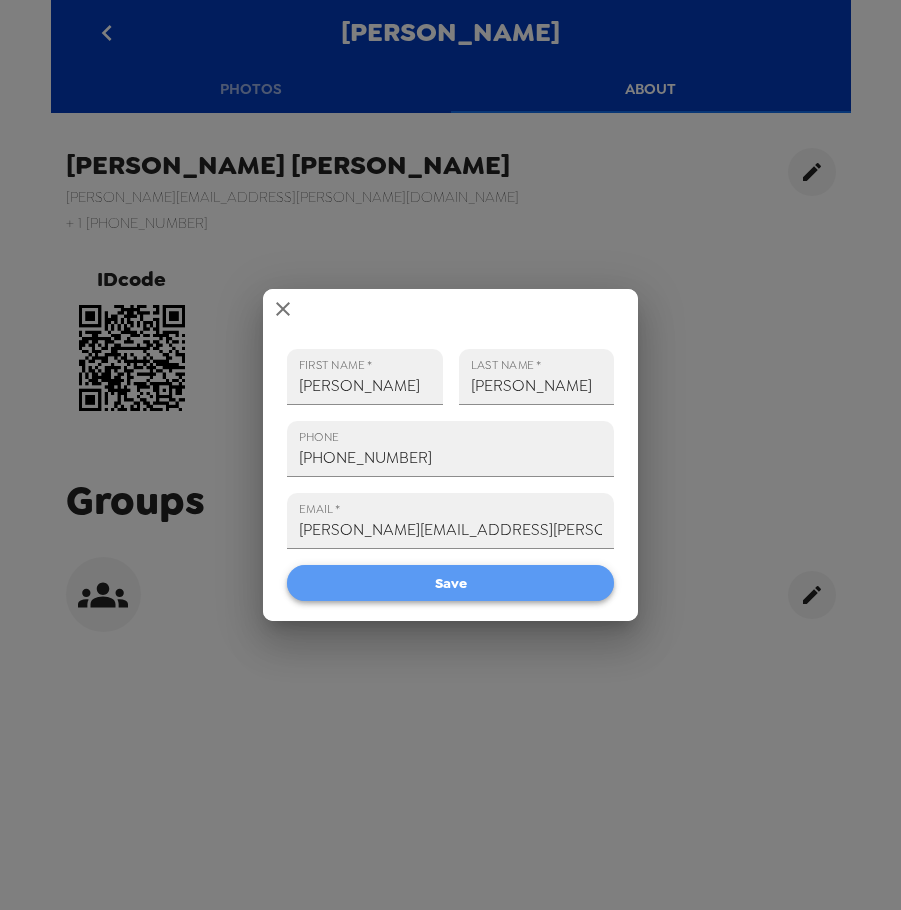 click on "Save" at bounding box center [450, 583] 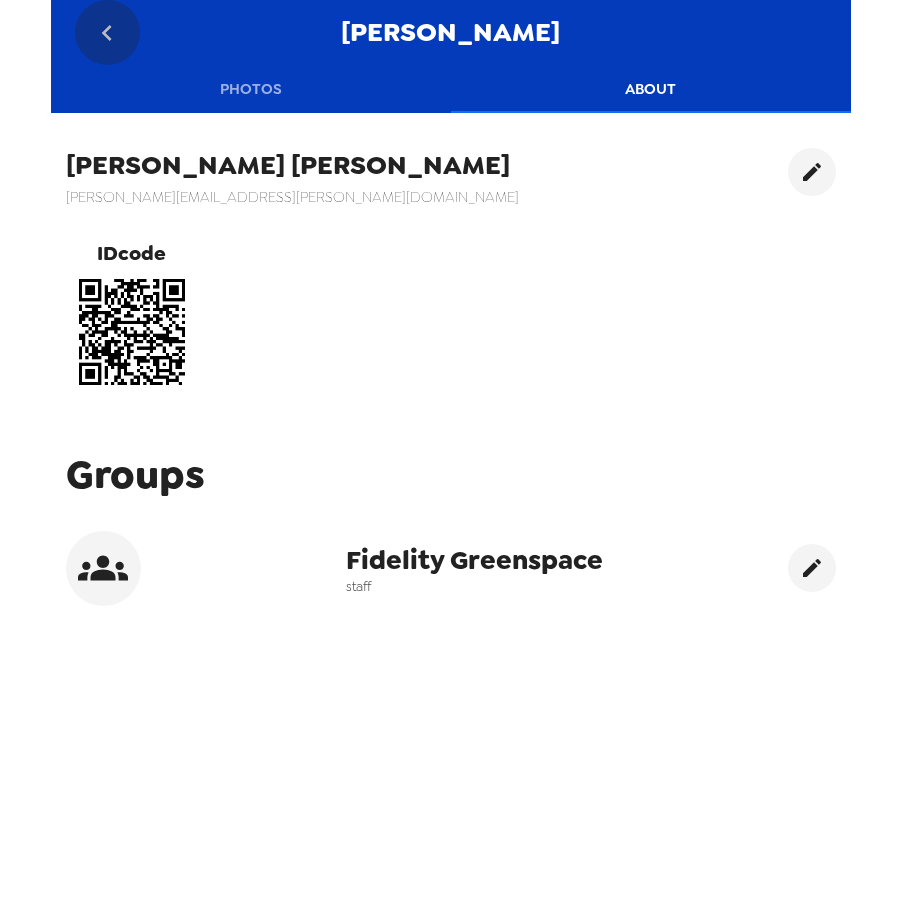 click at bounding box center (107, 32) 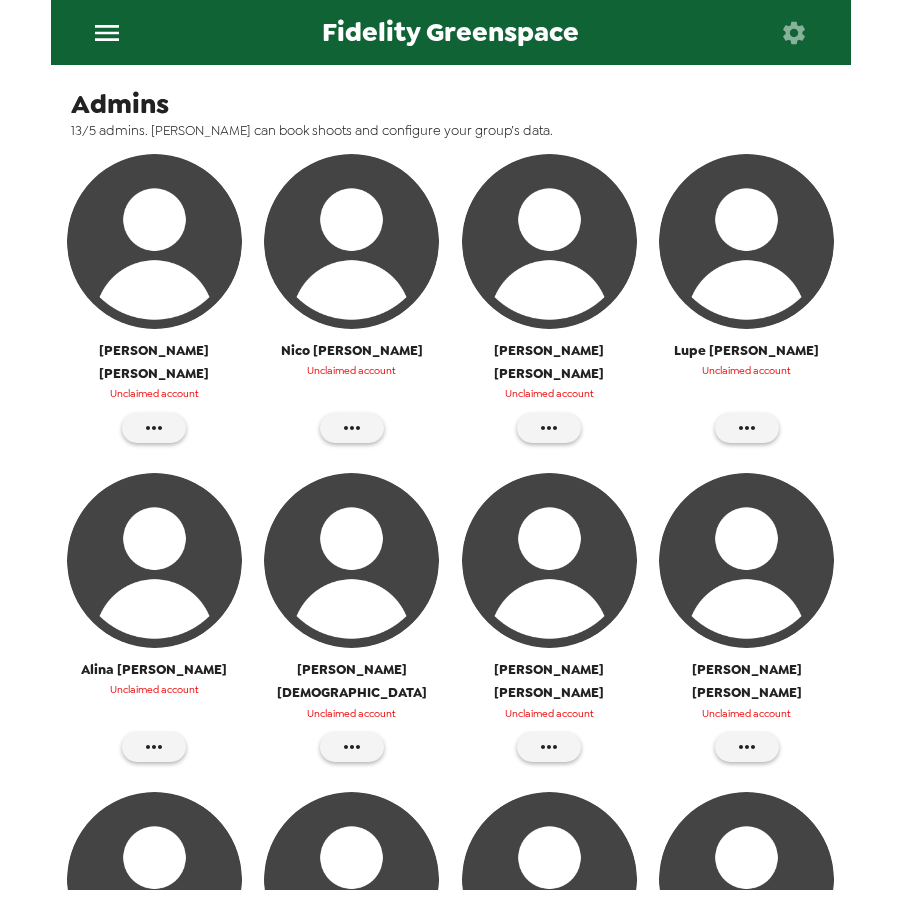 scroll, scrollTop: 700, scrollLeft: 0, axis: vertical 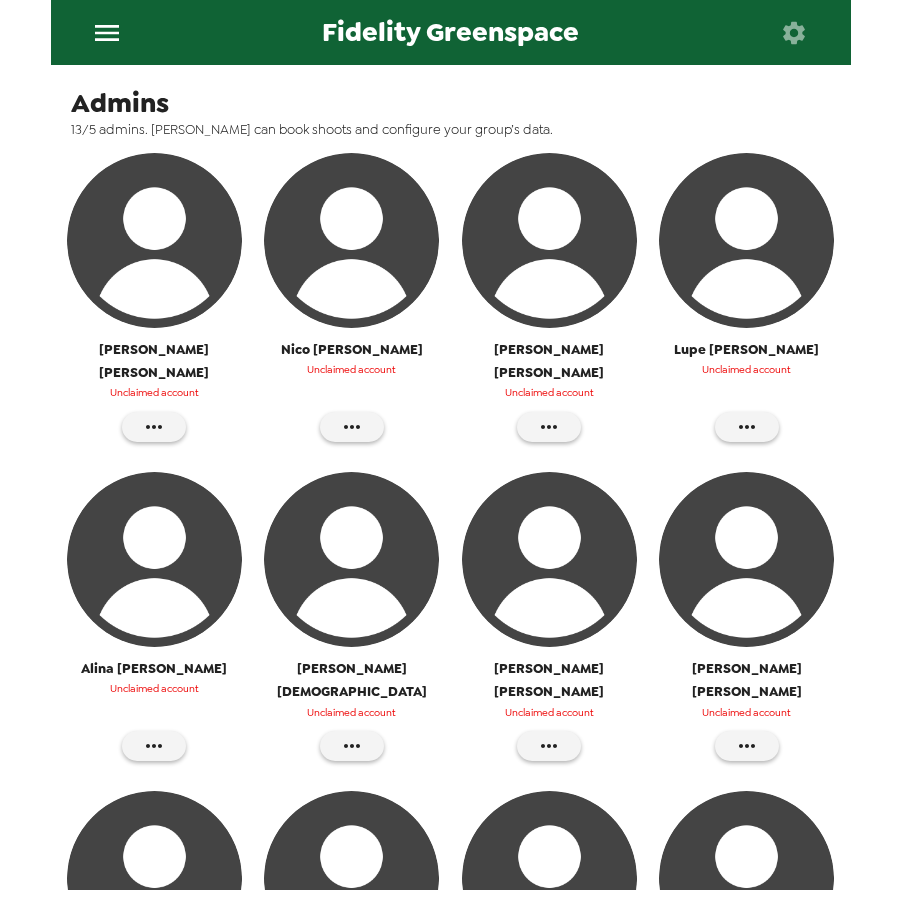 click at bounding box center (549, 559) 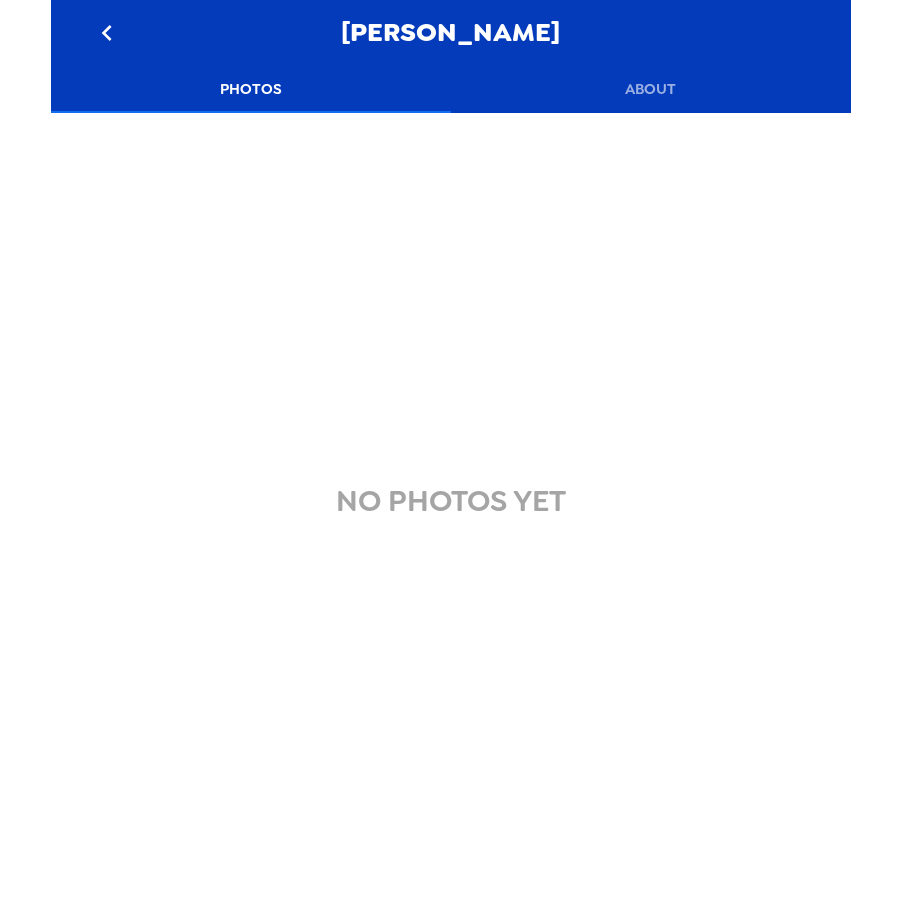 click on "About" at bounding box center [651, 89] 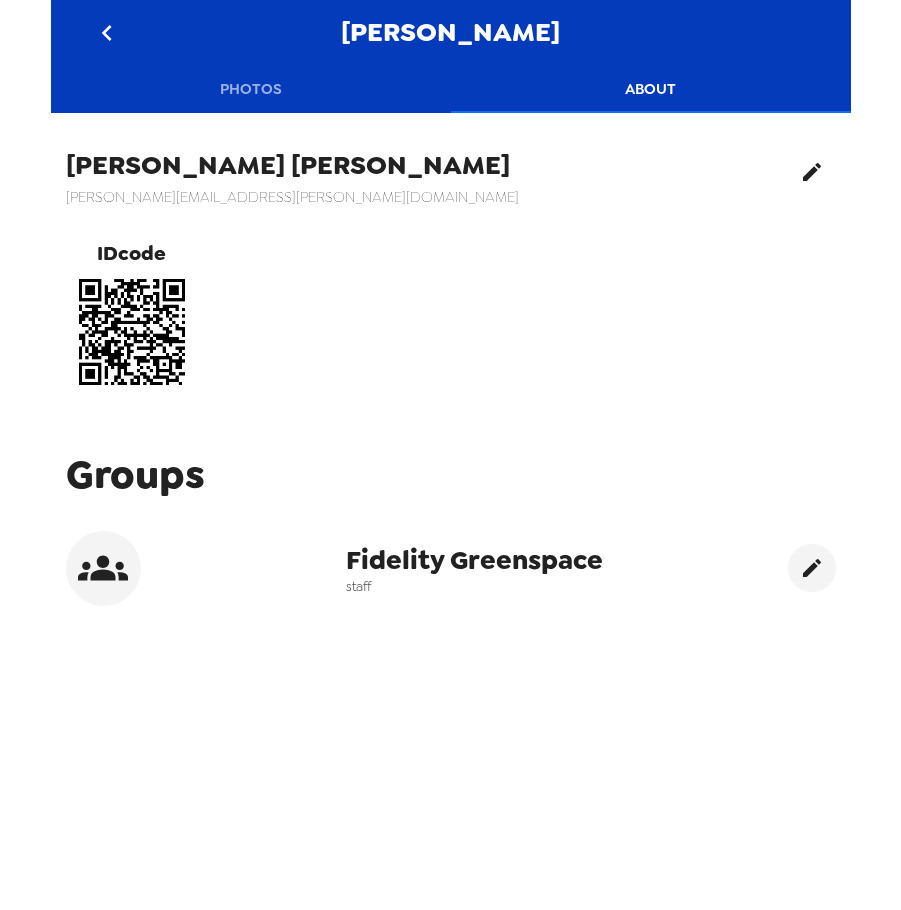 click 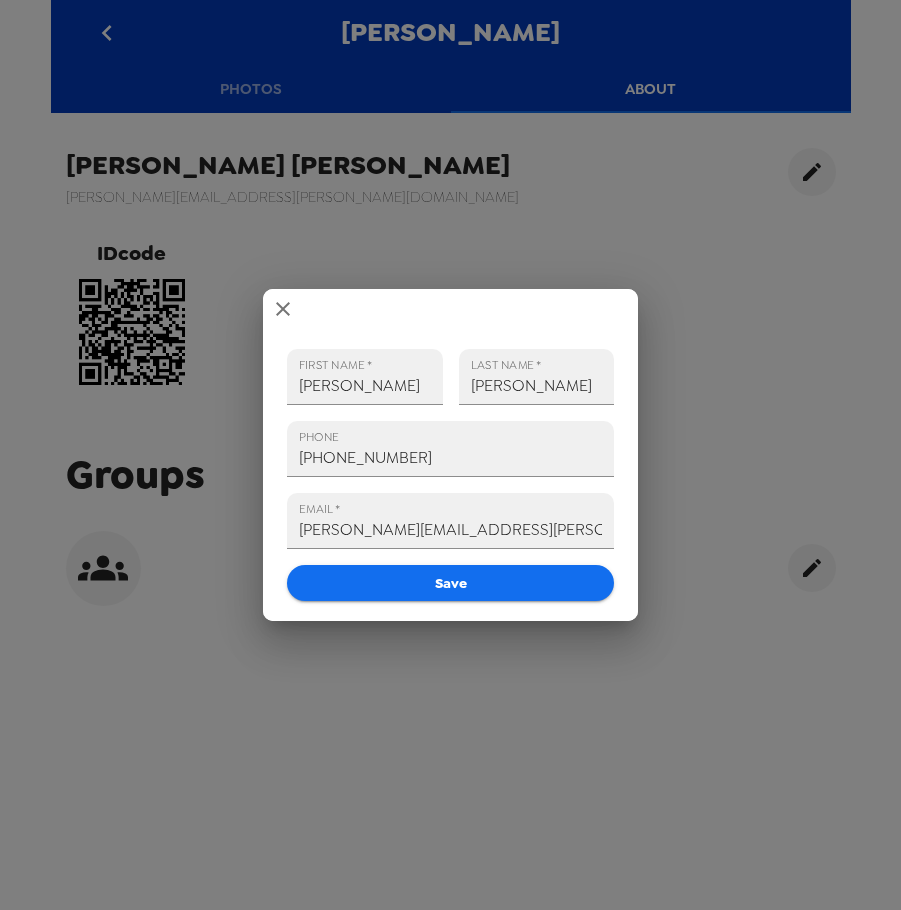 click at bounding box center (283, 309) 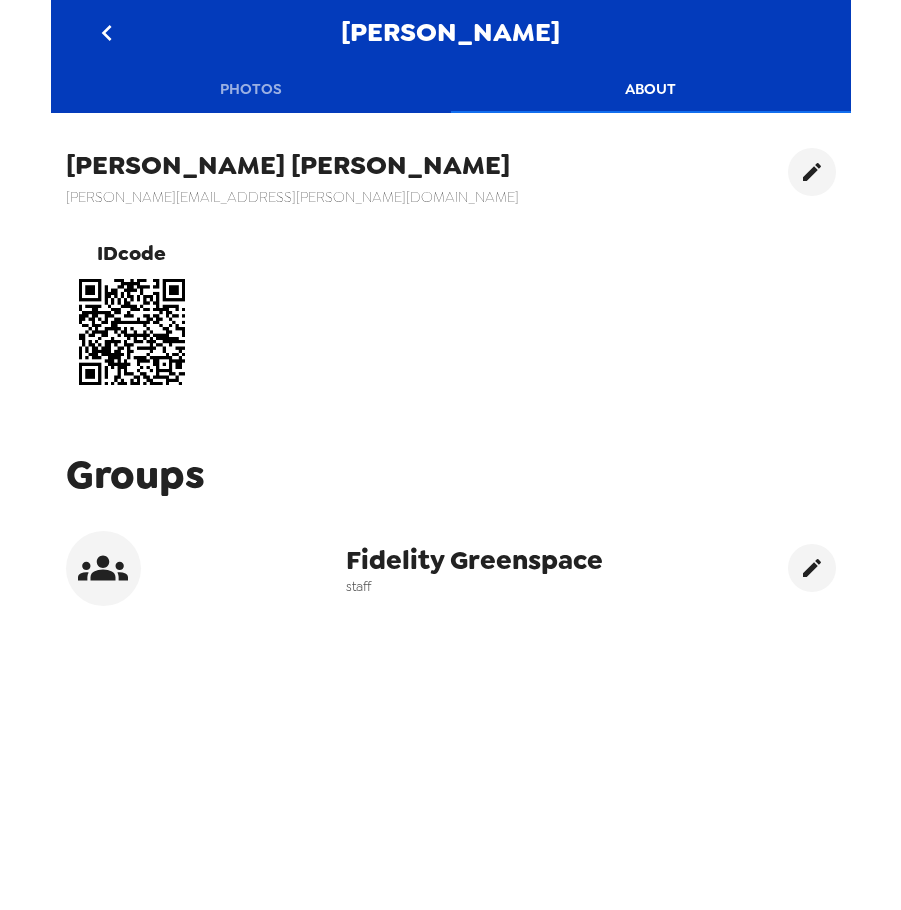 click at bounding box center [107, 32] 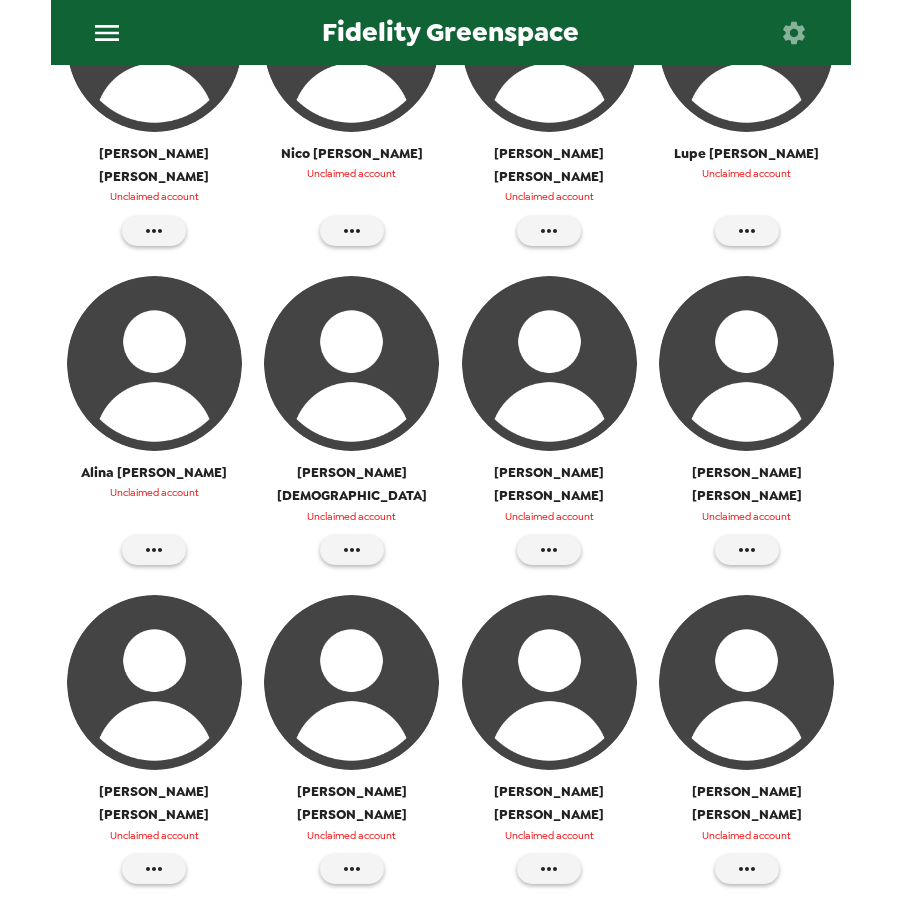 scroll, scrollTop: 900, scrollLeft: 0, axis: vertical 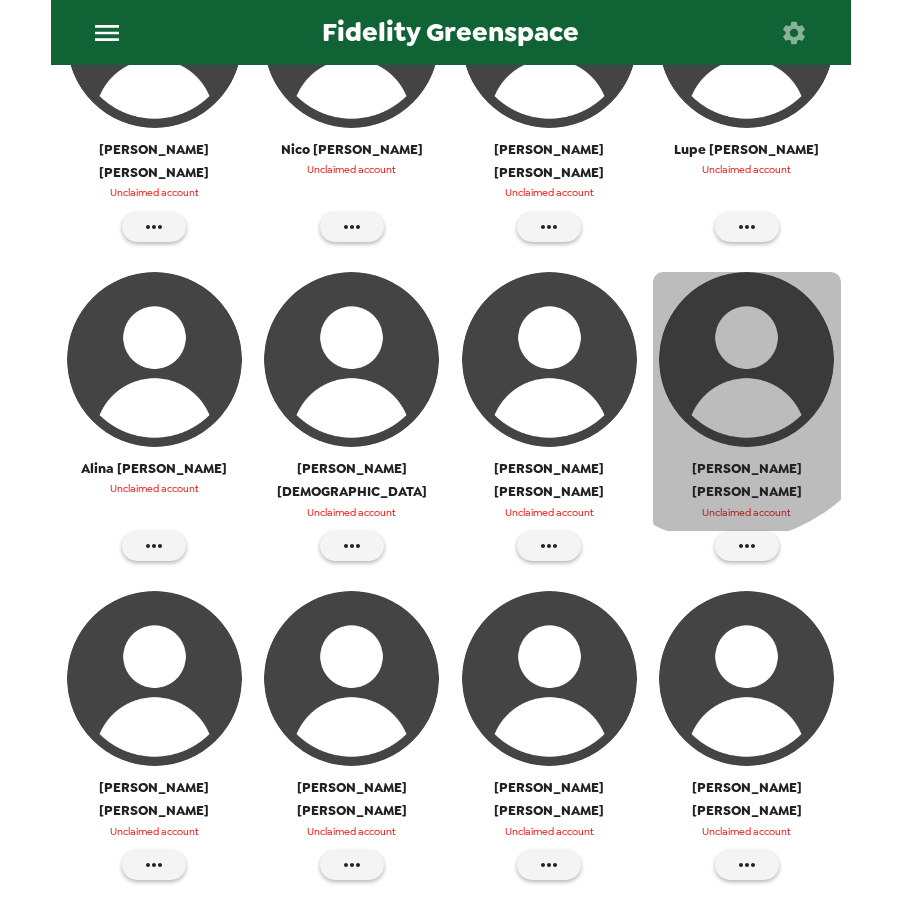 click at bounding box center (746, 359) 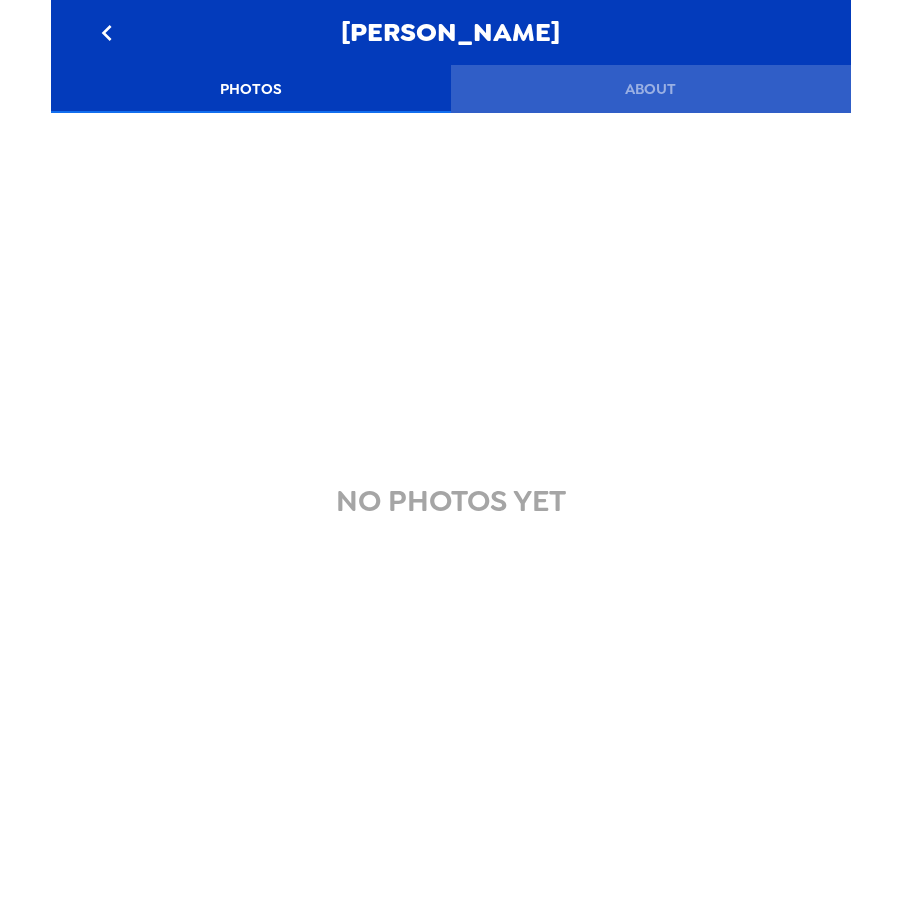 click on "About" at bounding box center (651, 89) 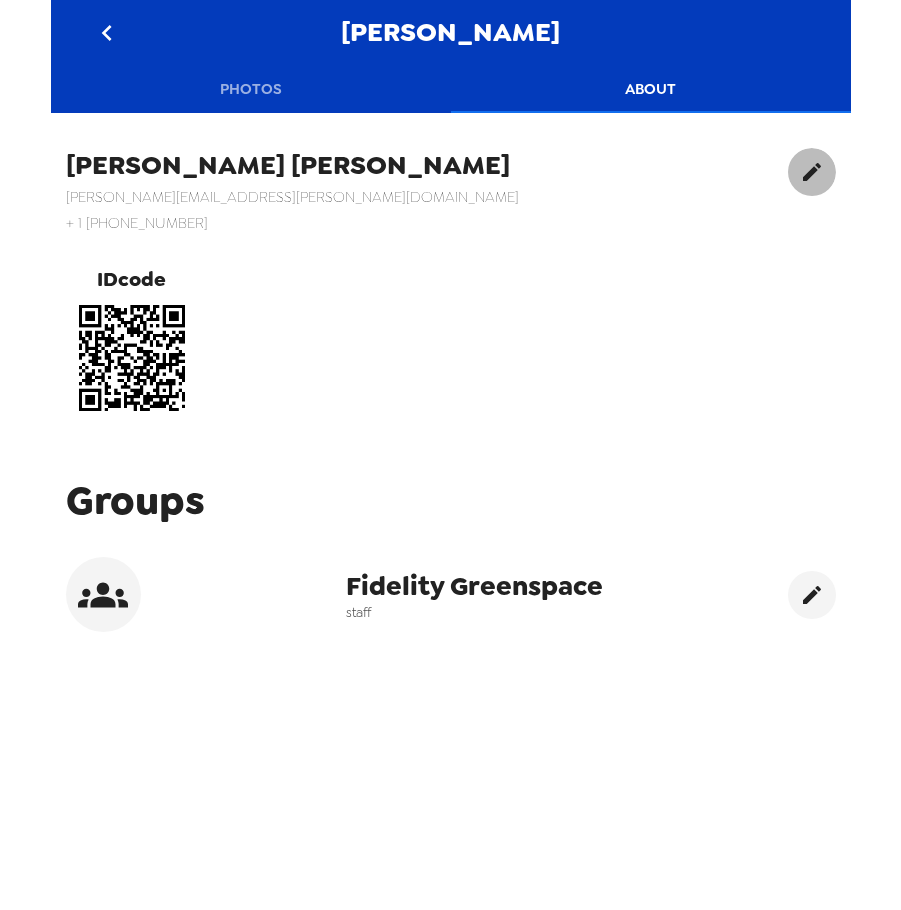click 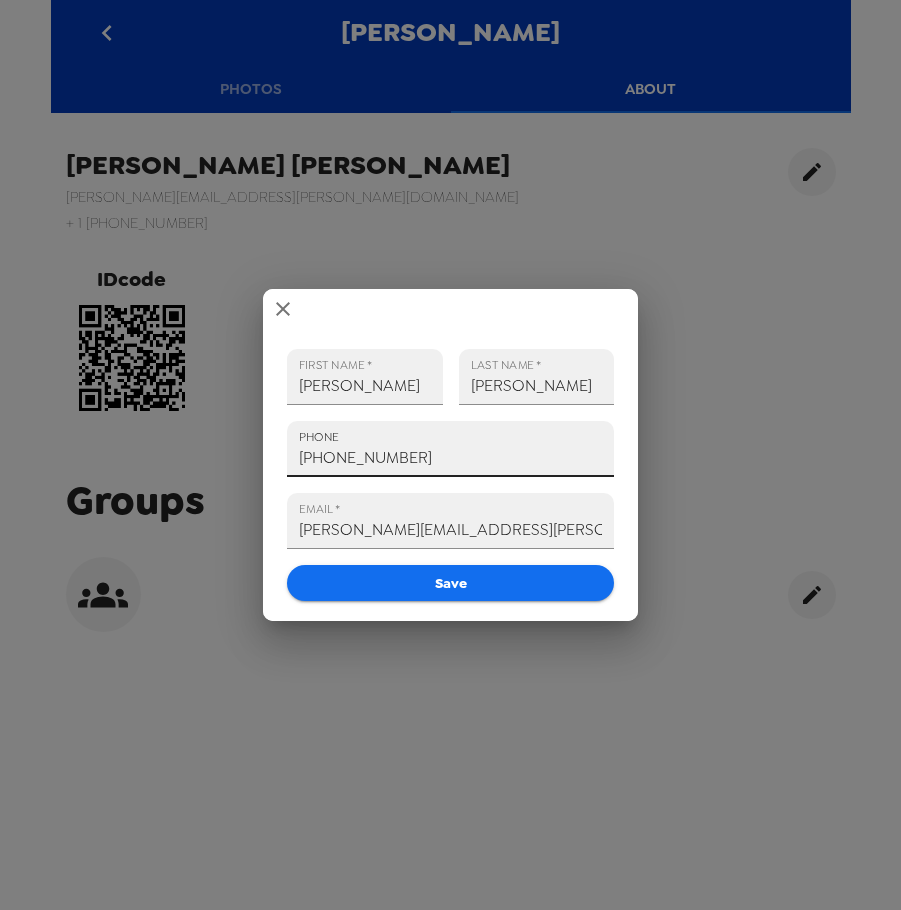 drag, startPoint x: 442, startPoint y: 446, endPoint x: 204, endPoint y: 456, distance: 238.20999 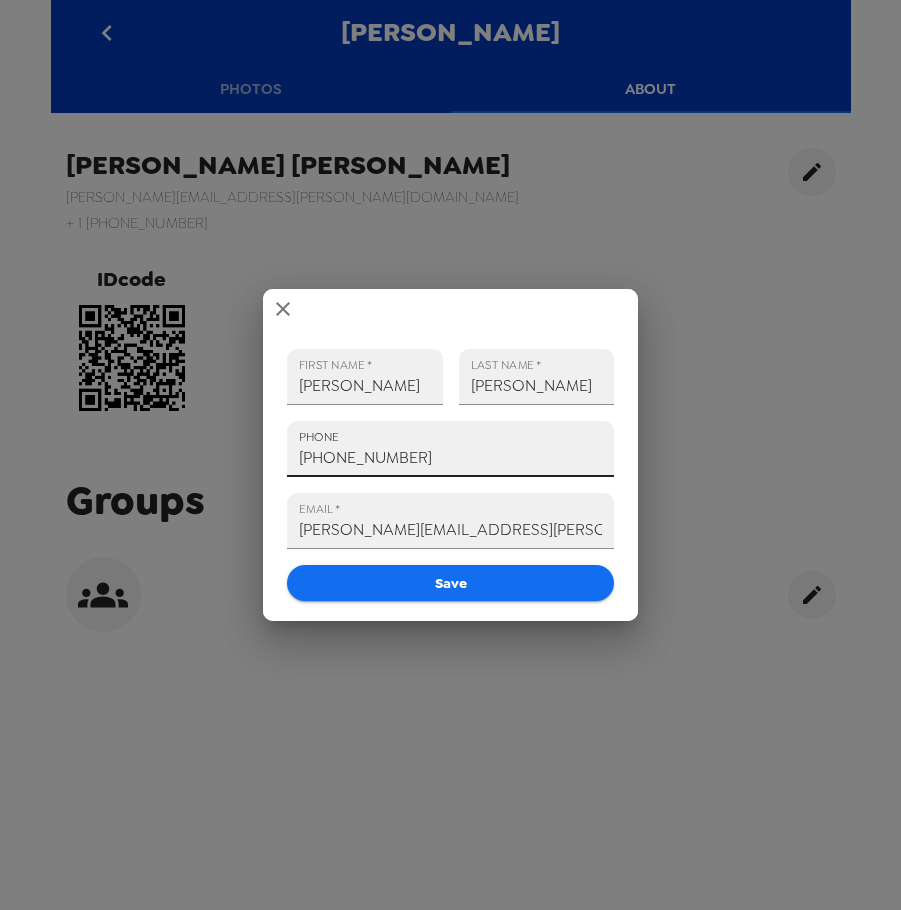 click on "FIRST NAME   * Tim LAST NAME   * Bridgeman PHONE +1 (651) 739-6995 EMAIL   * tim.bridgeman@fmr.com Save" at bounding box center (450, 455) 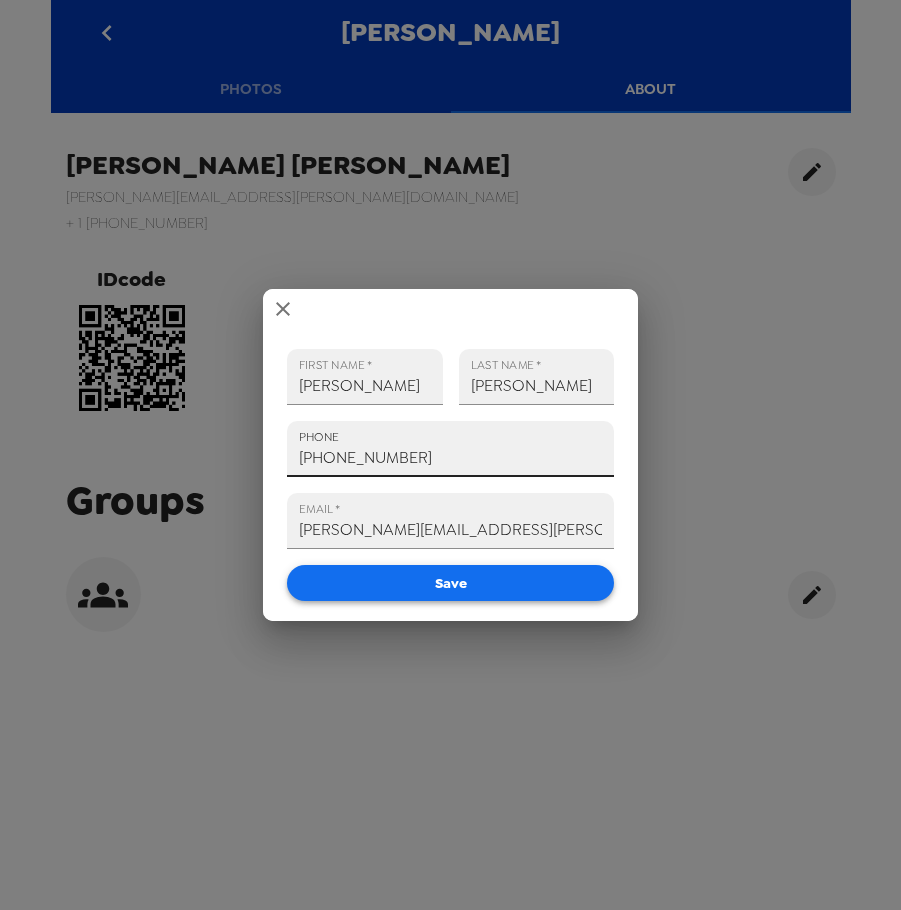 type on "+1 (651) 307-6648" 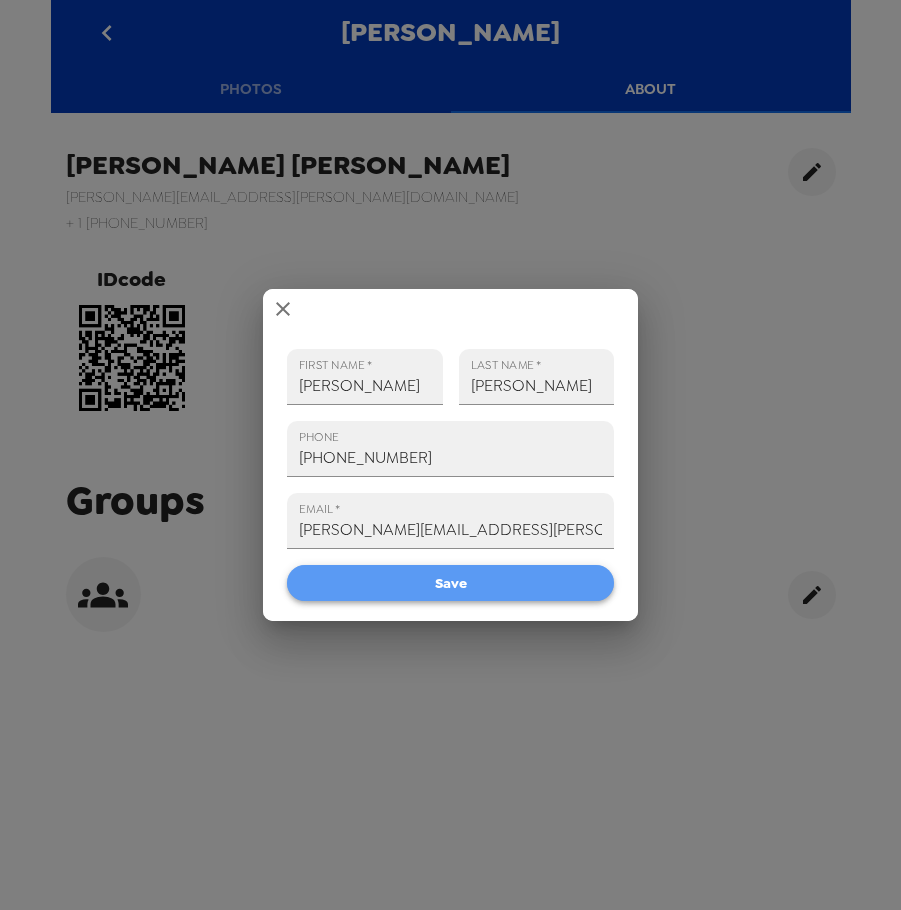click on "Save" at bounding box center (450, 583) 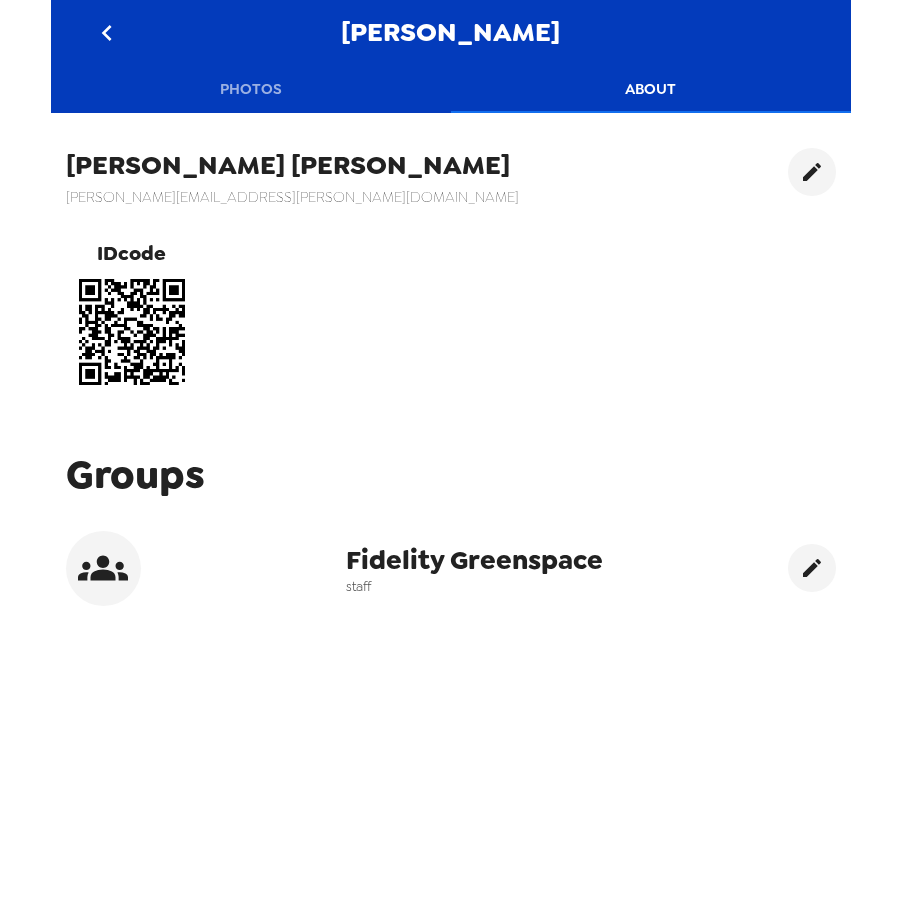 click on "Photos" at bounding box center [251, 89] 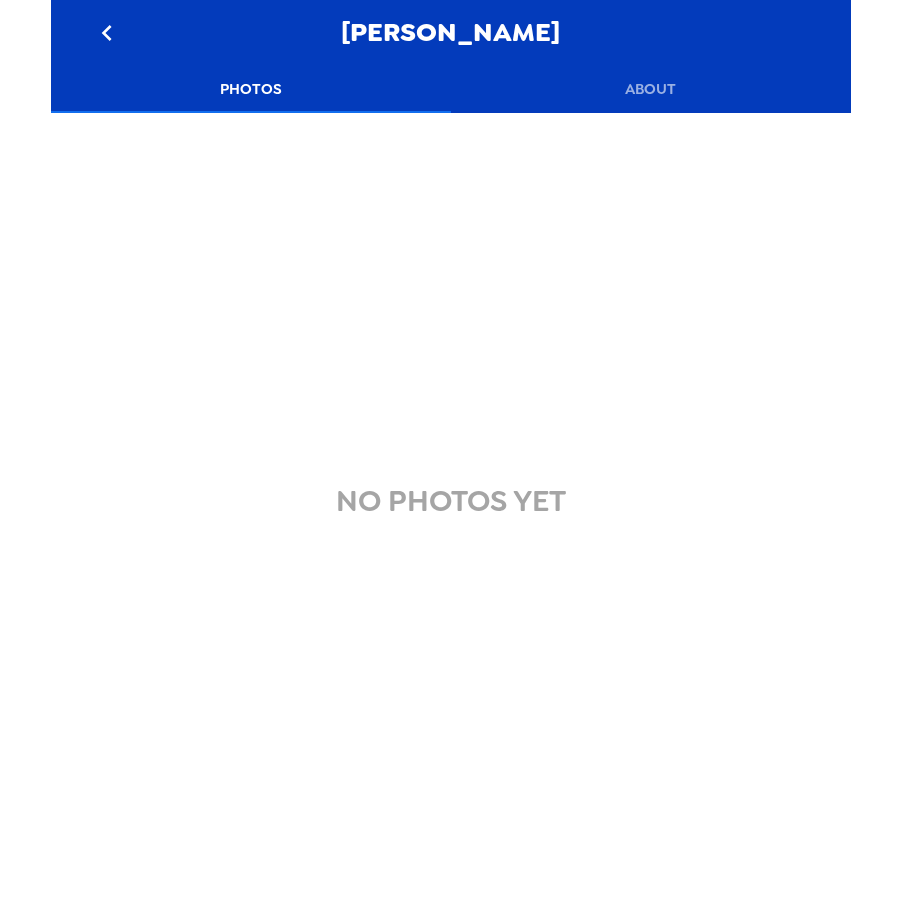 drag, startPoint x: 677, startPoint y: 84, endPoint x: 650, endPoint y: 102, distance: 32.449963 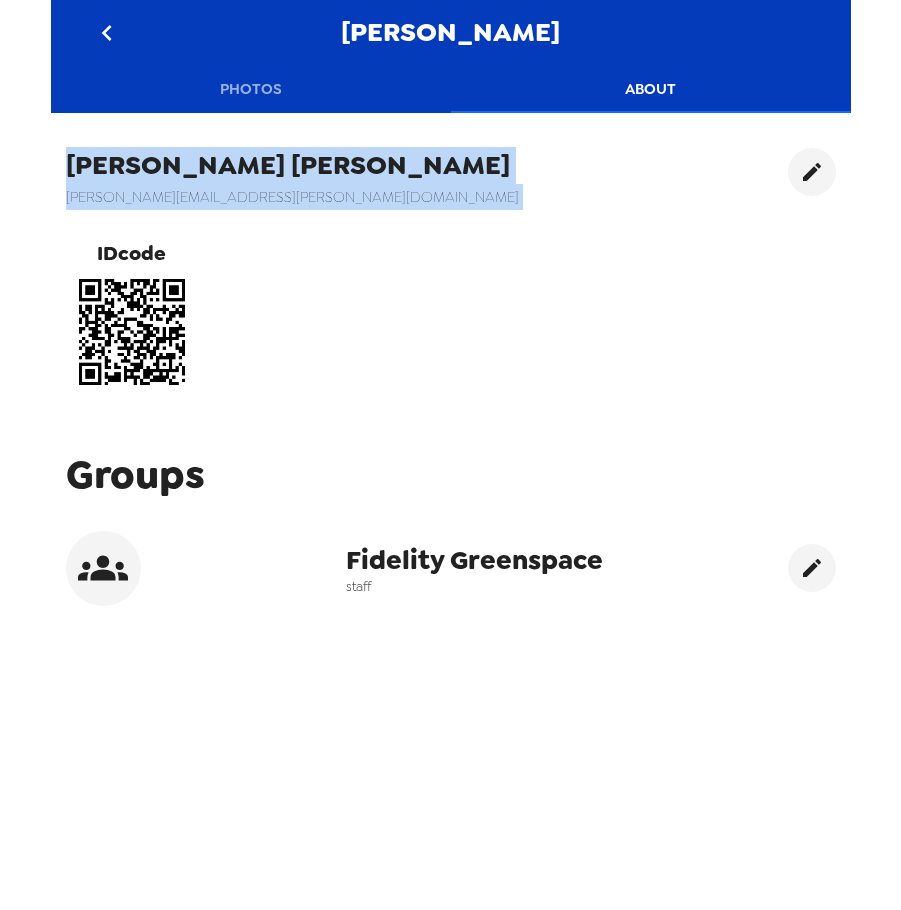 drag, startPoint x: 233, startPoint y: 225, endPoint x: 356, endPoint y: 219, distance: 123.146255 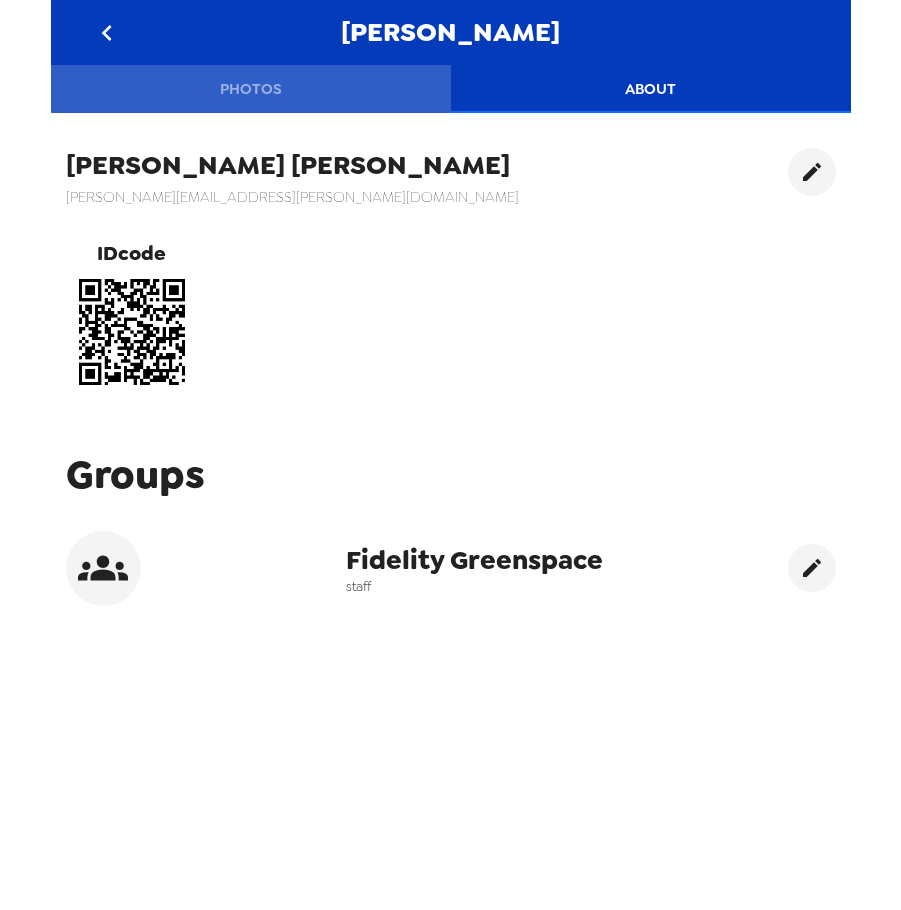 click on "Photos" at bounding box center [251, 89] 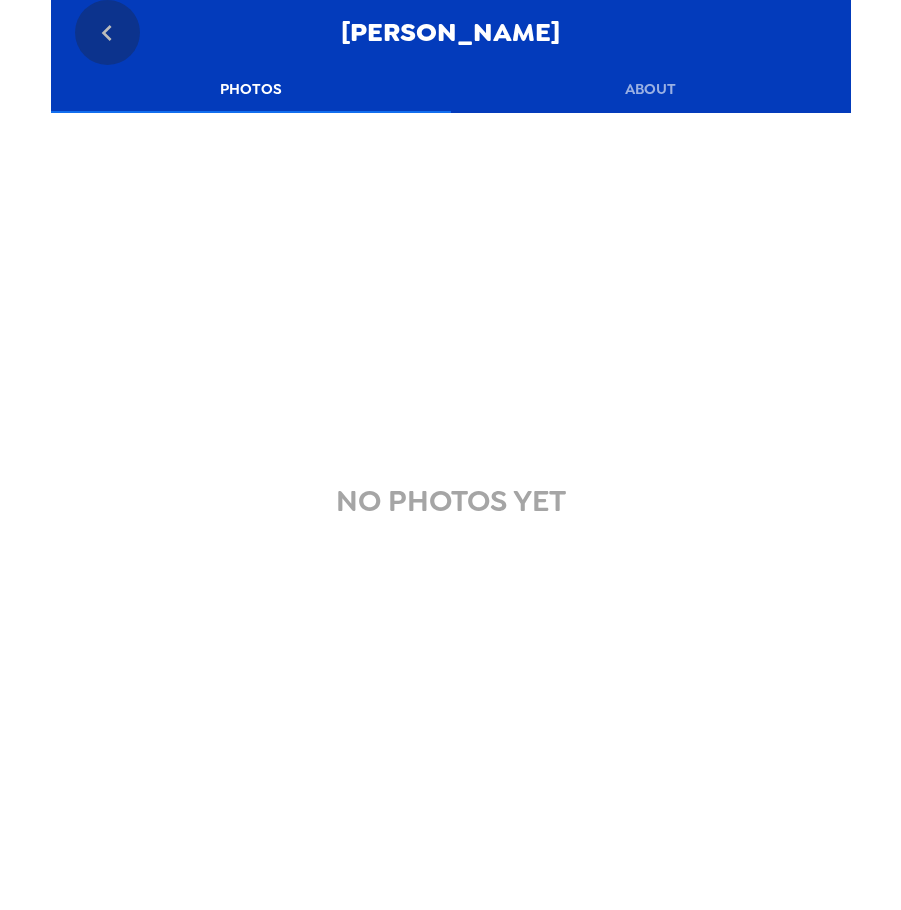 click 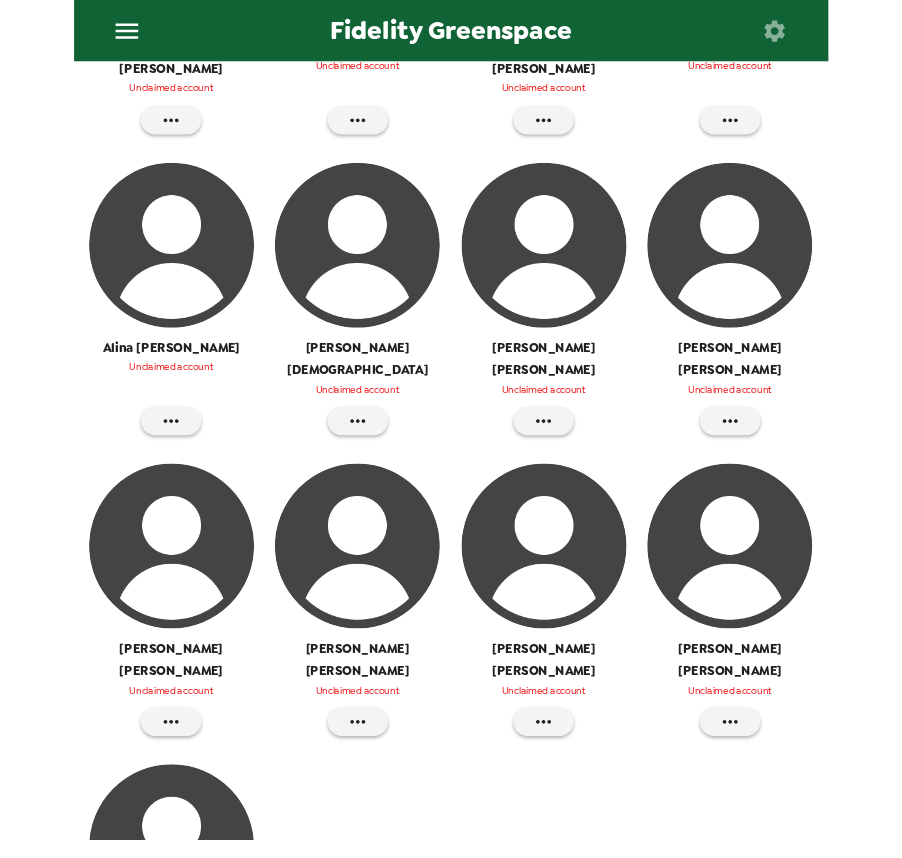 scroll, scrollTop: 1000, scrollLeft: 0, axis: vertical 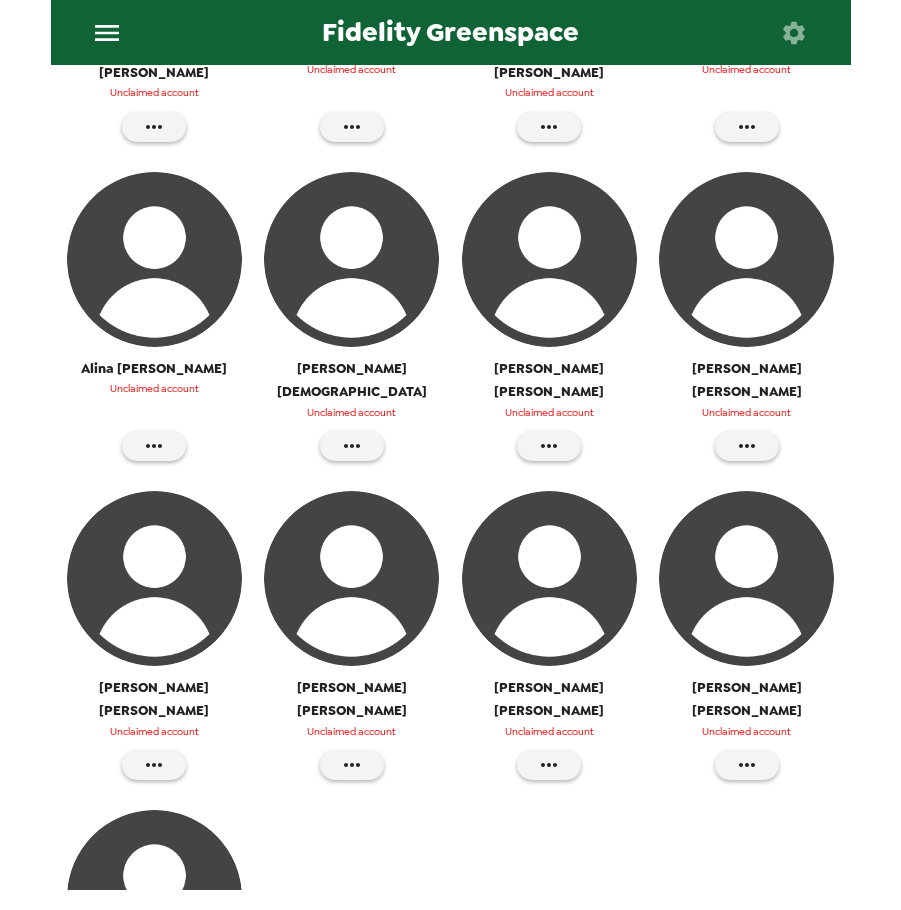 click at bounding box center [154, 578] 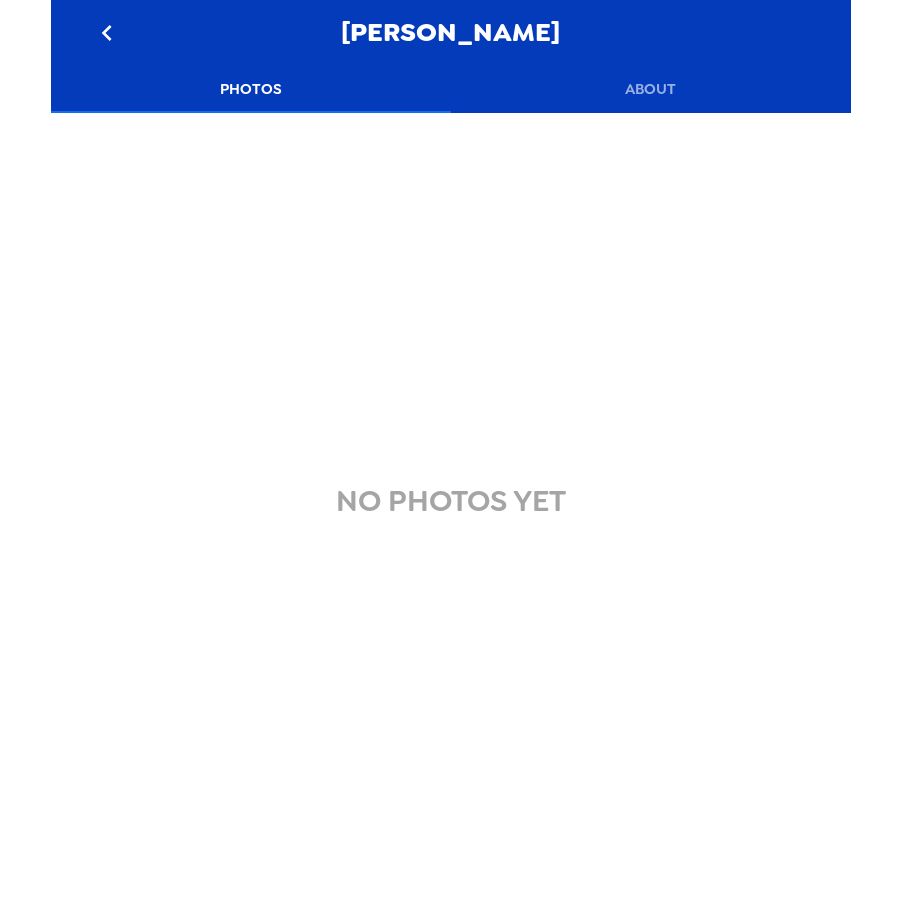 click on "About" at bounding box center [651, 89] 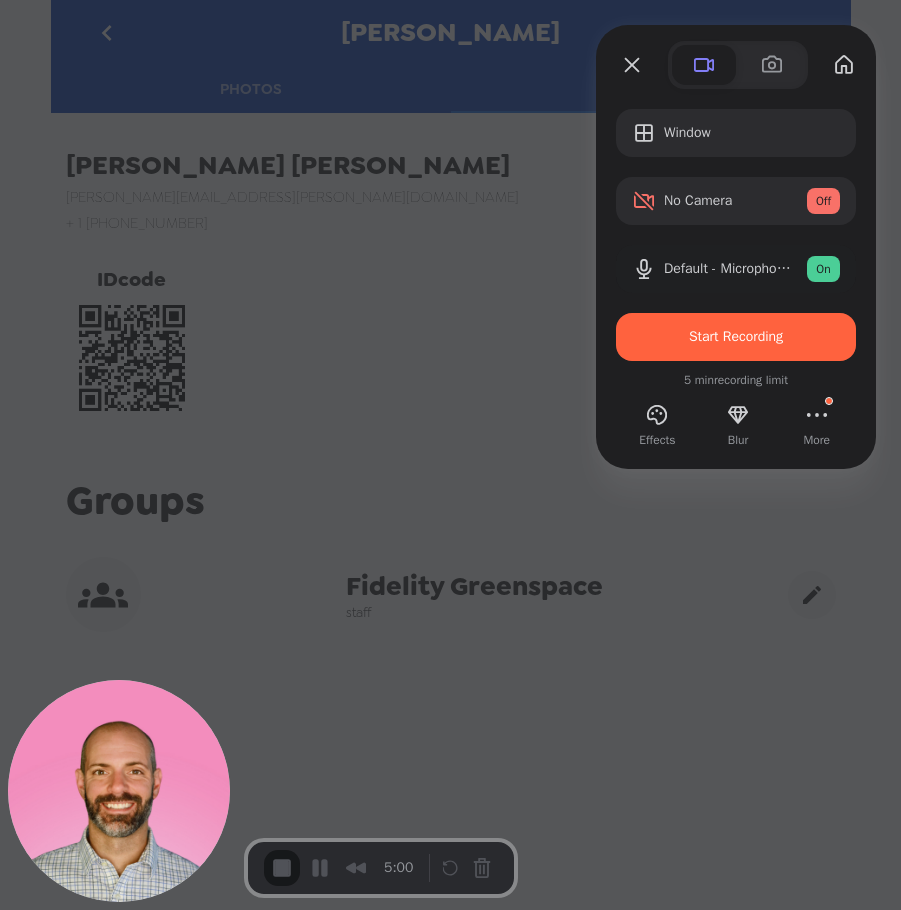 click on "Start Recording" at bounding box center [736, 336] 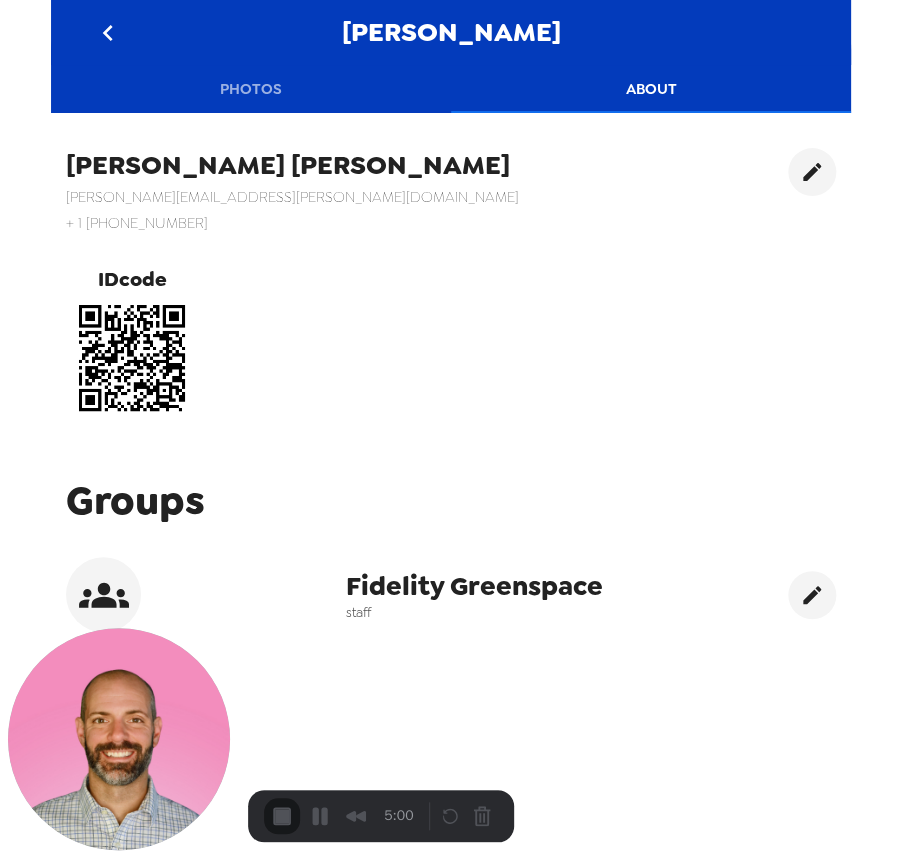 click on "Start Recording" at bounding box center (54, 910) 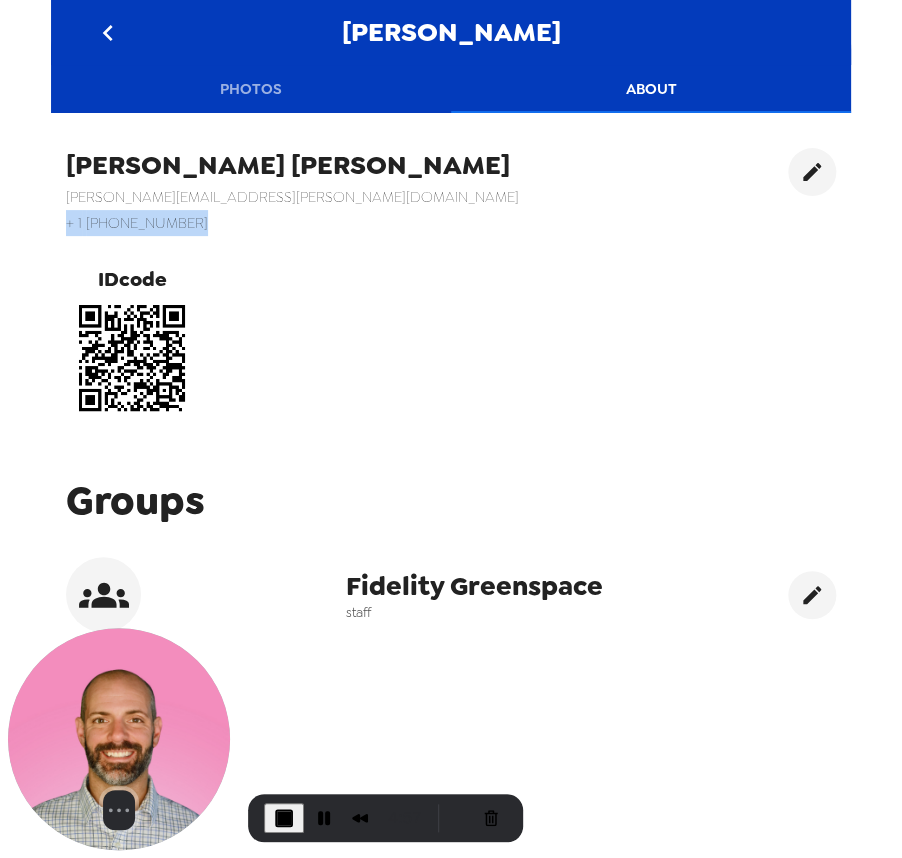 drag, startPoint x: 126, startPoint y: 218, endPoint x: 52, endPoint y: 211, distance: 74.330345 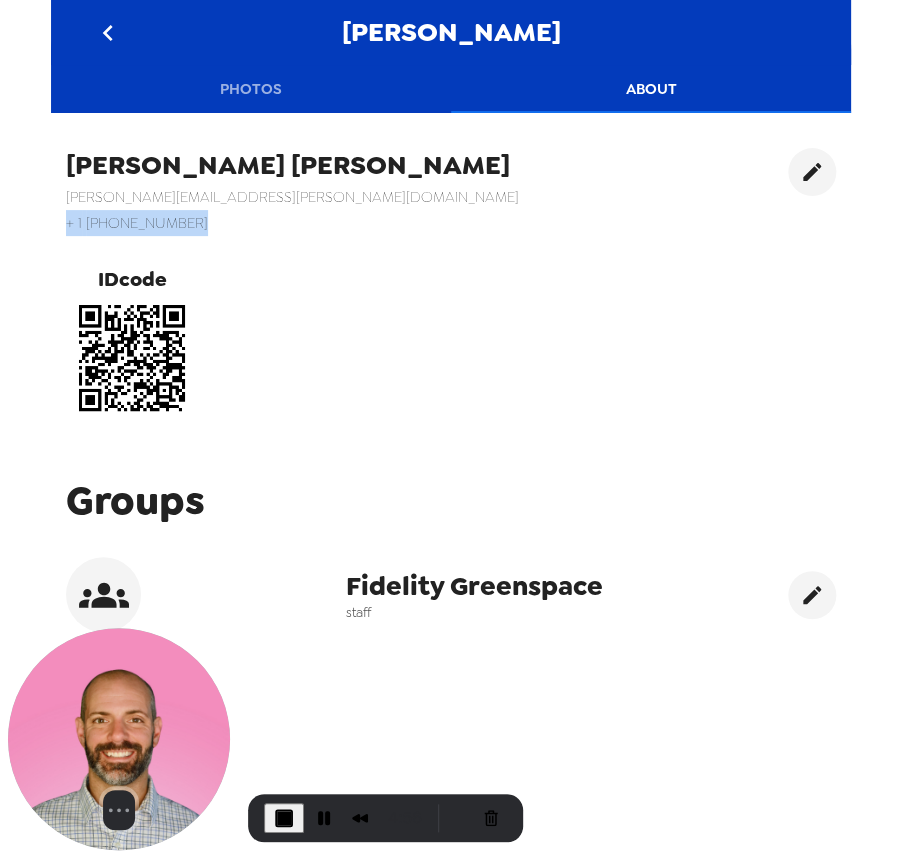 click on "+ 1   (503) 443-3649" at bounding box center [292, 223] 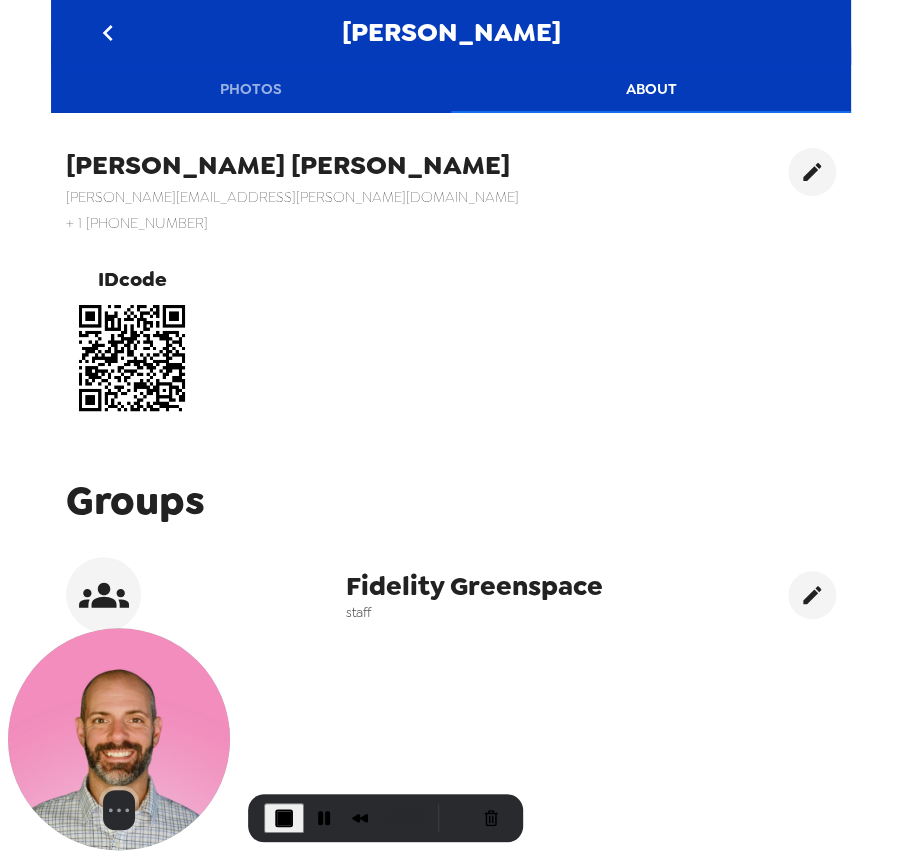 click on "Evangeline   Manzon     evangeline.manzon@fmr.com     + 1   (503) 443-3649   IDcode" at bounding box center (451, 286) 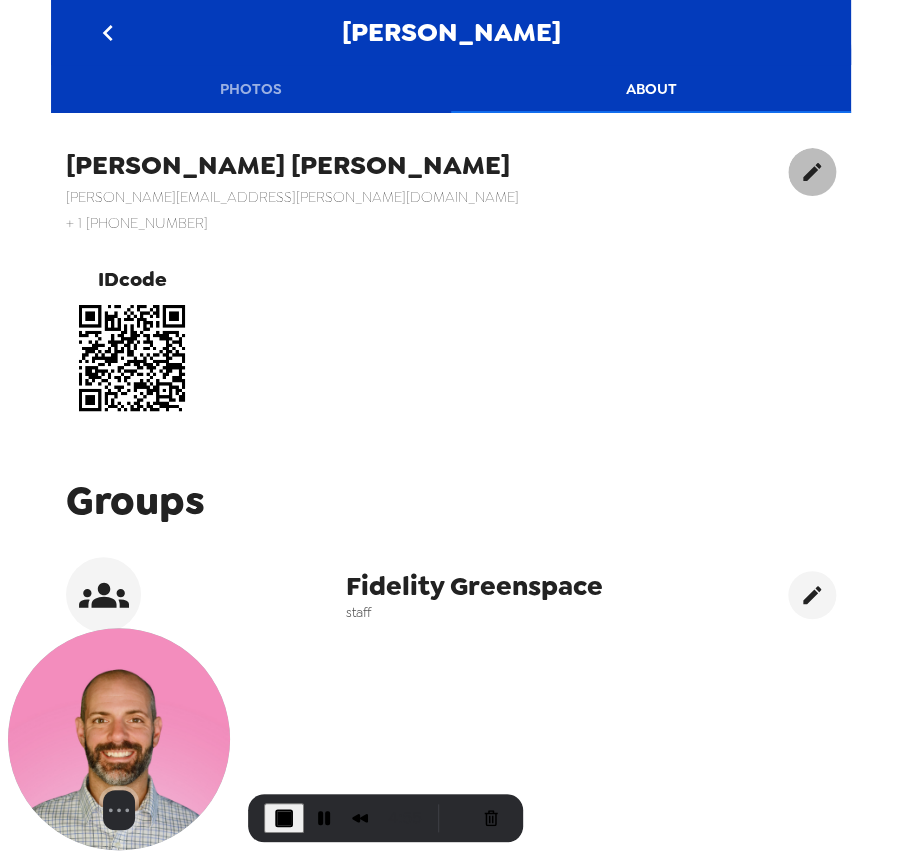 click at bounding box center [812, 172] 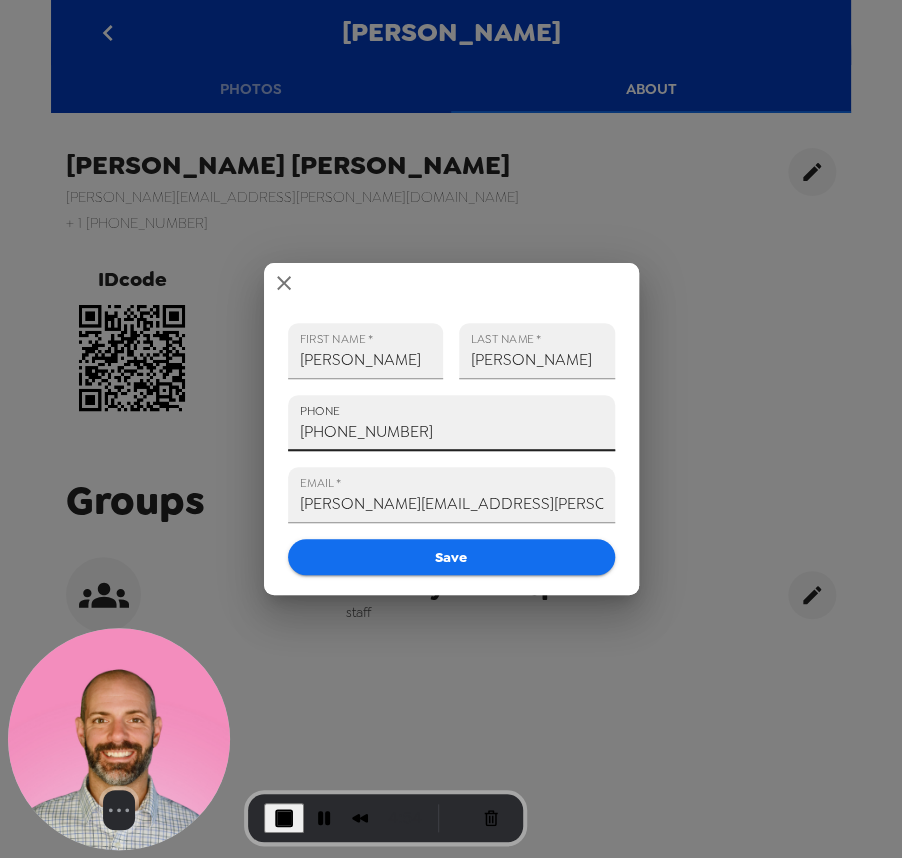 drag, startPoint x: 474, startPoint y: 428, endPoint x: 20, endPoint y: 443, distance: 454.24774 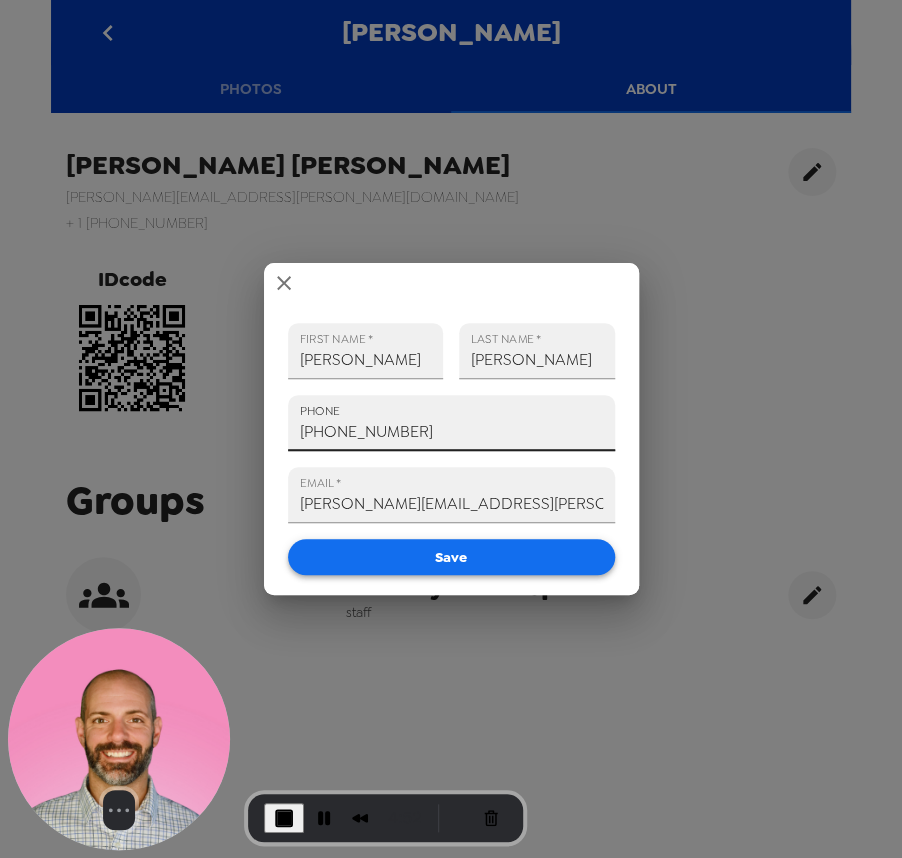 type on "+1 (503) 863-1766" 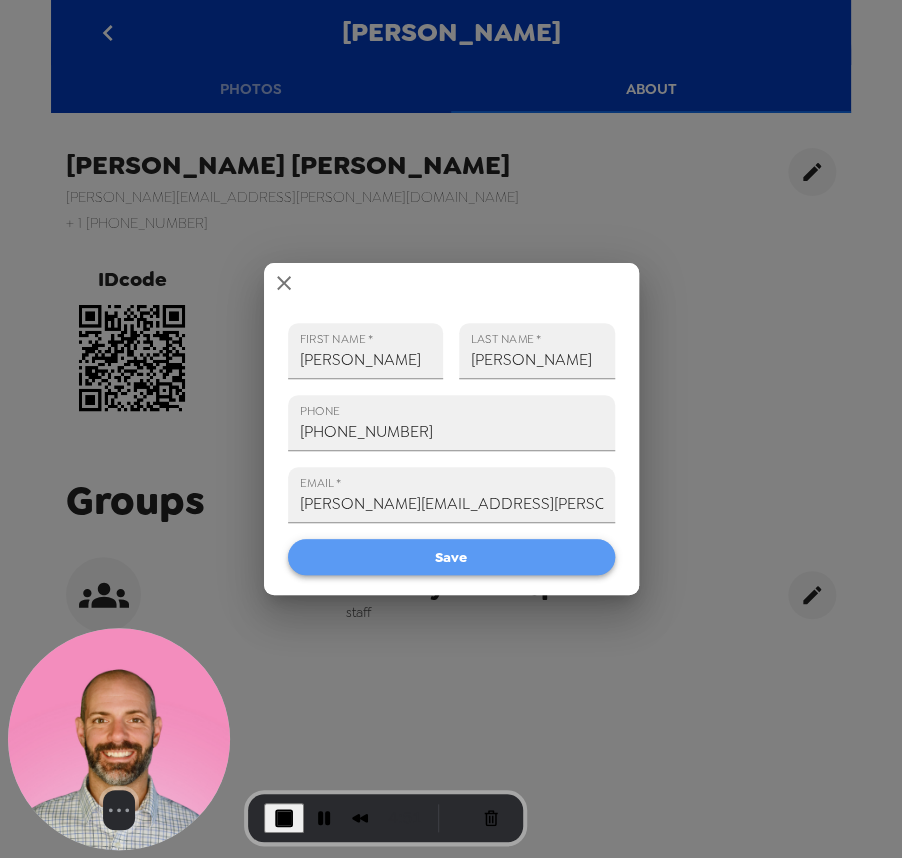 click on "Save" at bounding box center [451, 557] 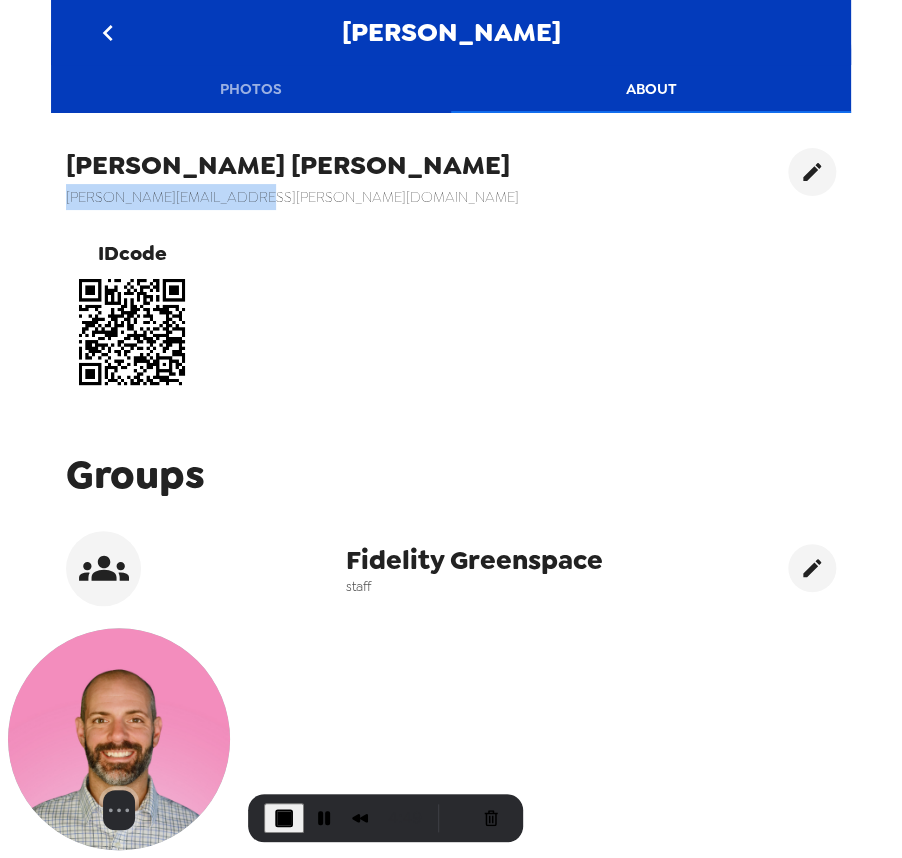 drag, startPoint x: 60, startPoint y: 194, endPoint x: 365, endPoint y: 196, distance: 305.00656 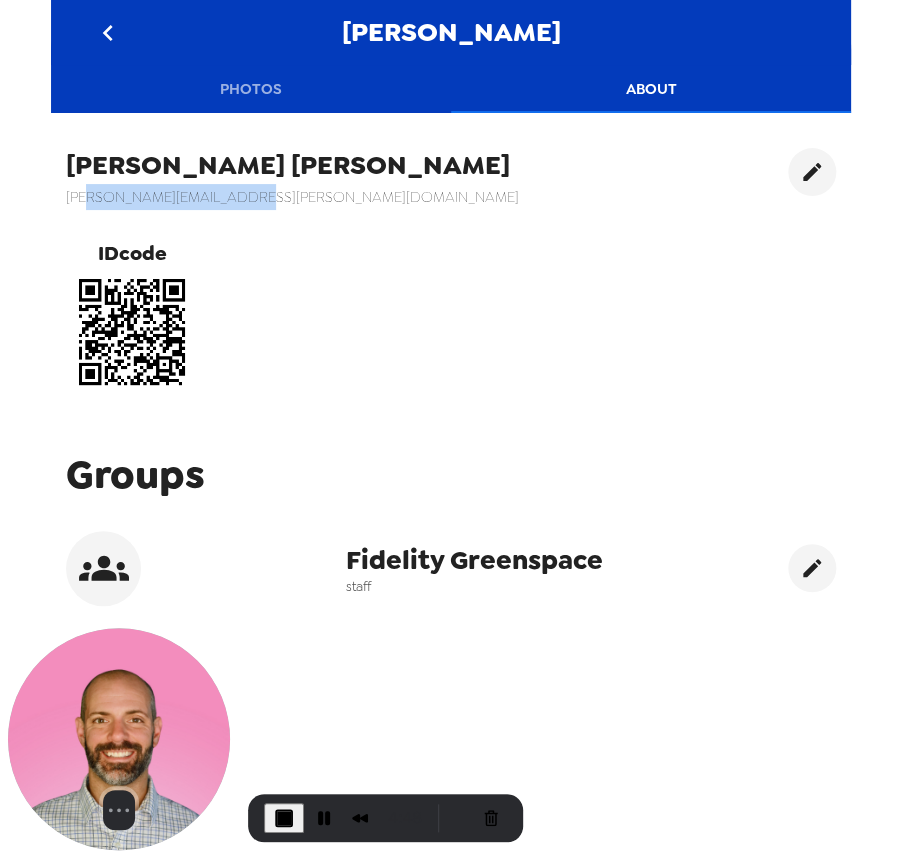 drag, startPoint x: 155, startPoint y: 203, endPoint x: 246, endPoint y: 189, distance: 92.070625 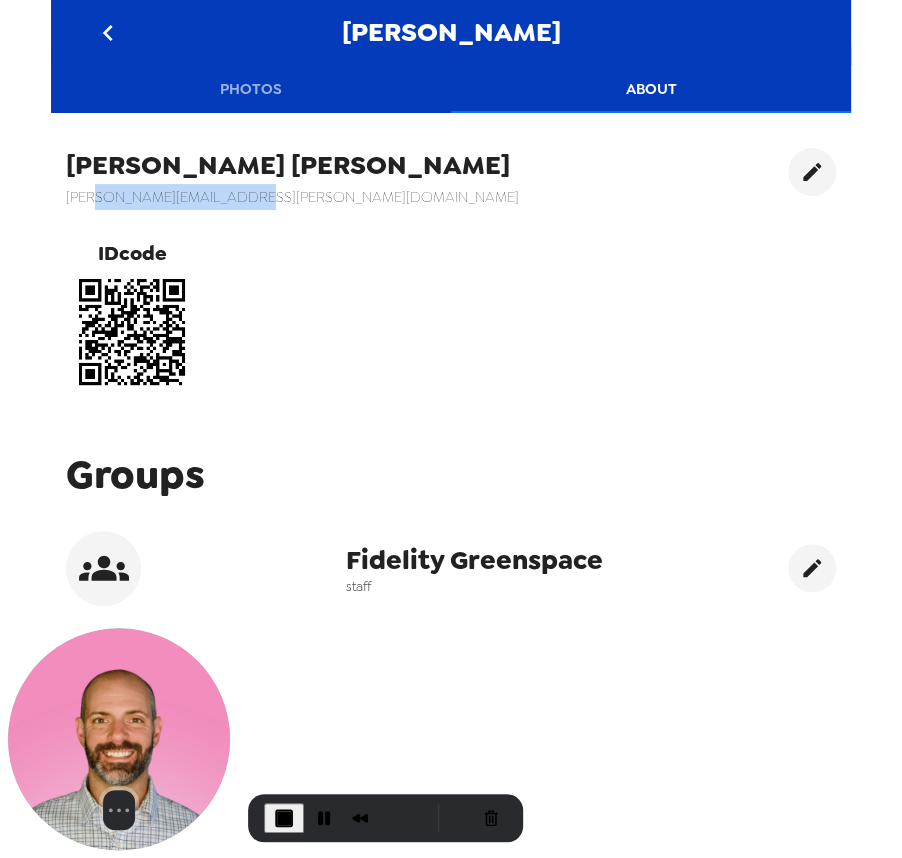 click on "Evangeline   Manzon     evangeline.manzon@fmr.com   IDcode" at bounding box center (451, 273) 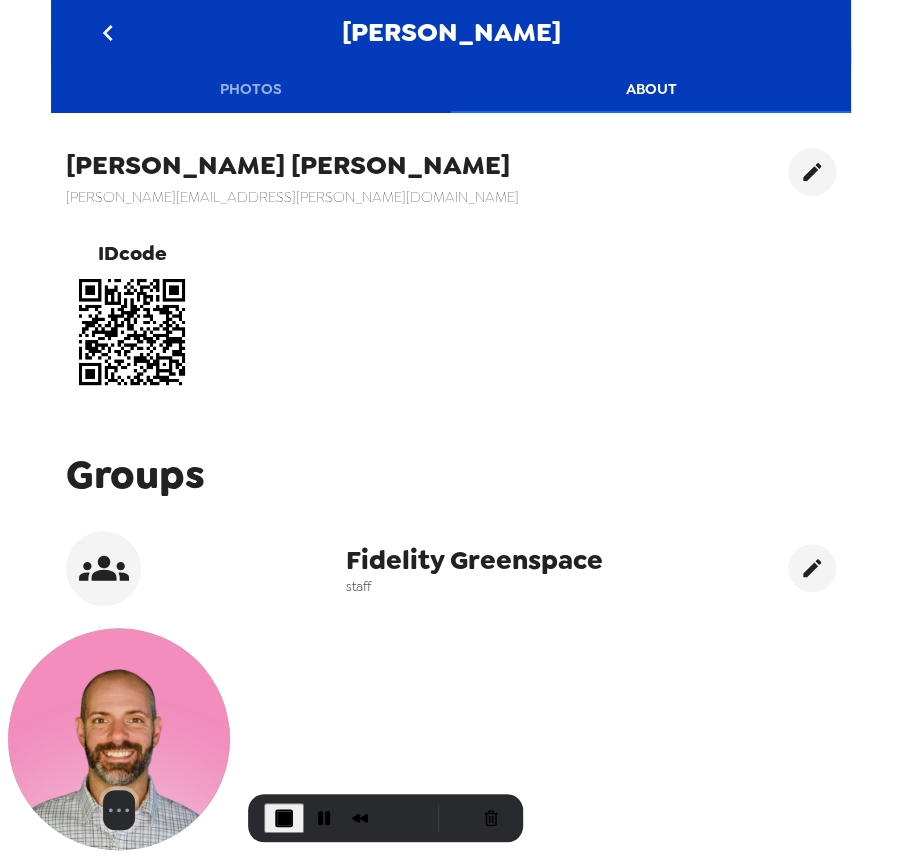 click 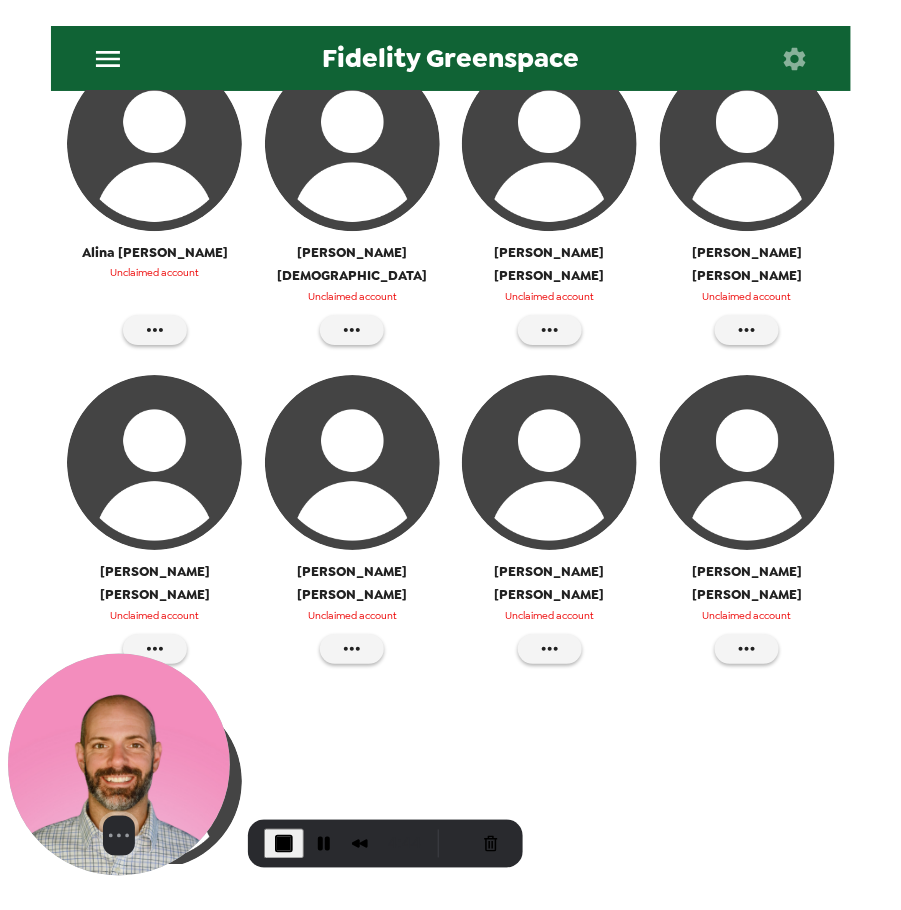 scroll, scrollTop: 1300, scrollLeft: 0, axis: vertical 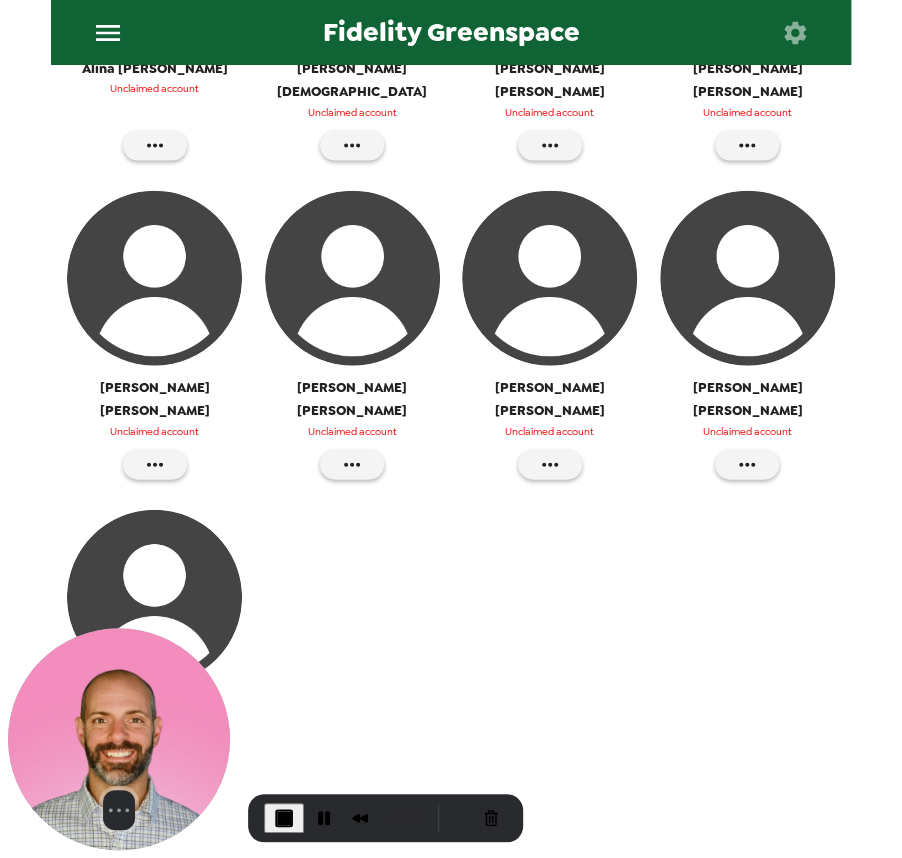 click at bounding box center [154, 278] 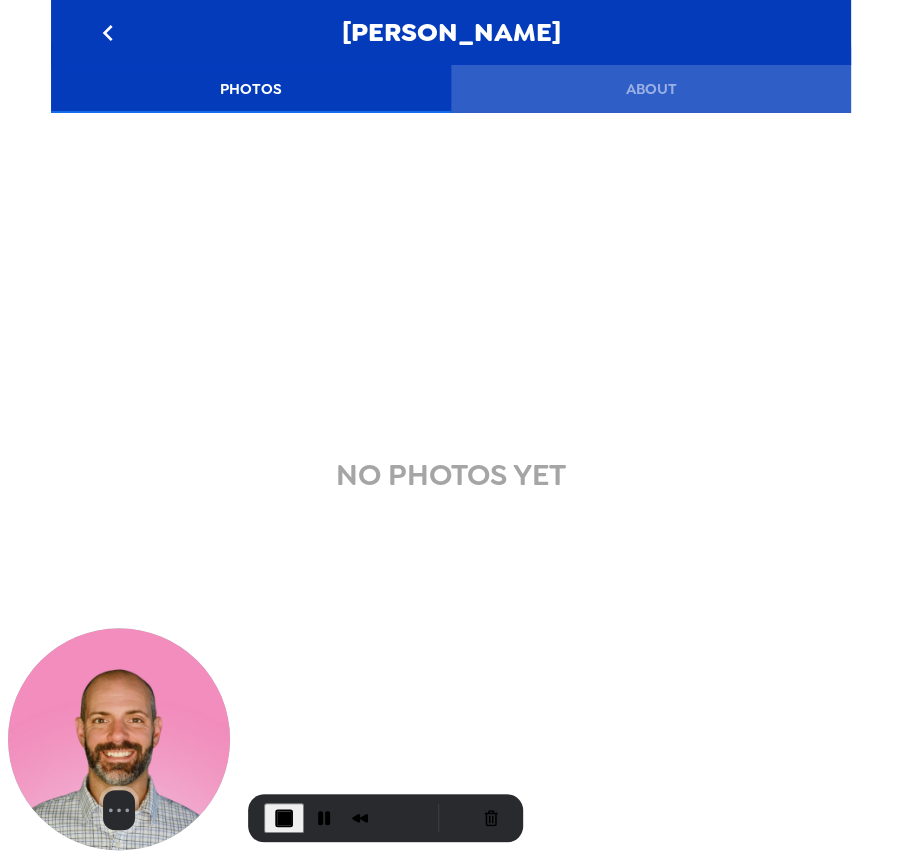 click on "About" at bounding box center [651, 89] 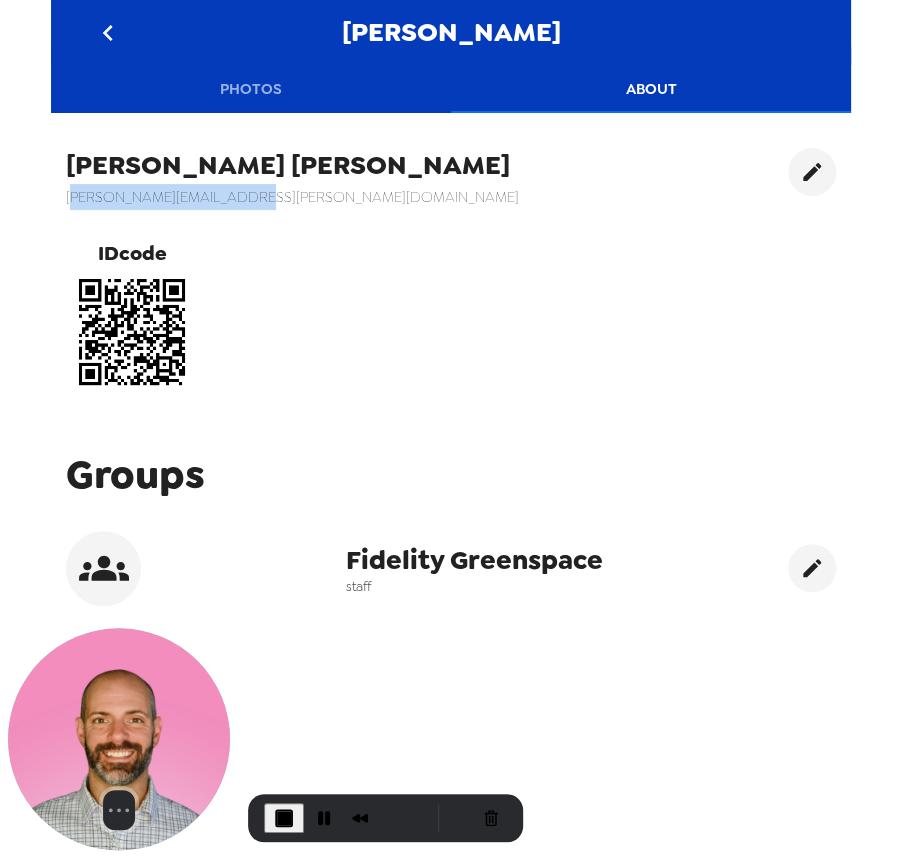 drag, startPoint x: 388, startPoint y: 201, endPoint x: 71, endPoint y: 193, distance: 317.10092 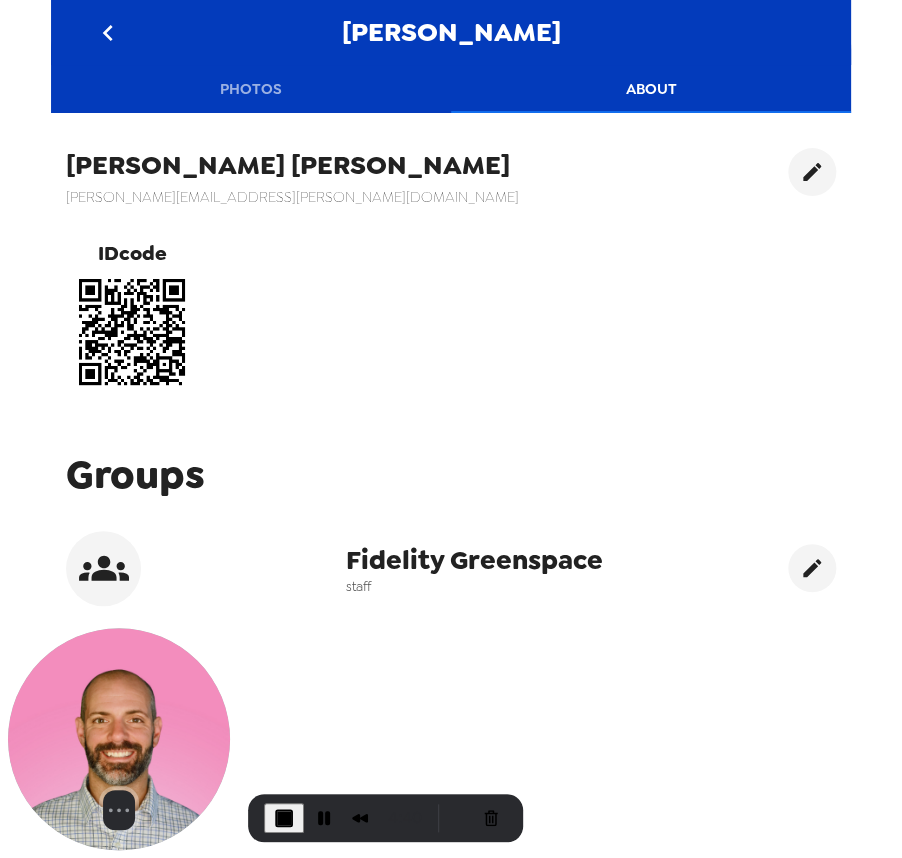 click on "Evangeline   Manzon     evangeline.manzon@fmr.com   IDcode" at bounding box center (292, 273) 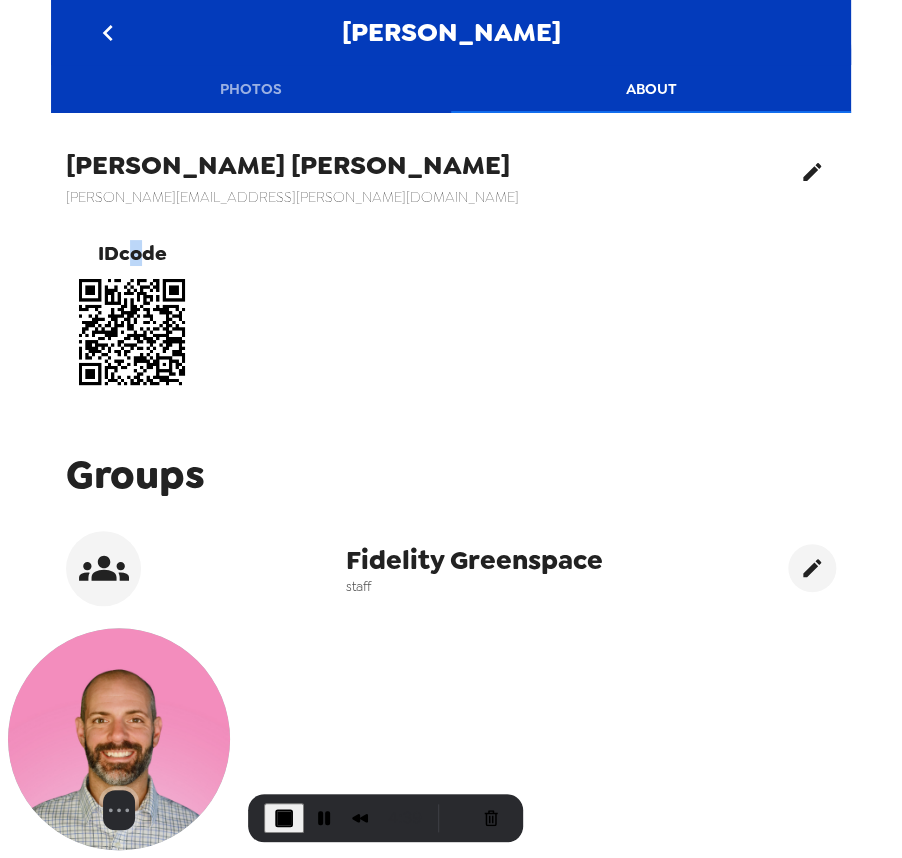 click at bounding box center (812, 172) 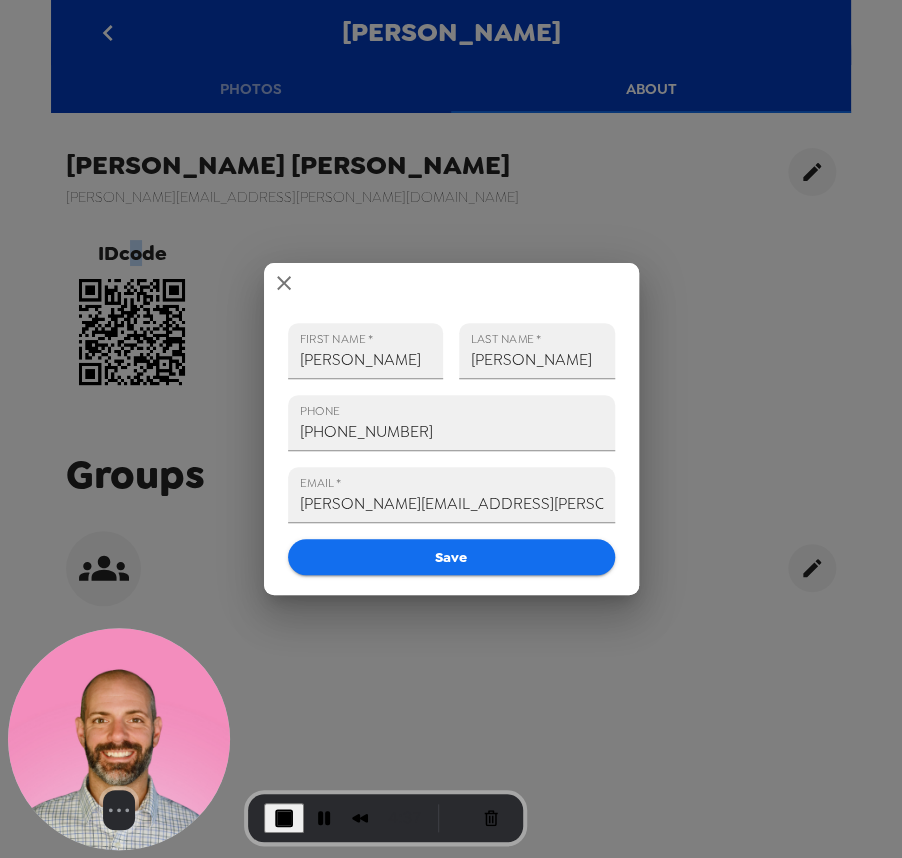 click 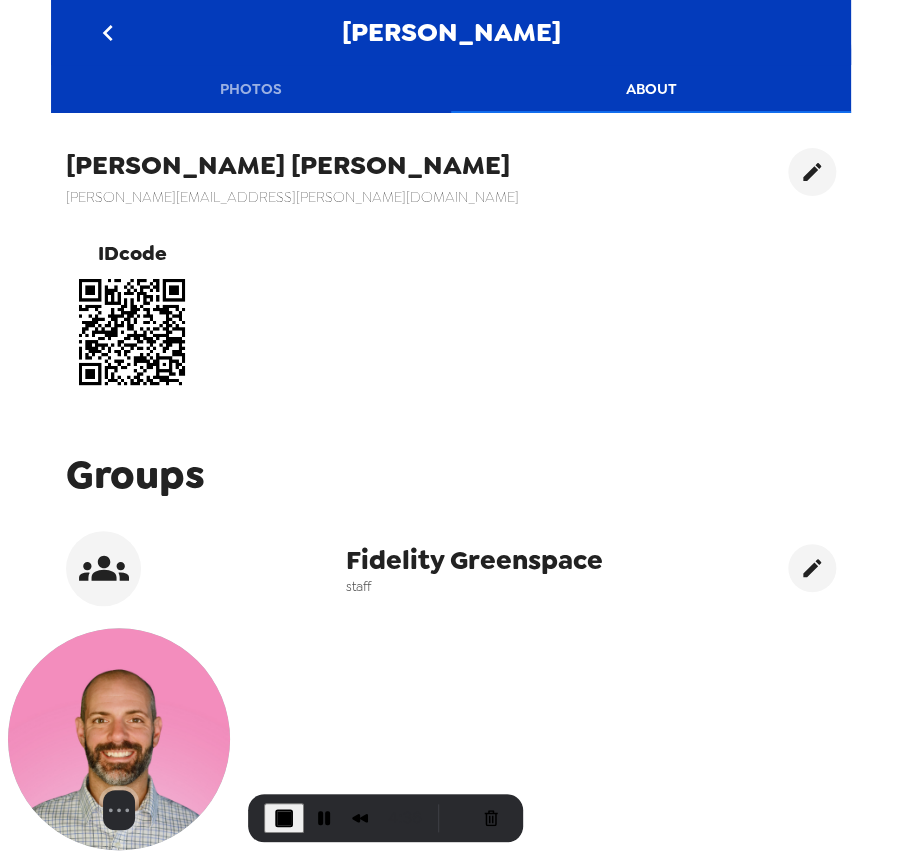 click on "Evangeline   Manzon" at bounding box center [292, 166] 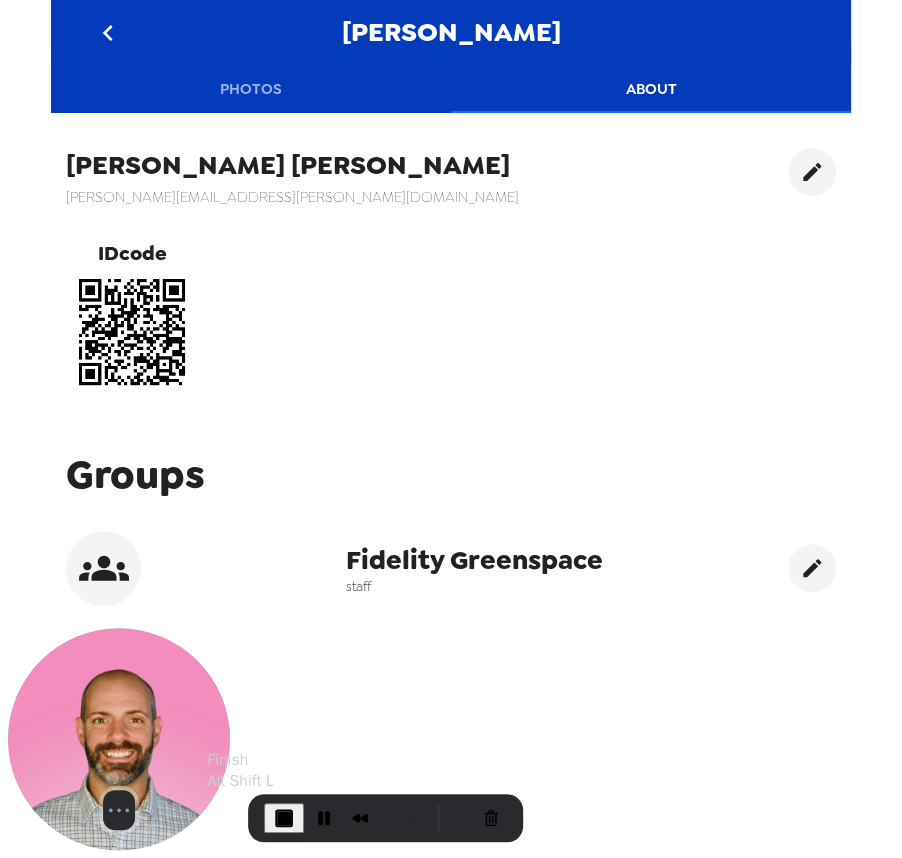 click at bounding box center (284, 818) 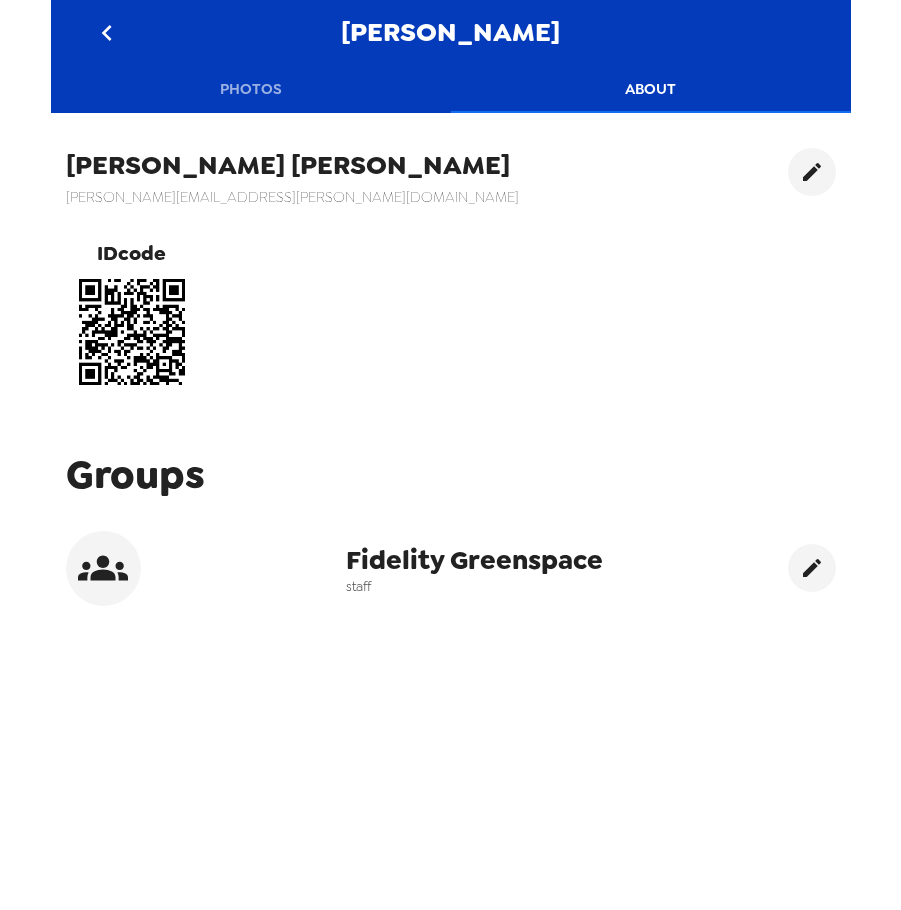 click 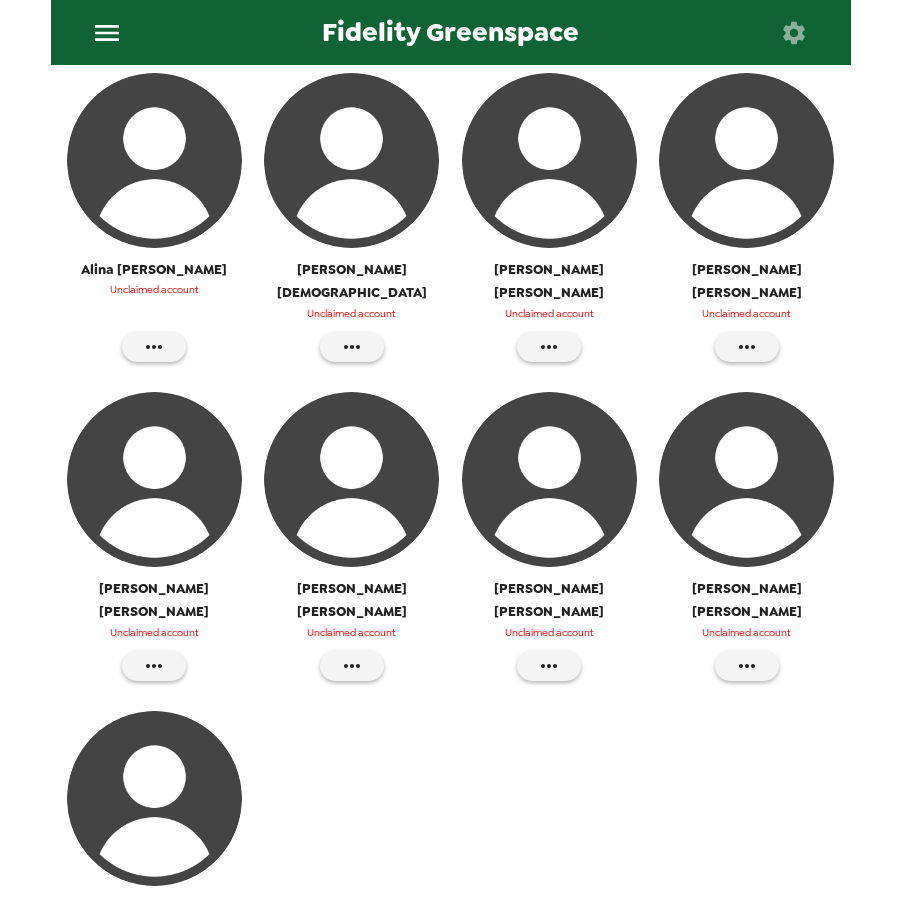 scroll, scrollTop: 1100, scrollLeft: 0, axis: vertical 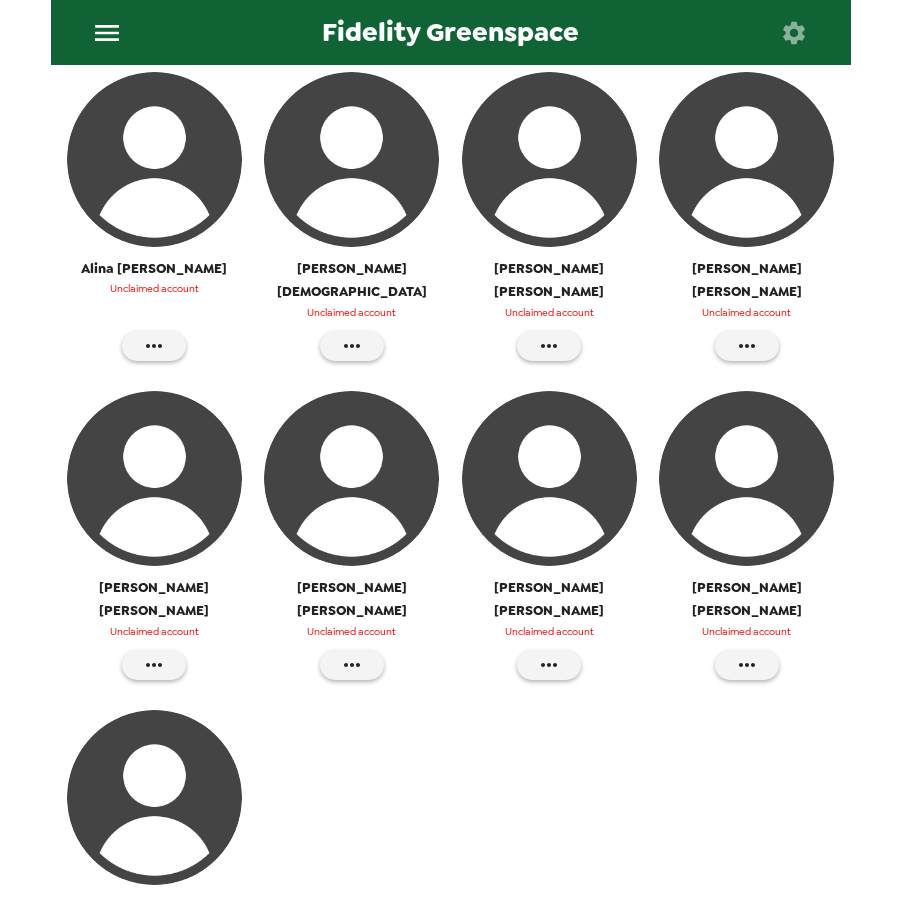 click at bounding box center (351, 478) 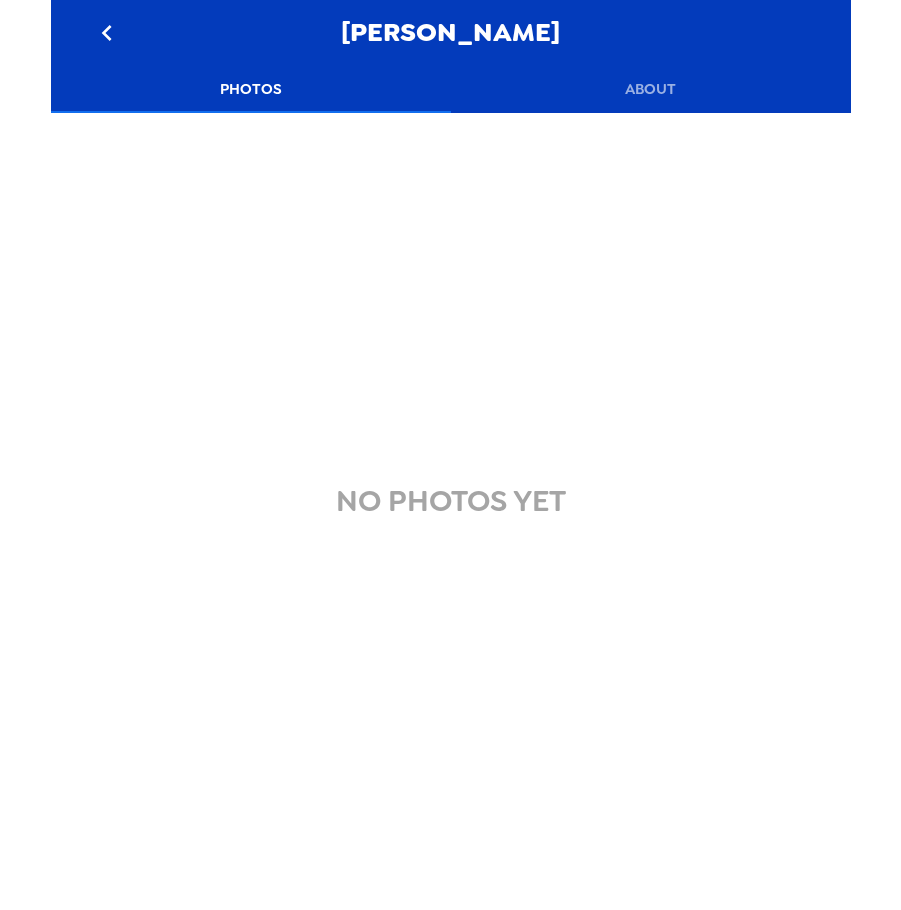 click on "About" at bounding box center (651, 89) 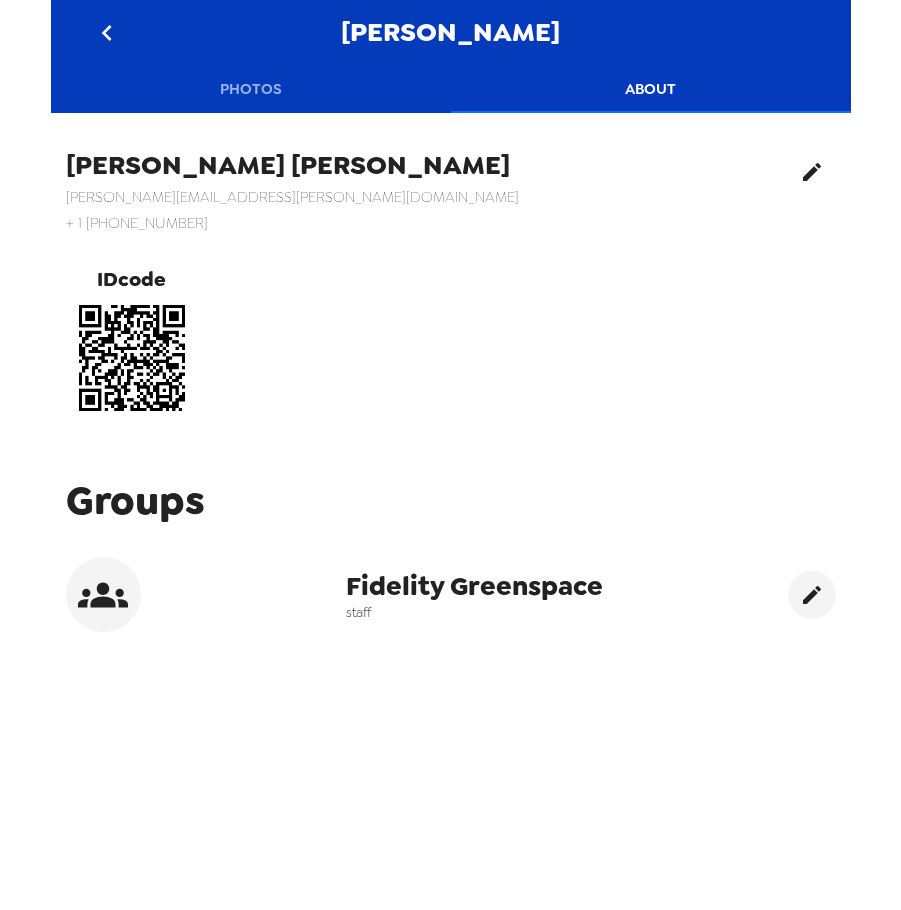 click at bounding box center (812, 172) 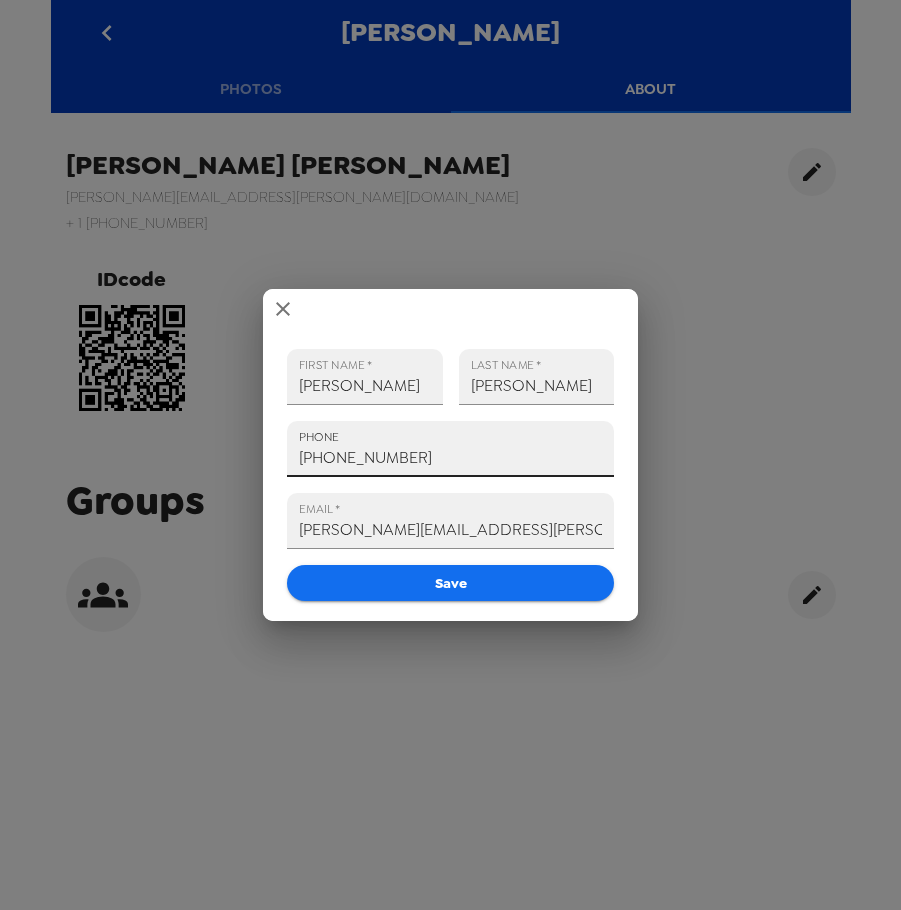 drag, startPoint x: 448, startPoint y: 459, endPoint x: 149, endPoint y: 465, distance: 299.06018 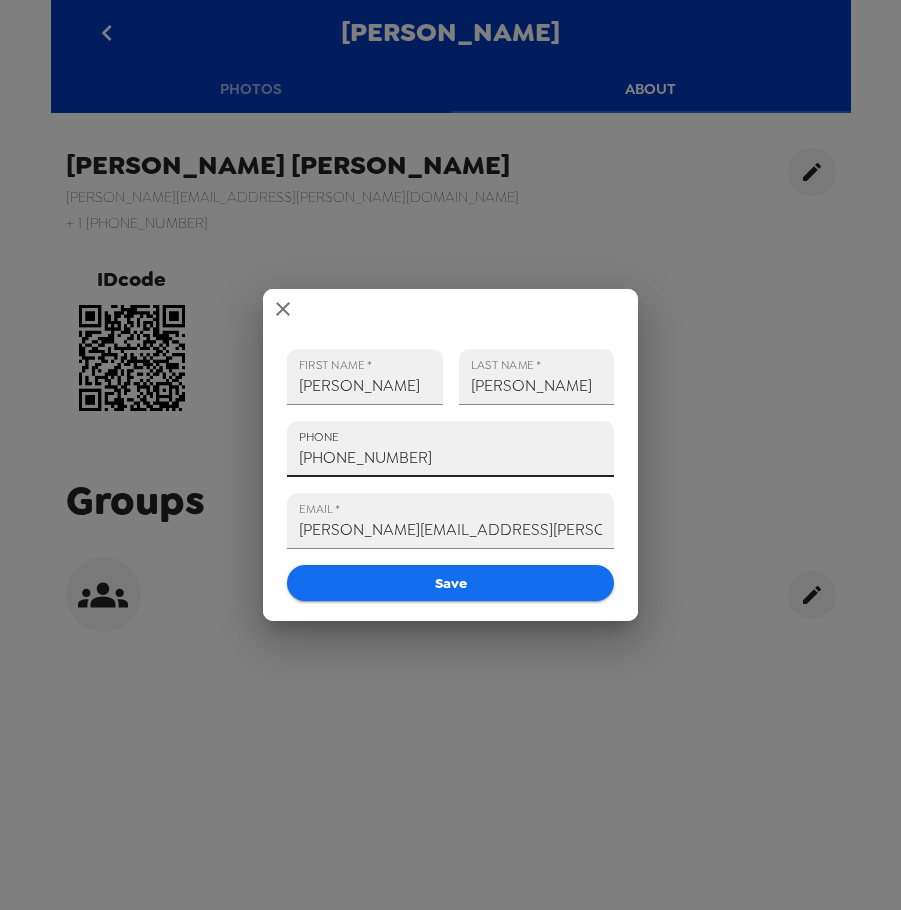 click on "FIRST NAME   * Sean LAST NAME   * Adair PHONE +1 (630) 577-1396 EMAIL   * sean.adair@fmr.com Save" at bounding box center (450, 455) 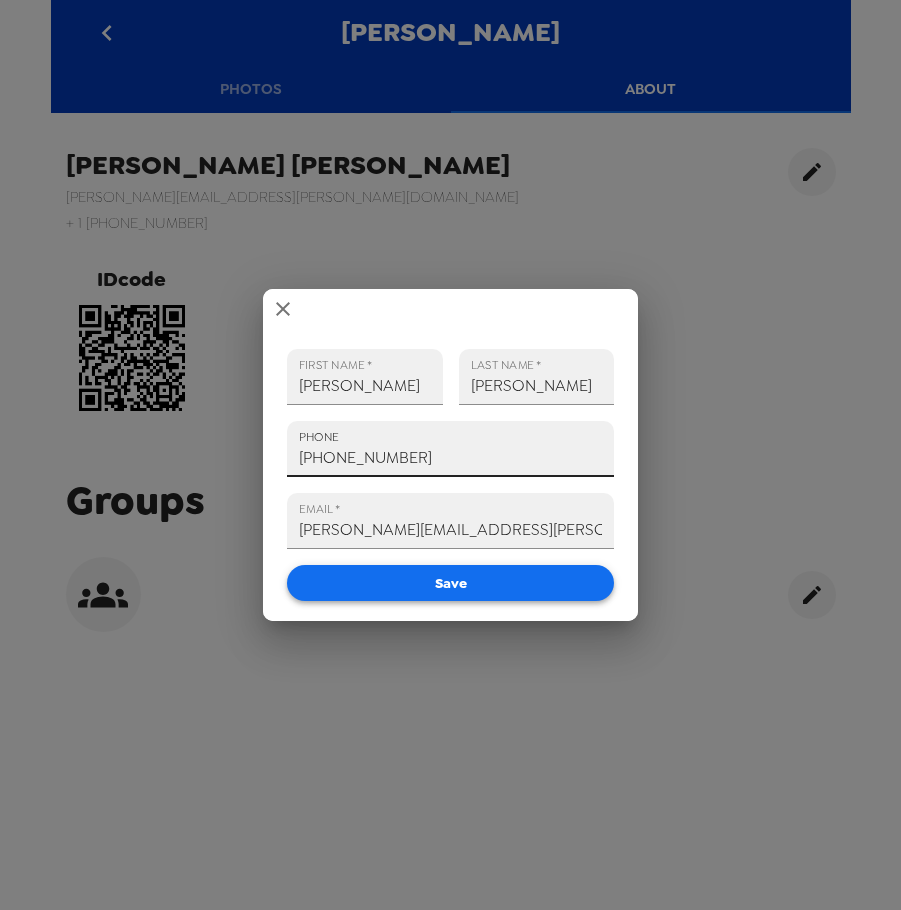 type on "+1 (630) 915-4711" 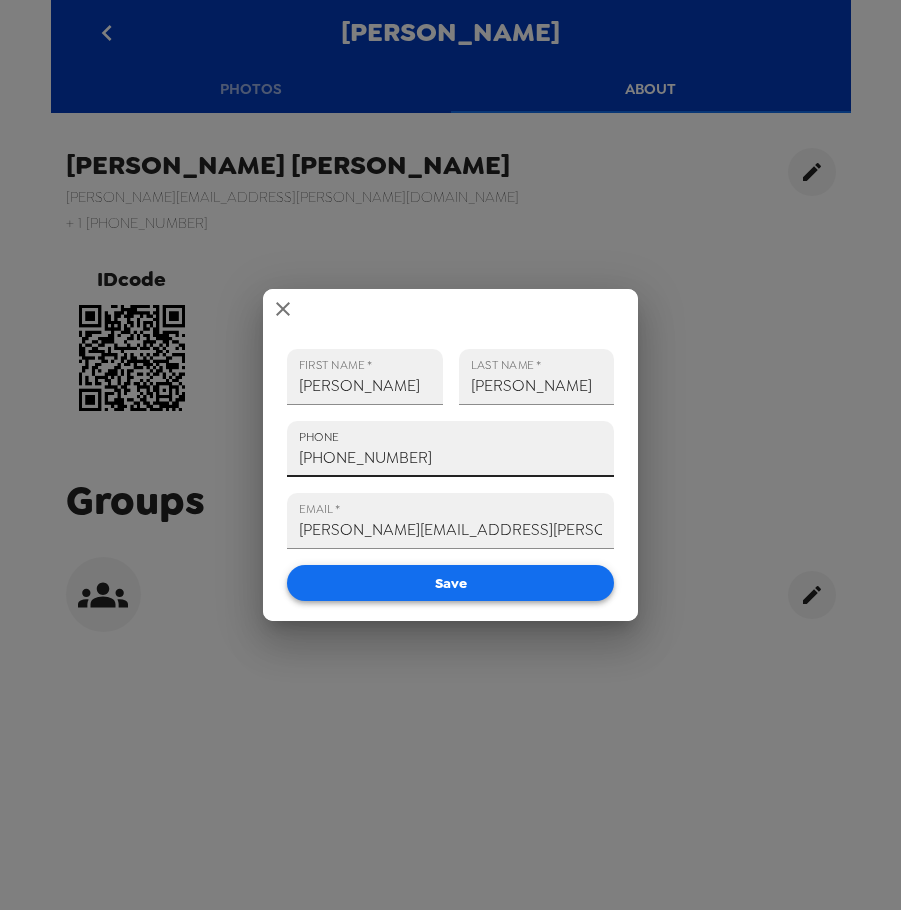 click on "Save" at bounding box center (450, 583) 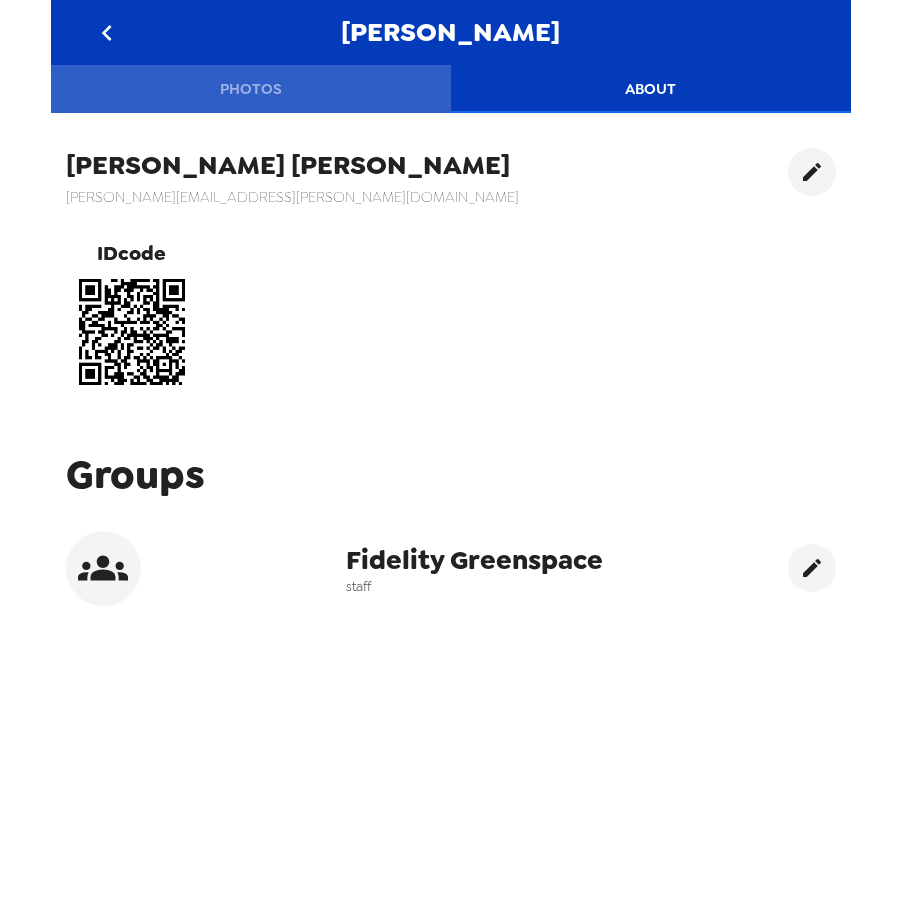 click on "Photos" at bounding box center [251, 89] 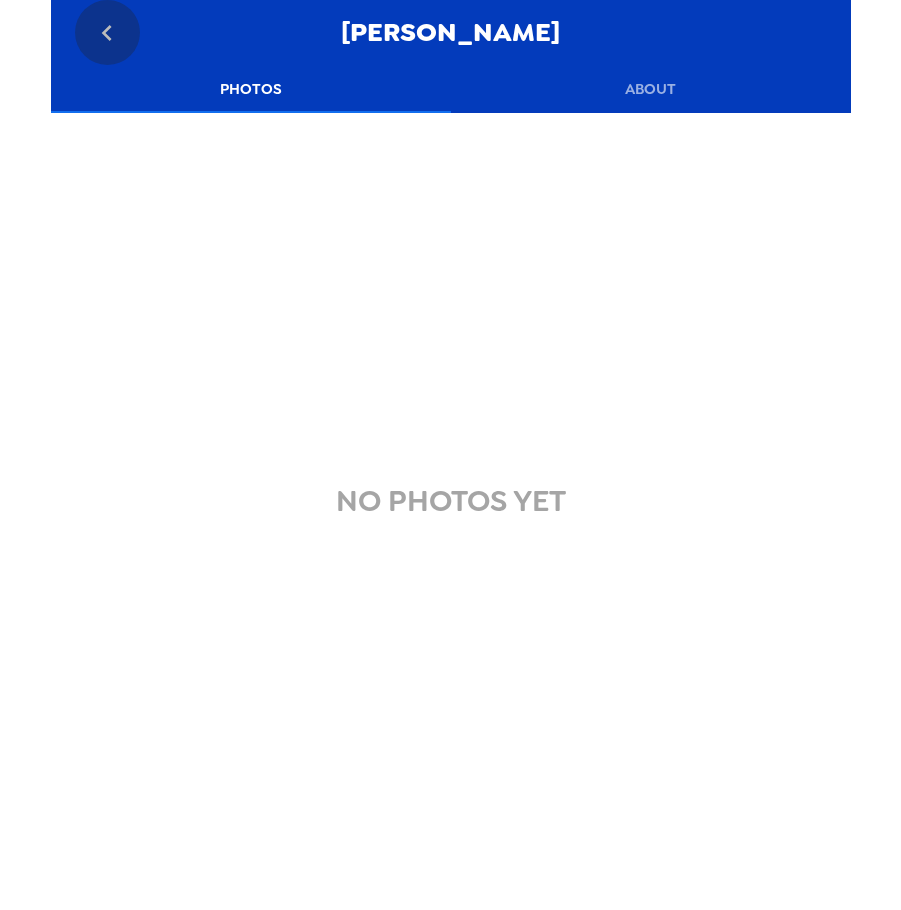 click 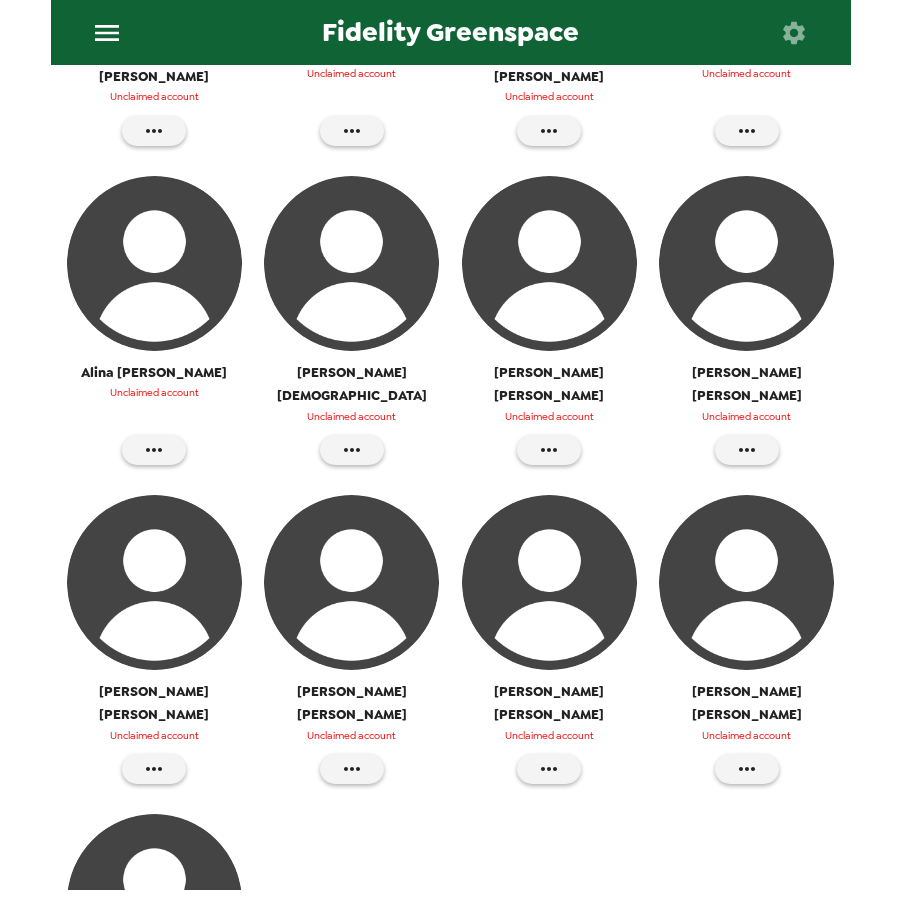 scroll, scrollTop: 1000, scrollLeft: 0, axis: vertical 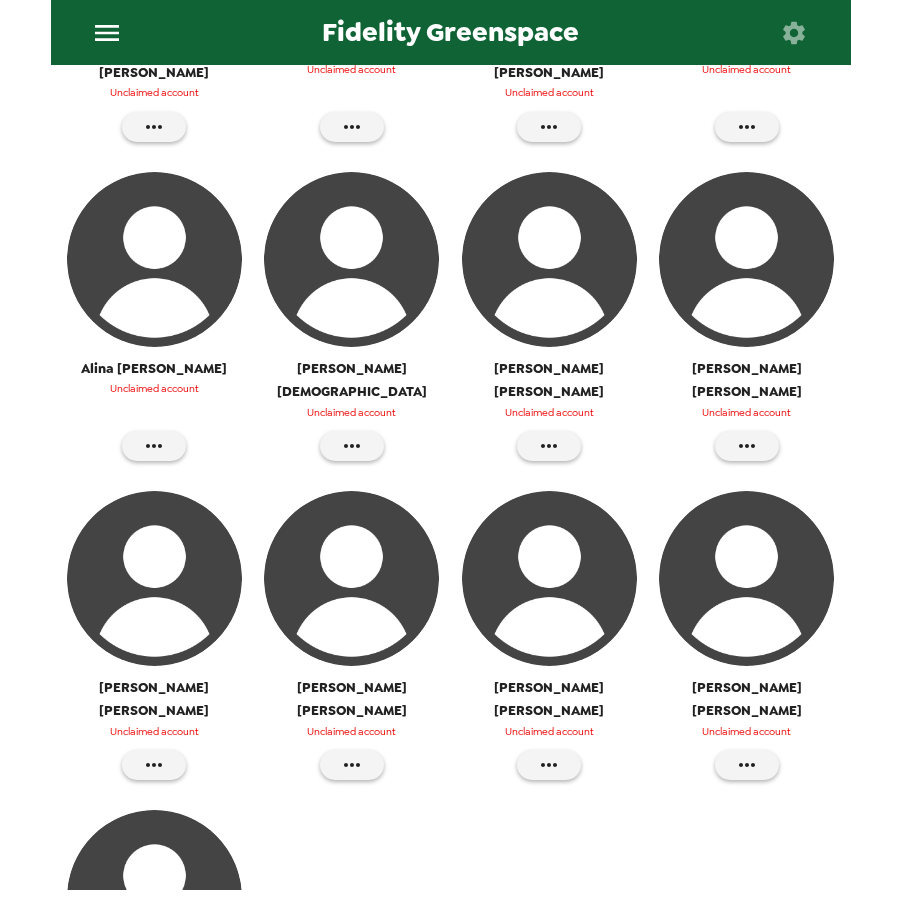 click at bounding box center [549, 578] 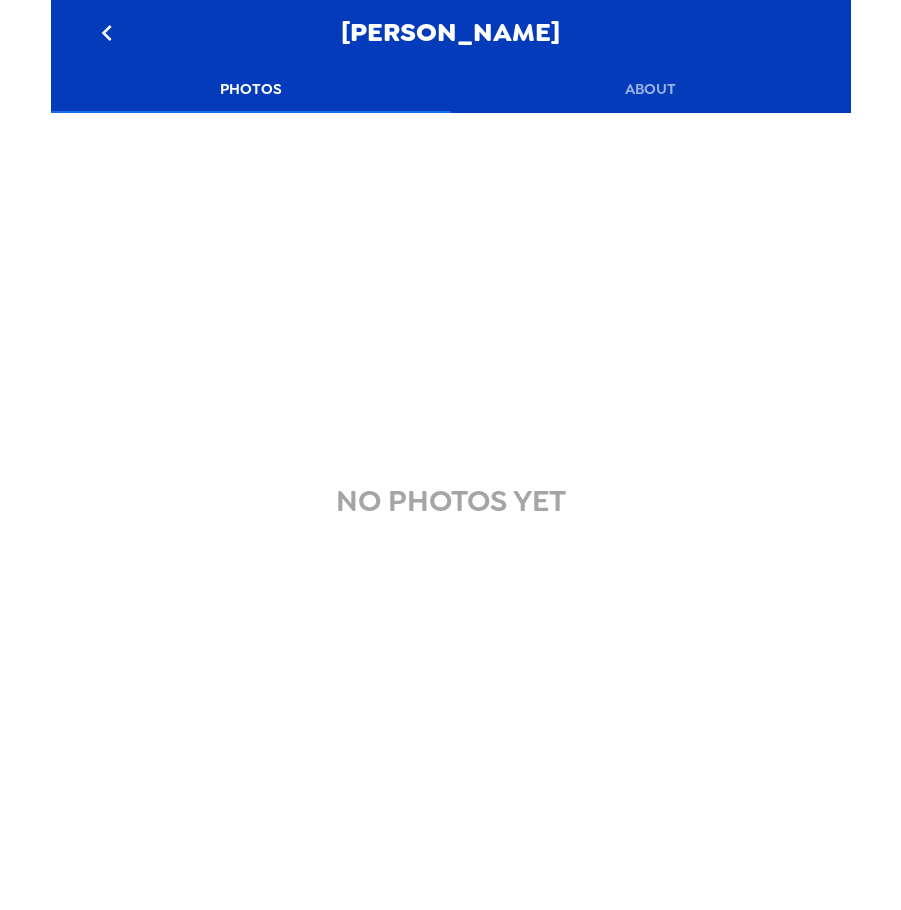 click on "About" at bounding box center [651, 89] 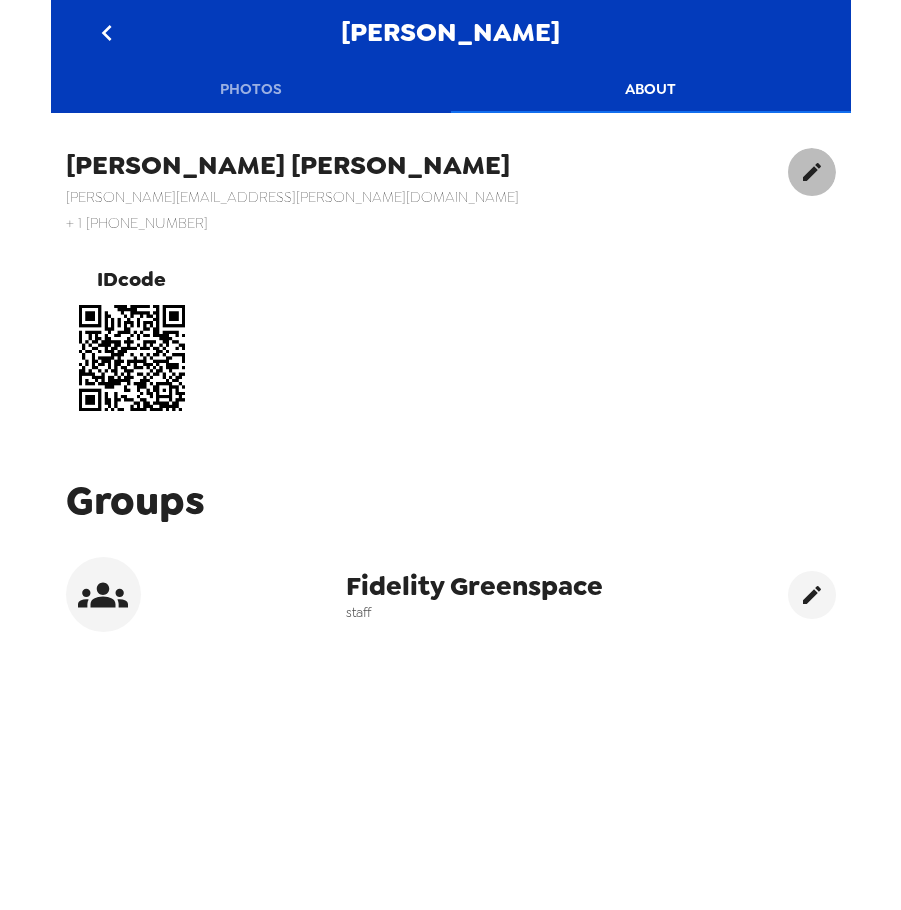 click 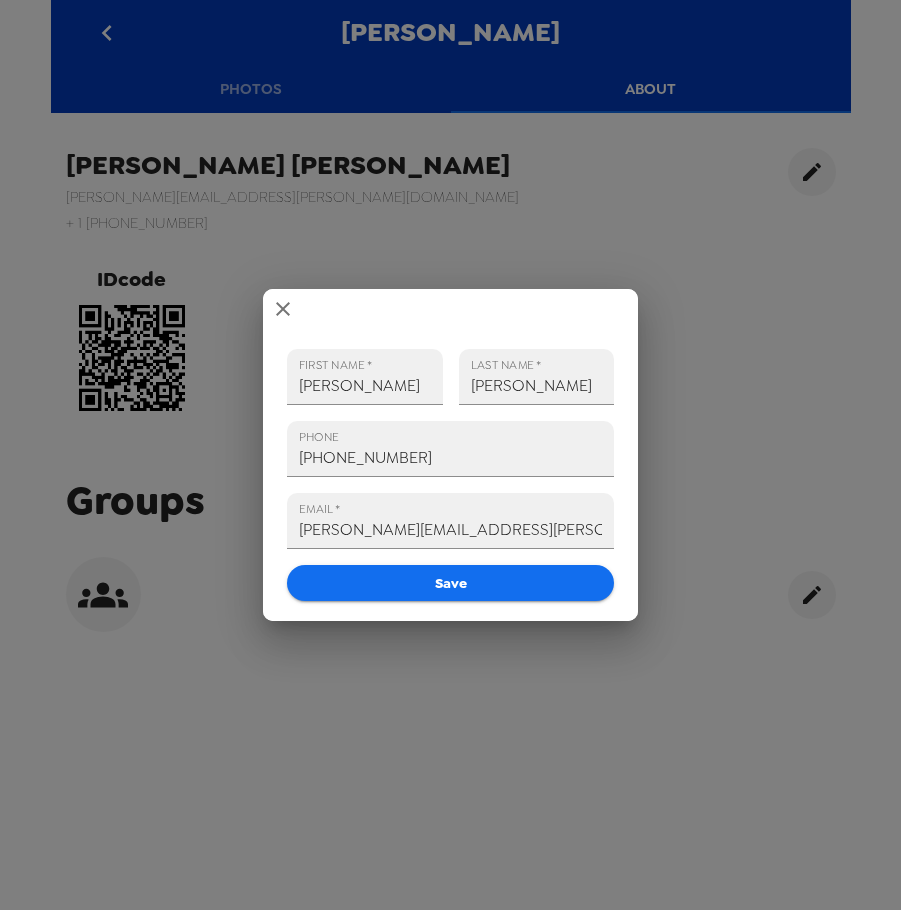 drag, startPoint x: 469, startPoint y: 464, endPoint x: 183, endPoint y: 453, distance: 286.21146 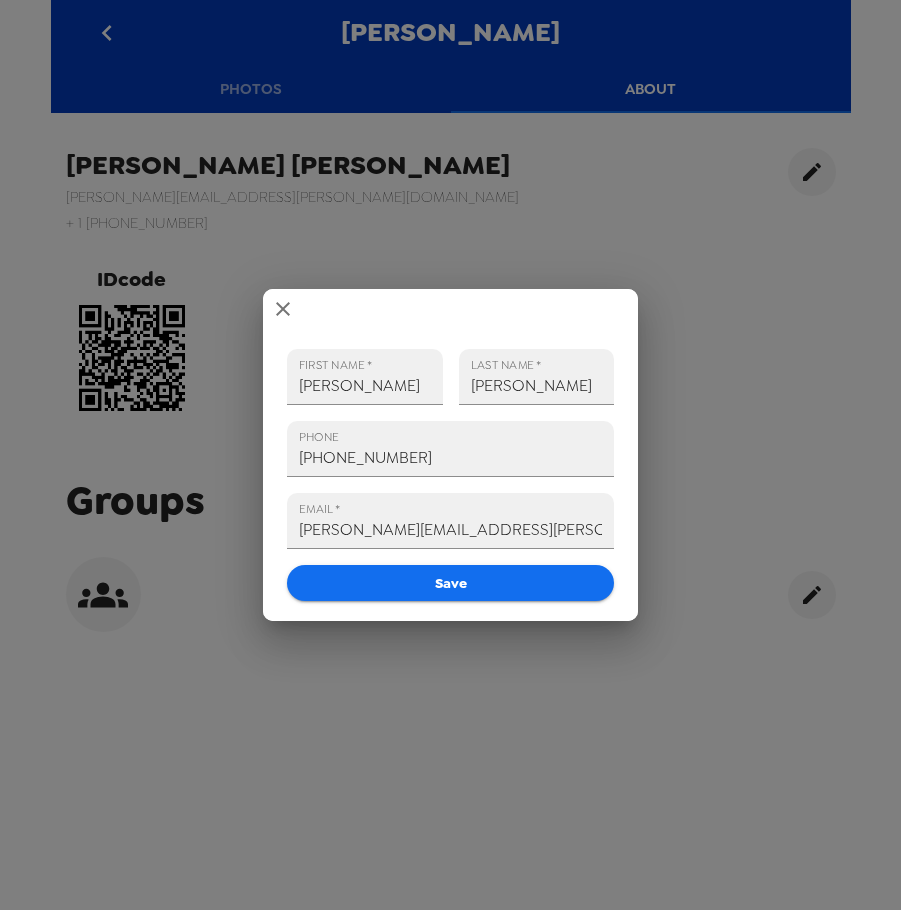 click on "FIRST NAME   * Doug LAST NAME   * Climo PHONE +1 (407) 834-4545 EMAIL   * doug.climo@fmr.com Save" at bounding box center (450, 455) 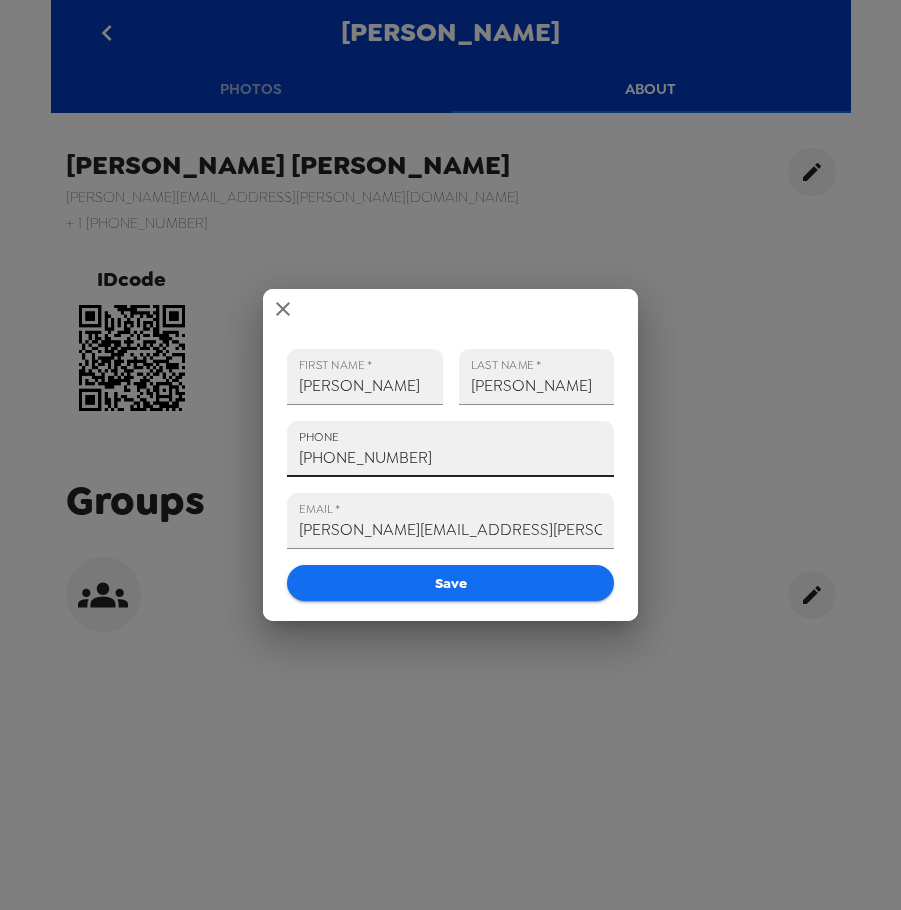 paste on "340-0159" 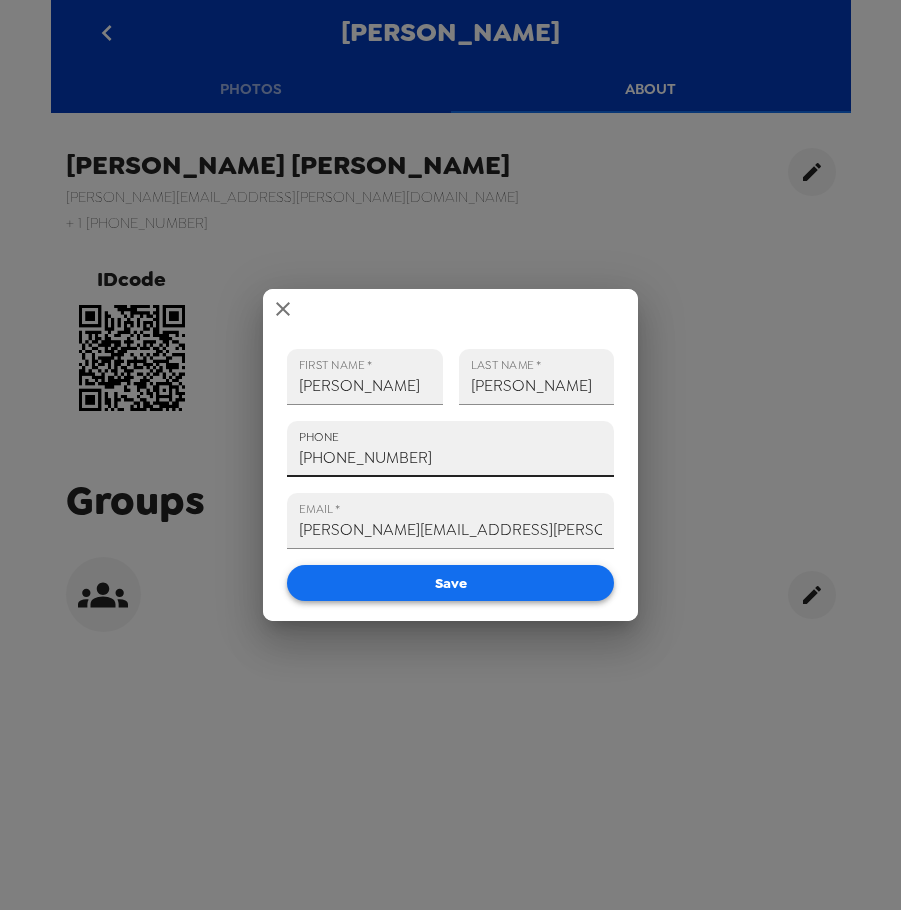 type on "+1 (407) 340-0159" 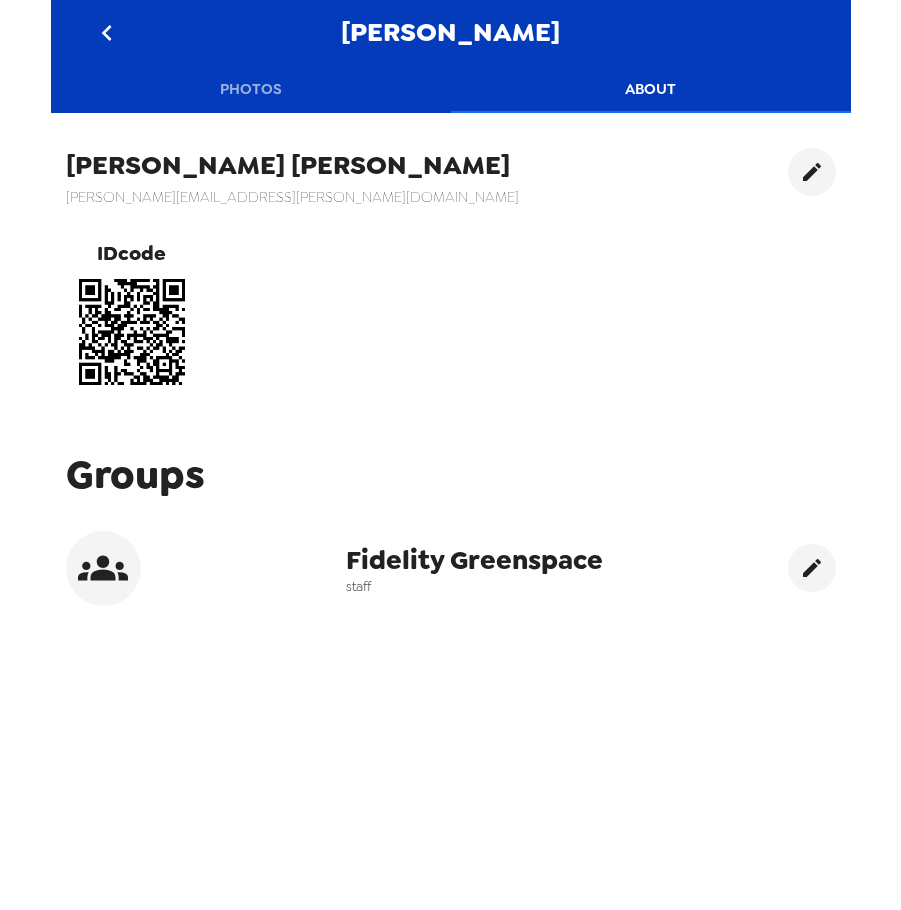 click on "Photos" at bounding box center (251, 89) 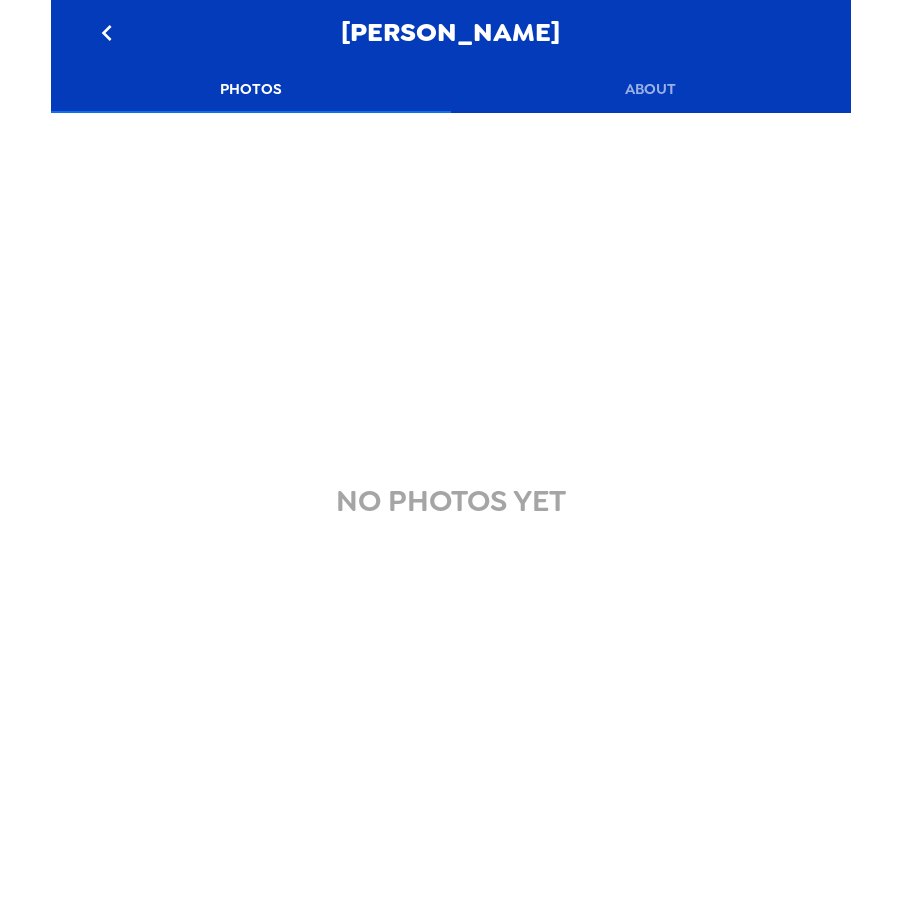click 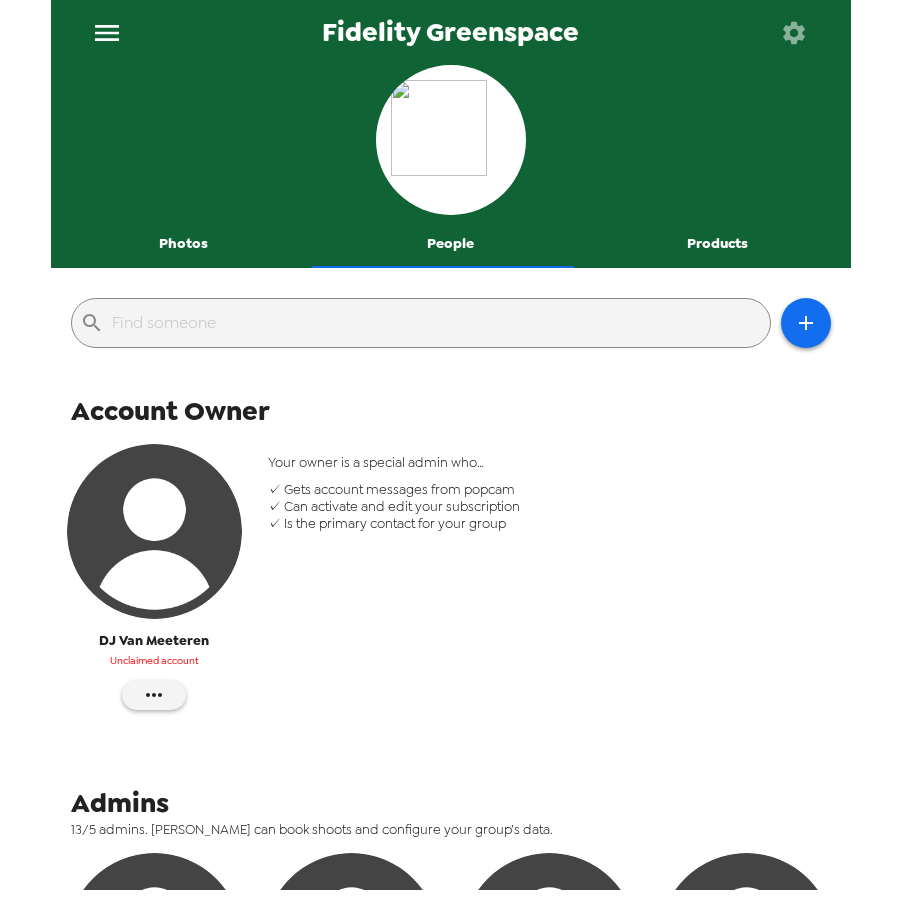 click on "Photos" at bounding box center [184, 244] 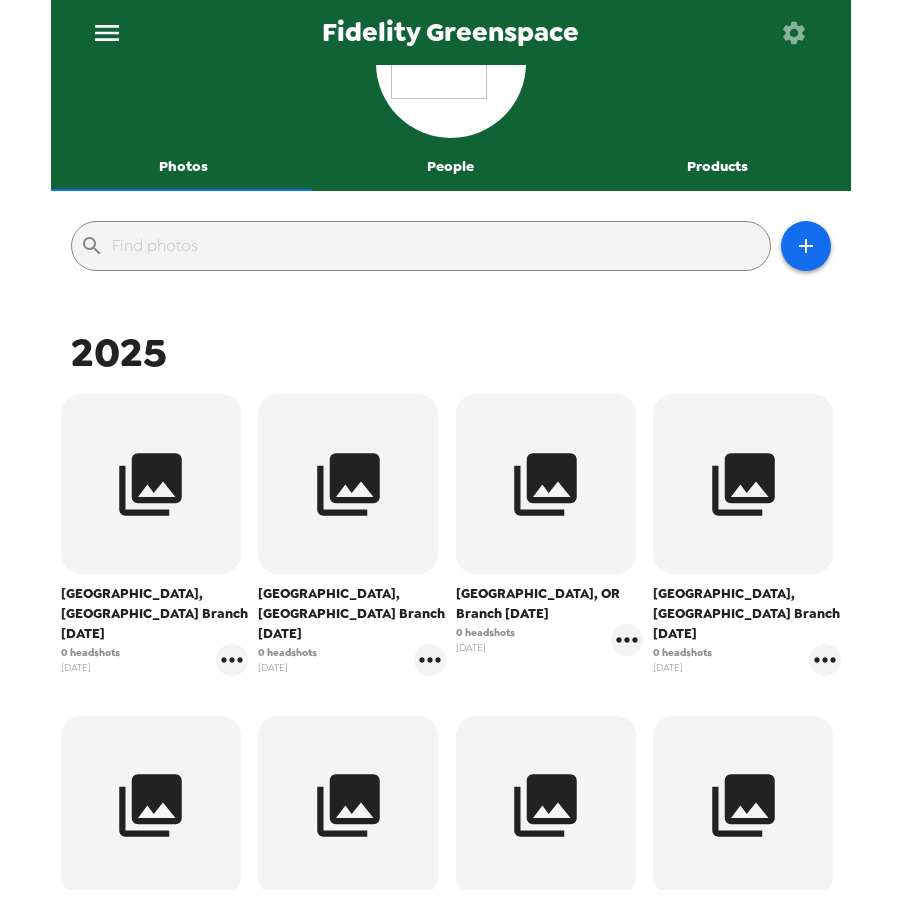 scroll, scrollTop: 100, scrollLeft: 0, axis: vertical 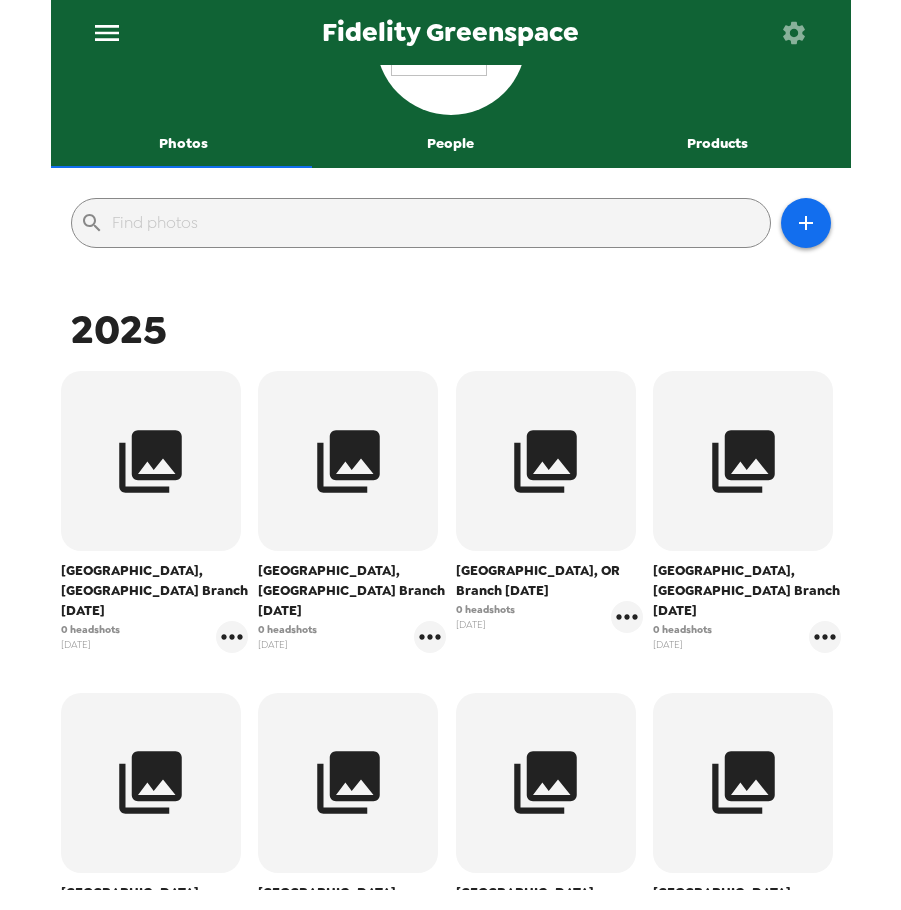 click on "Photos People Products" at bounding box center (451, 66) 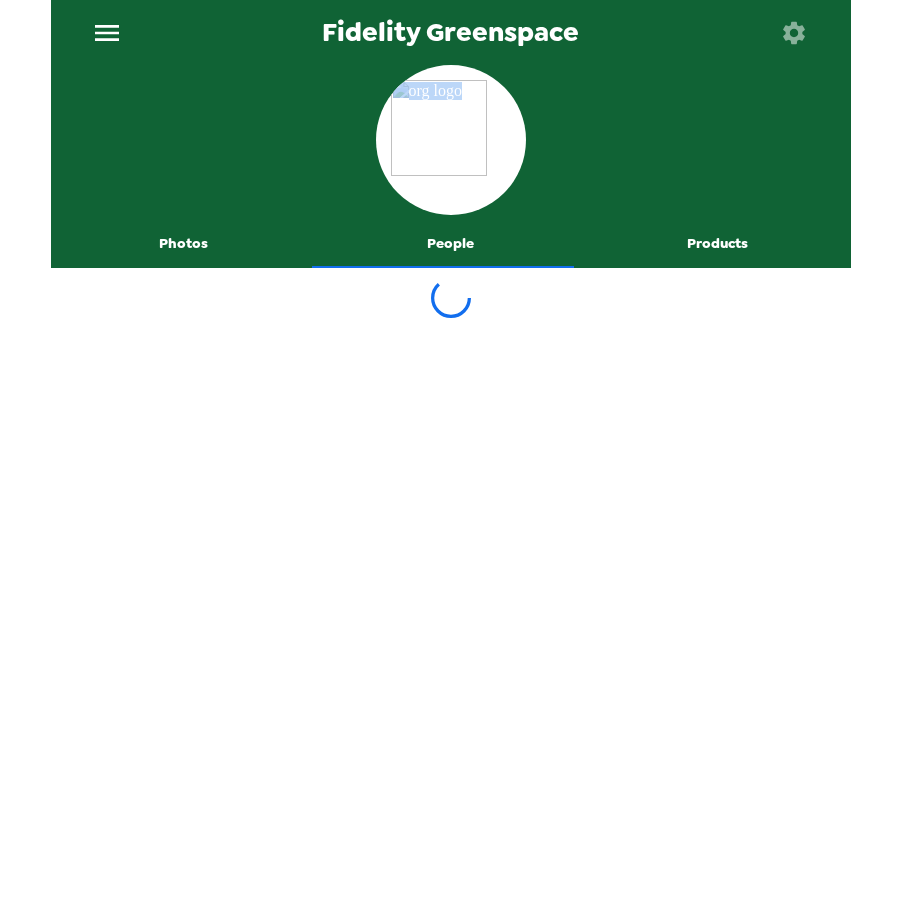 click at bounding box center [451, 142] 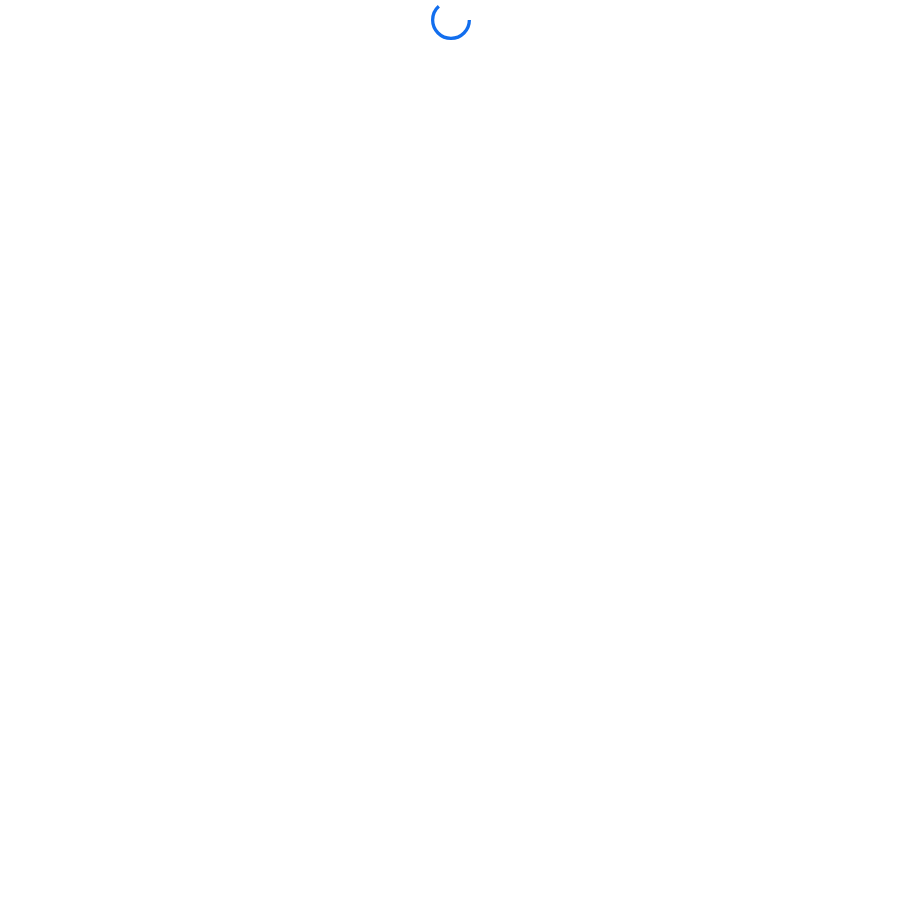 scroll, scrollTop: 0, scrollLeft: 0, axis: both 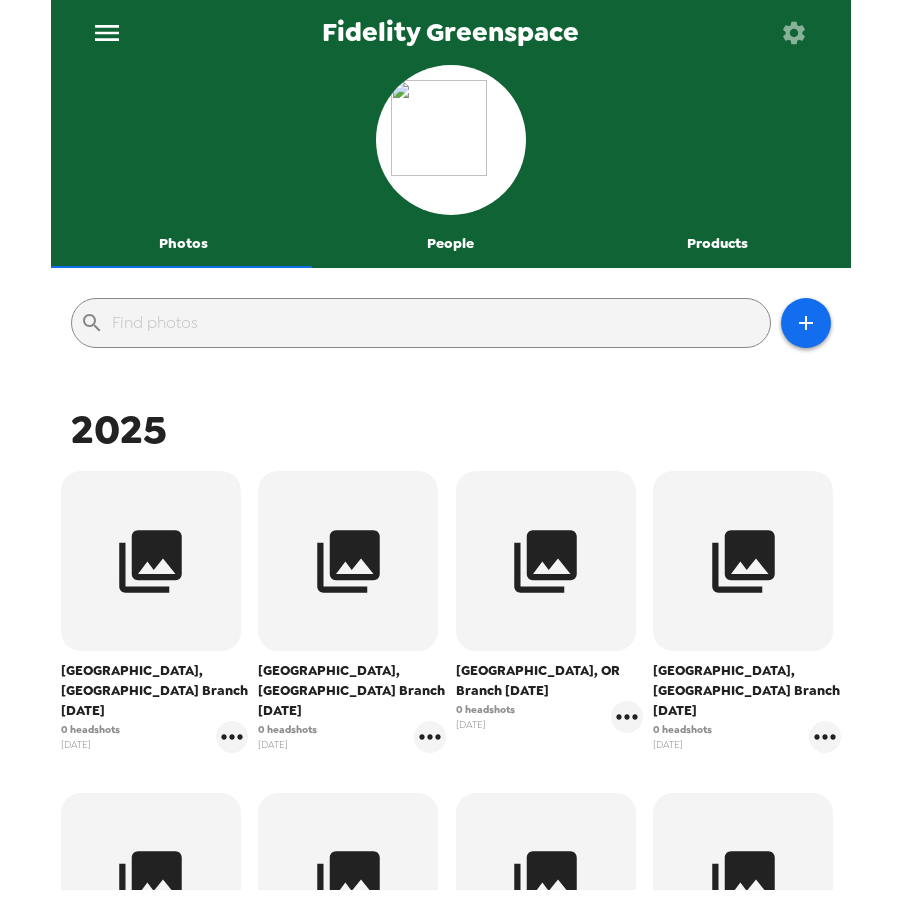 drag, startPoint x: 452, startPoint y: 271, endPoint x: 453, endPoint y: 261, distance: 10.049875 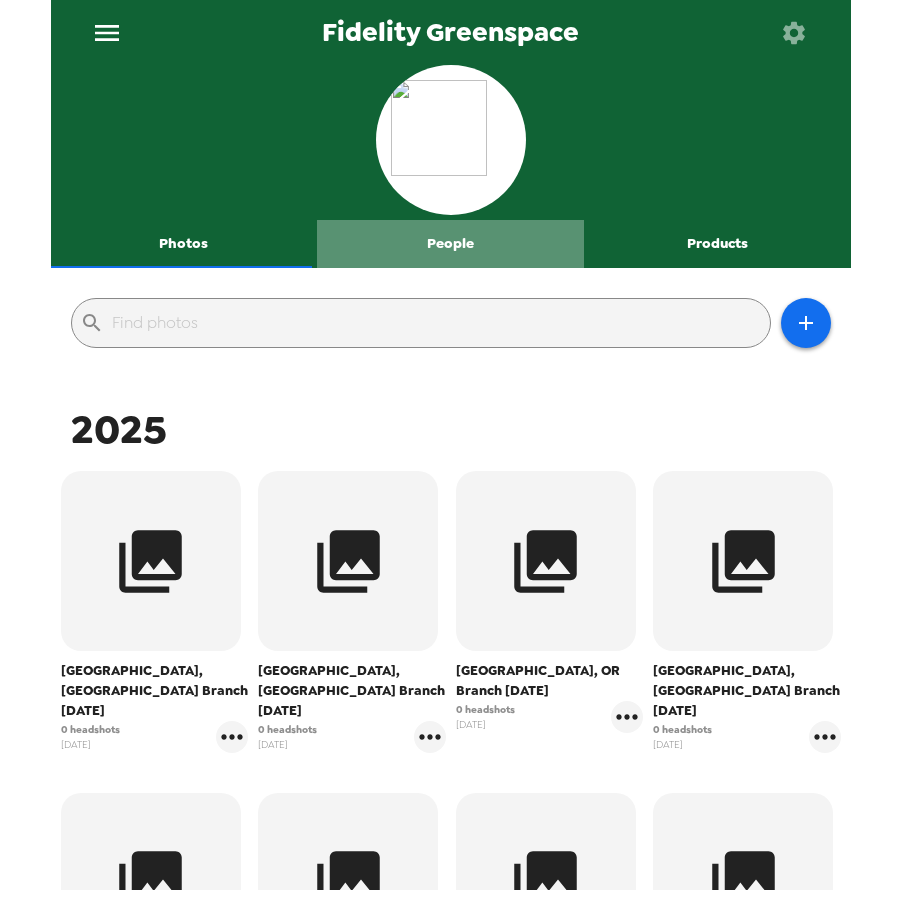 click on "People" at bounding box center [450, 244] 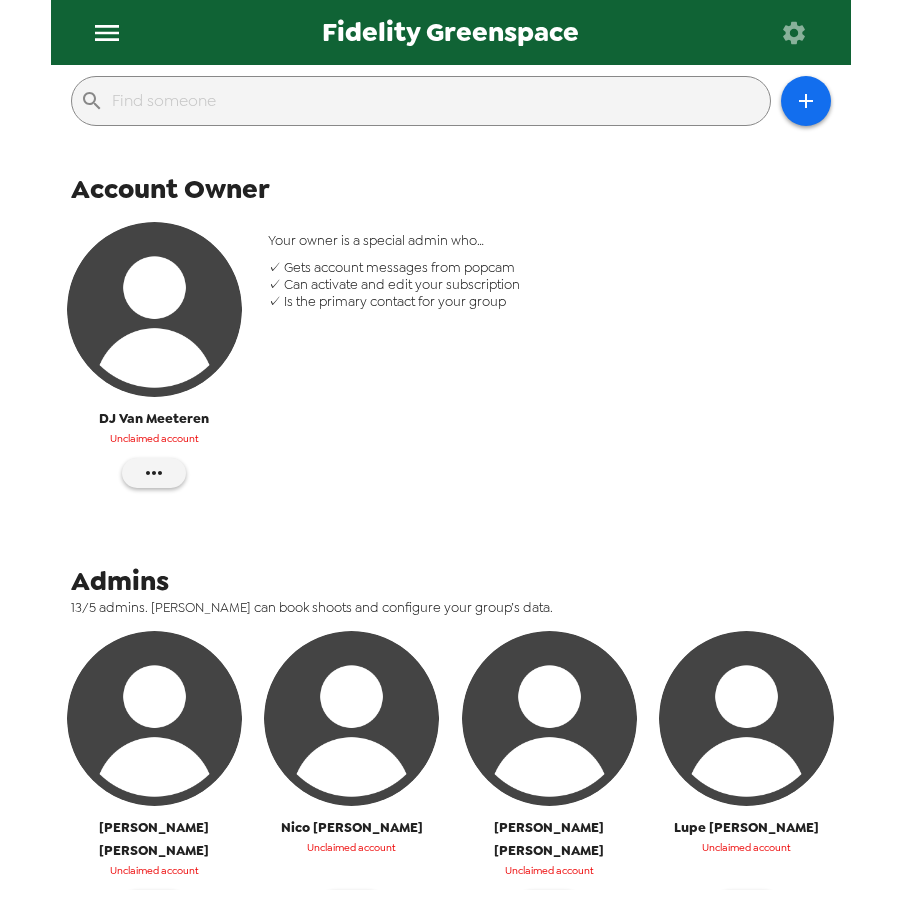 scroll, scrollTop: 300, scrollLeft: 0, axis: vertical 